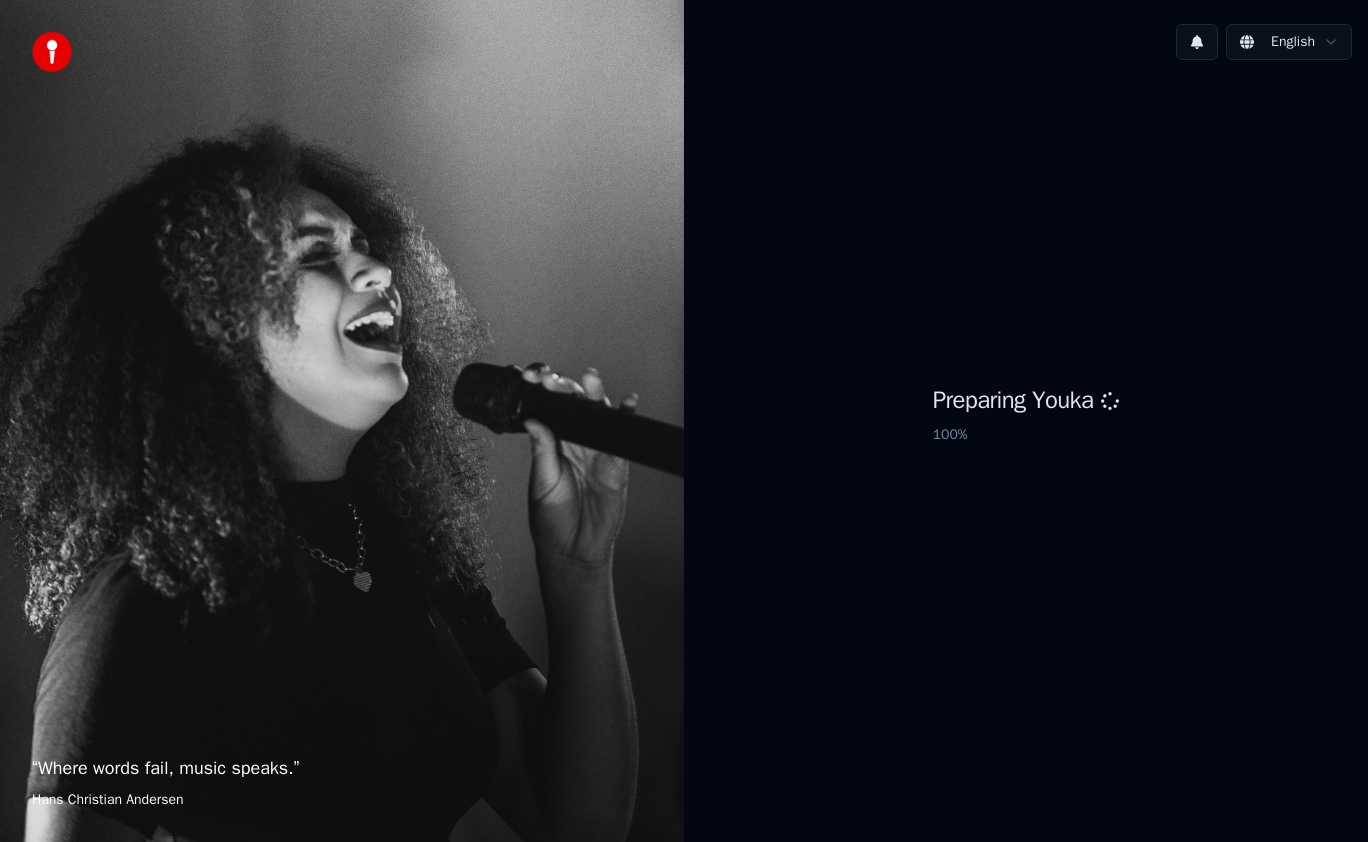 scroll, scrollTop: 0, scrollLeft: 0, axis: both 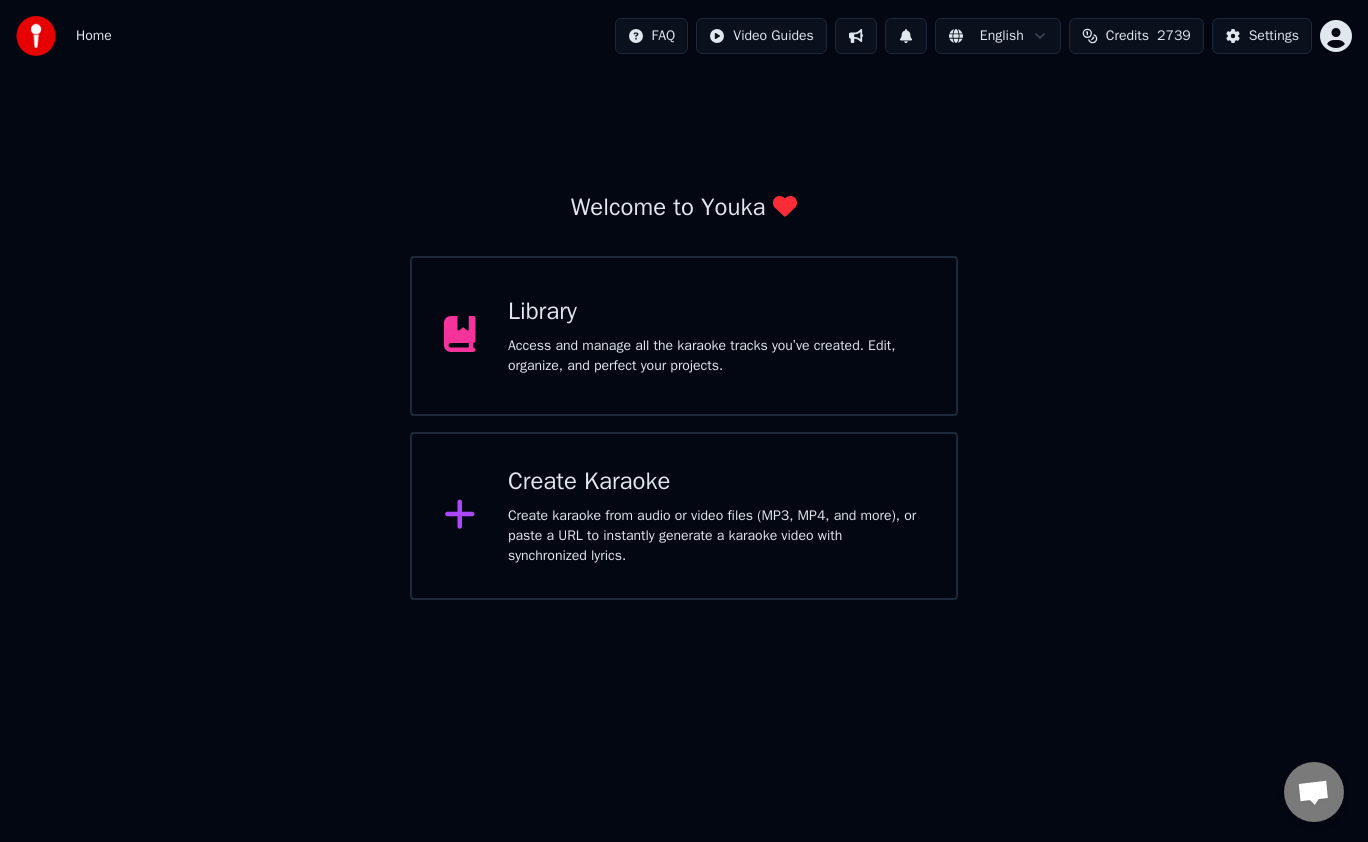 click on "Library" at bounding box center (716, 312) 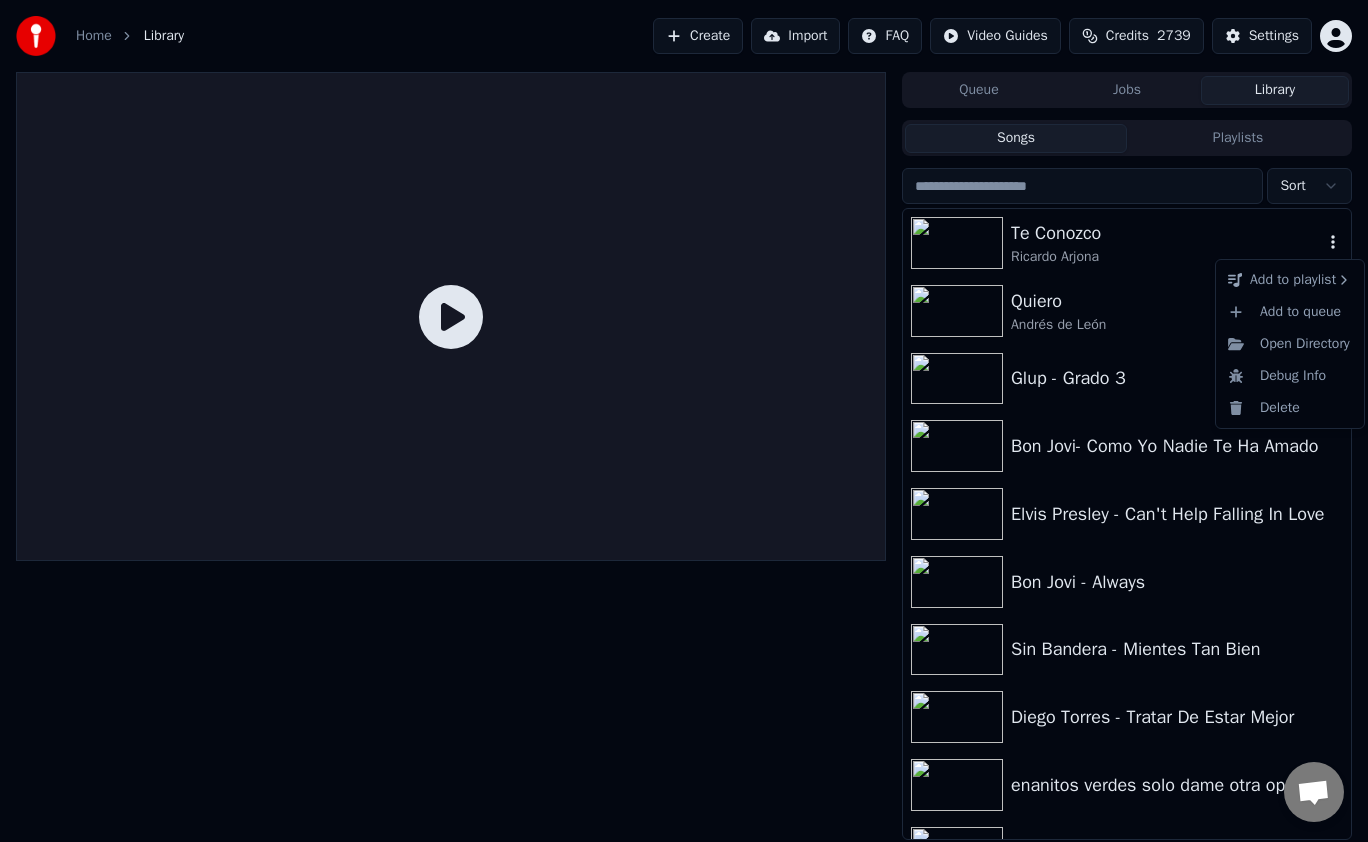 click 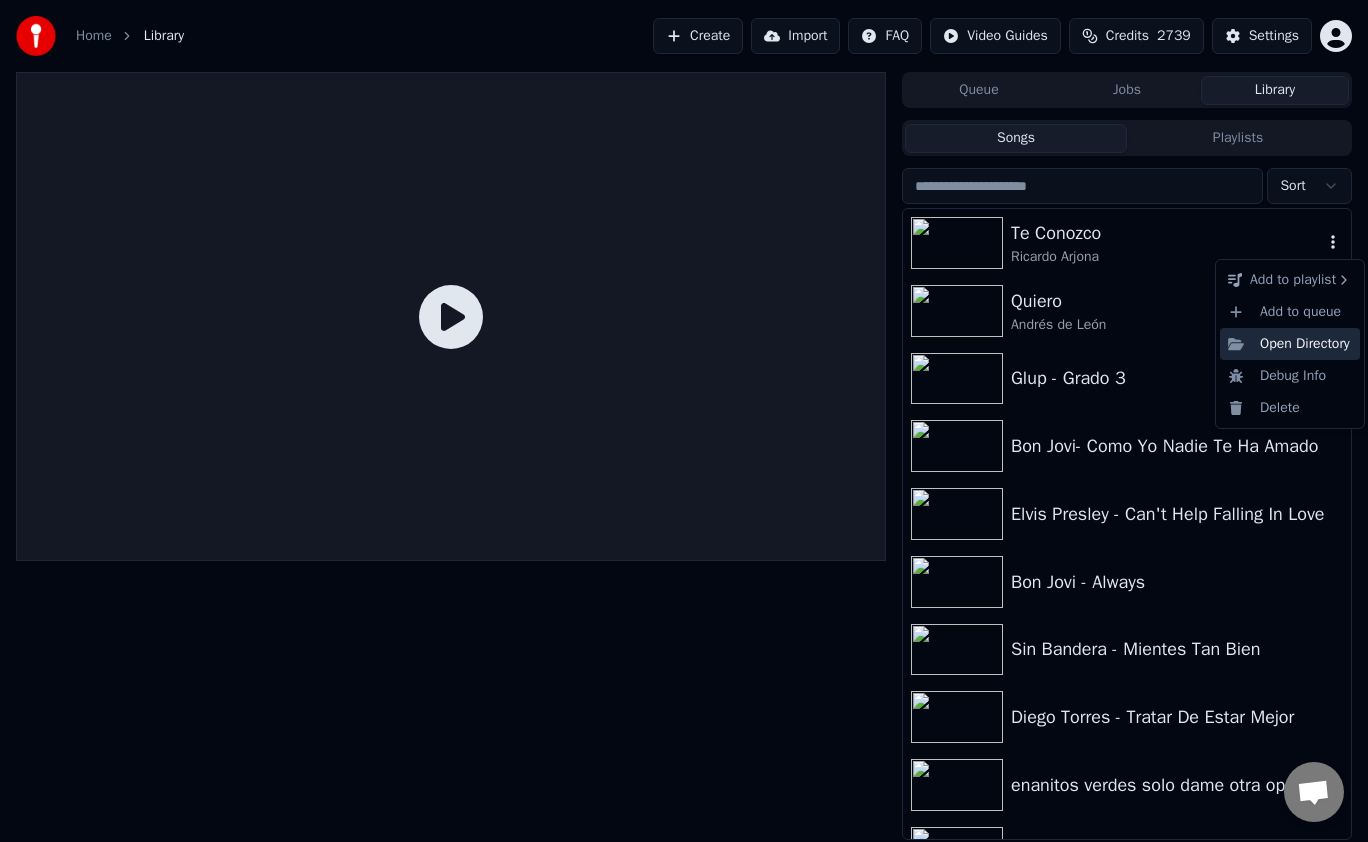 click on "Open Directory" at bounding box center (1290, 344) 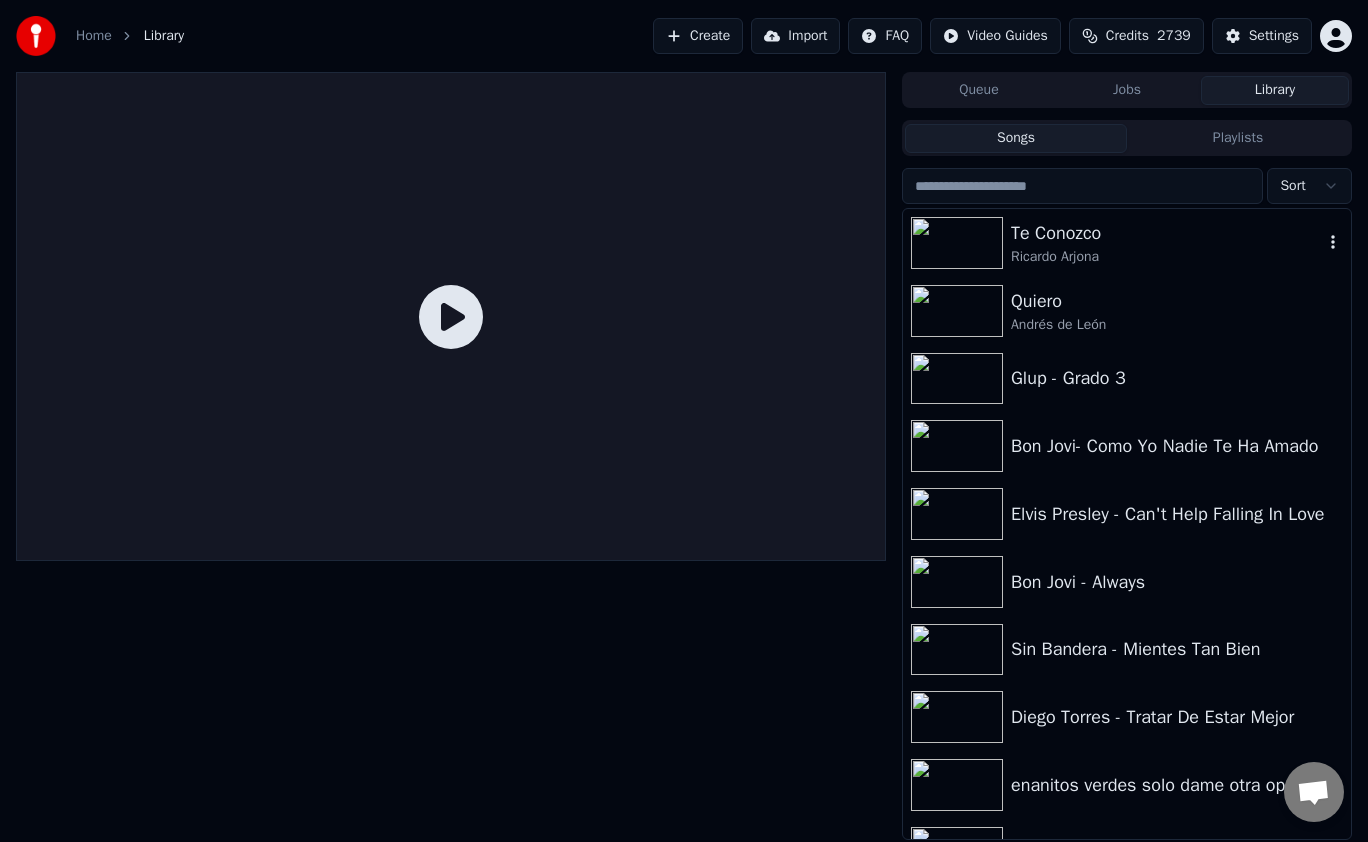 click at bounding box center [451, 456] 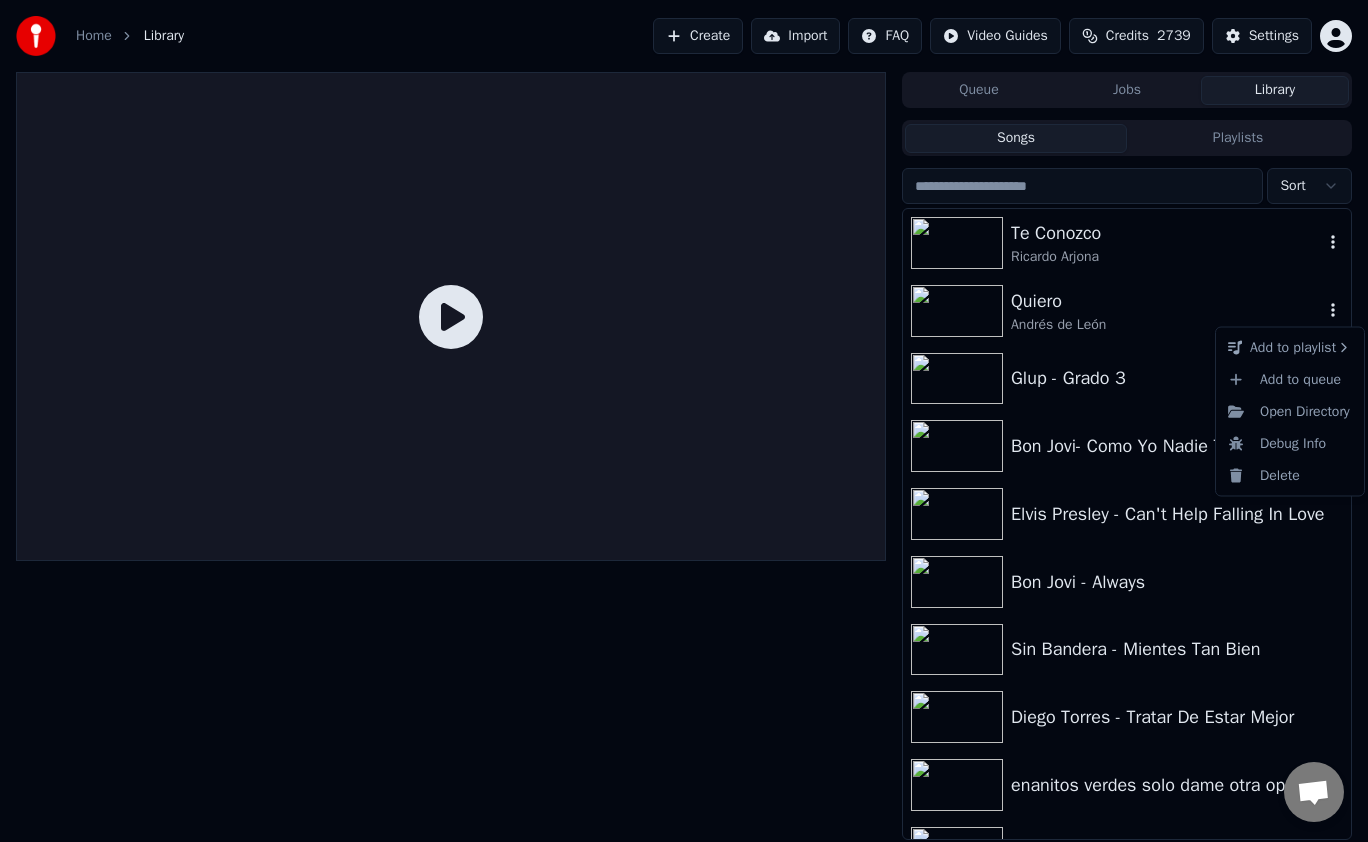 click 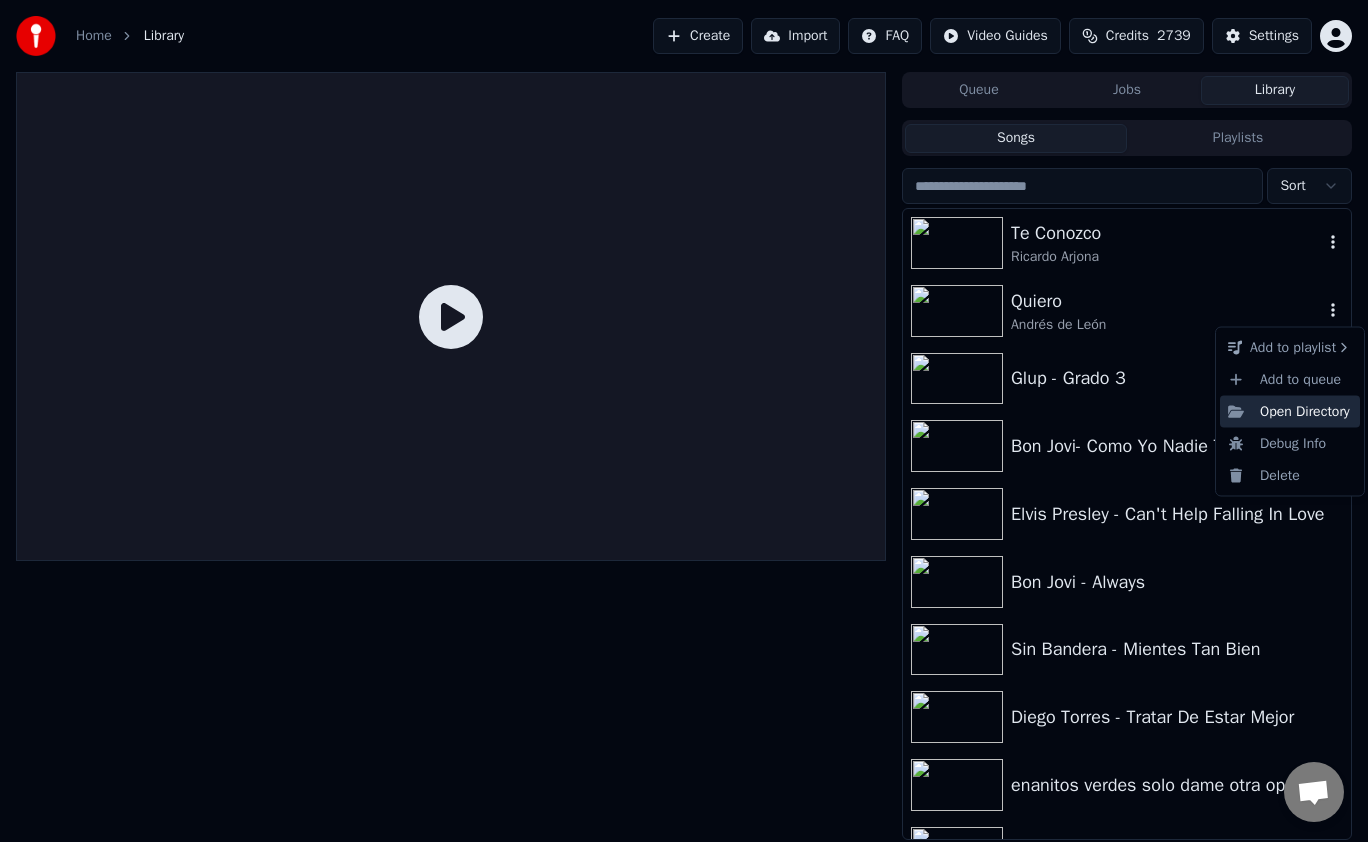 click on "Open Directory" at bounding box center [1290, 411] 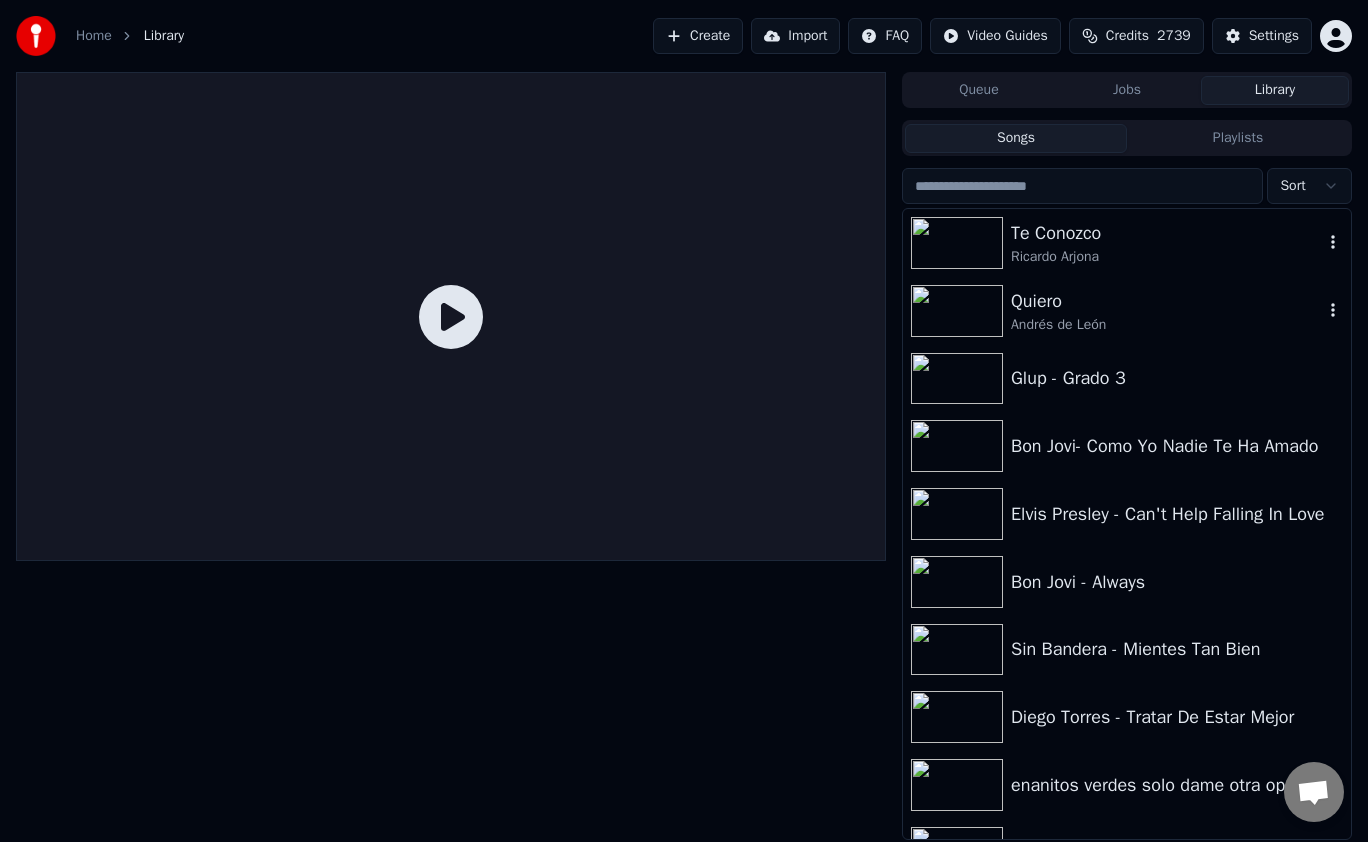 click on "Settings" at bounding box center (1274, 36) 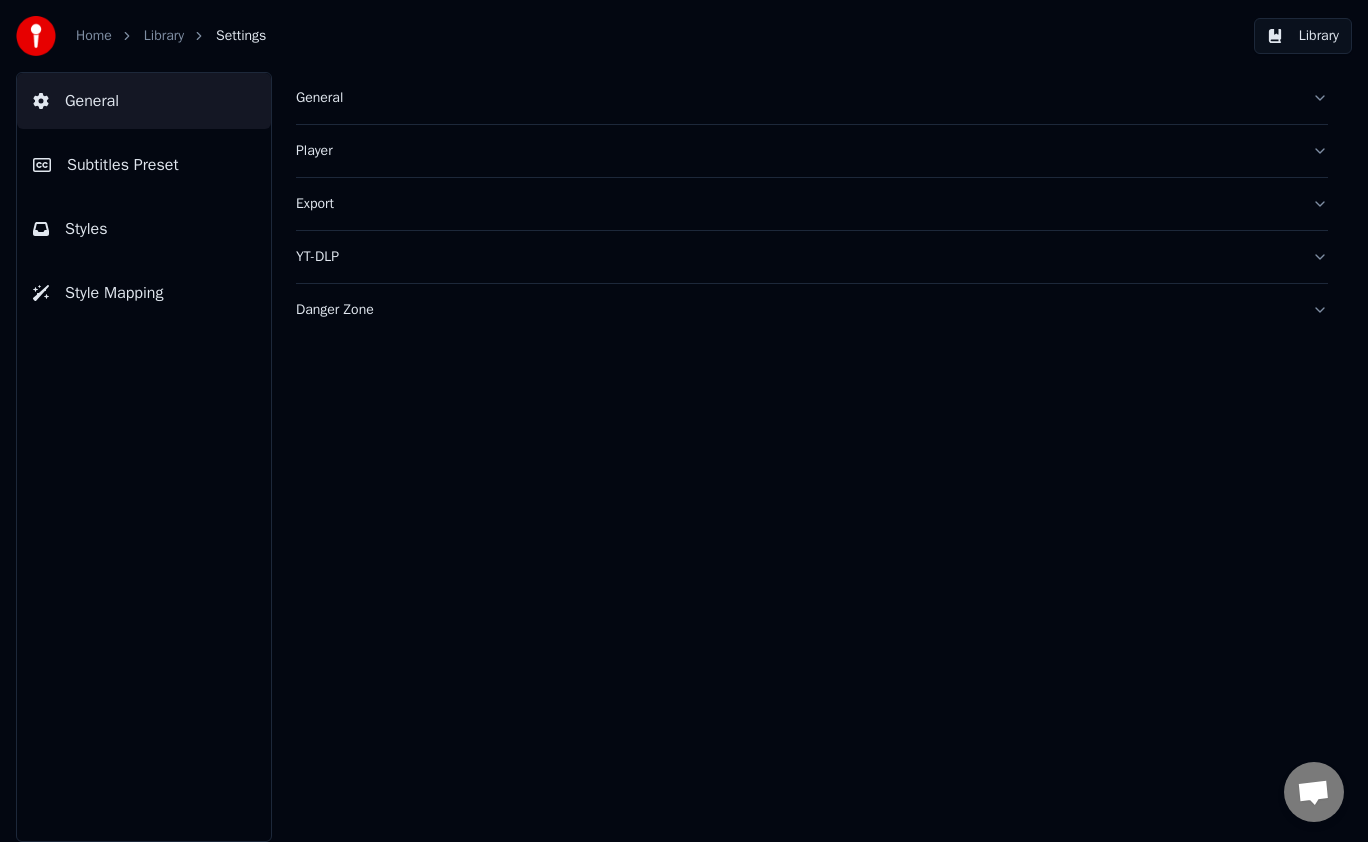 click on "Subtitles Preset" at bounding box center (123, 165) 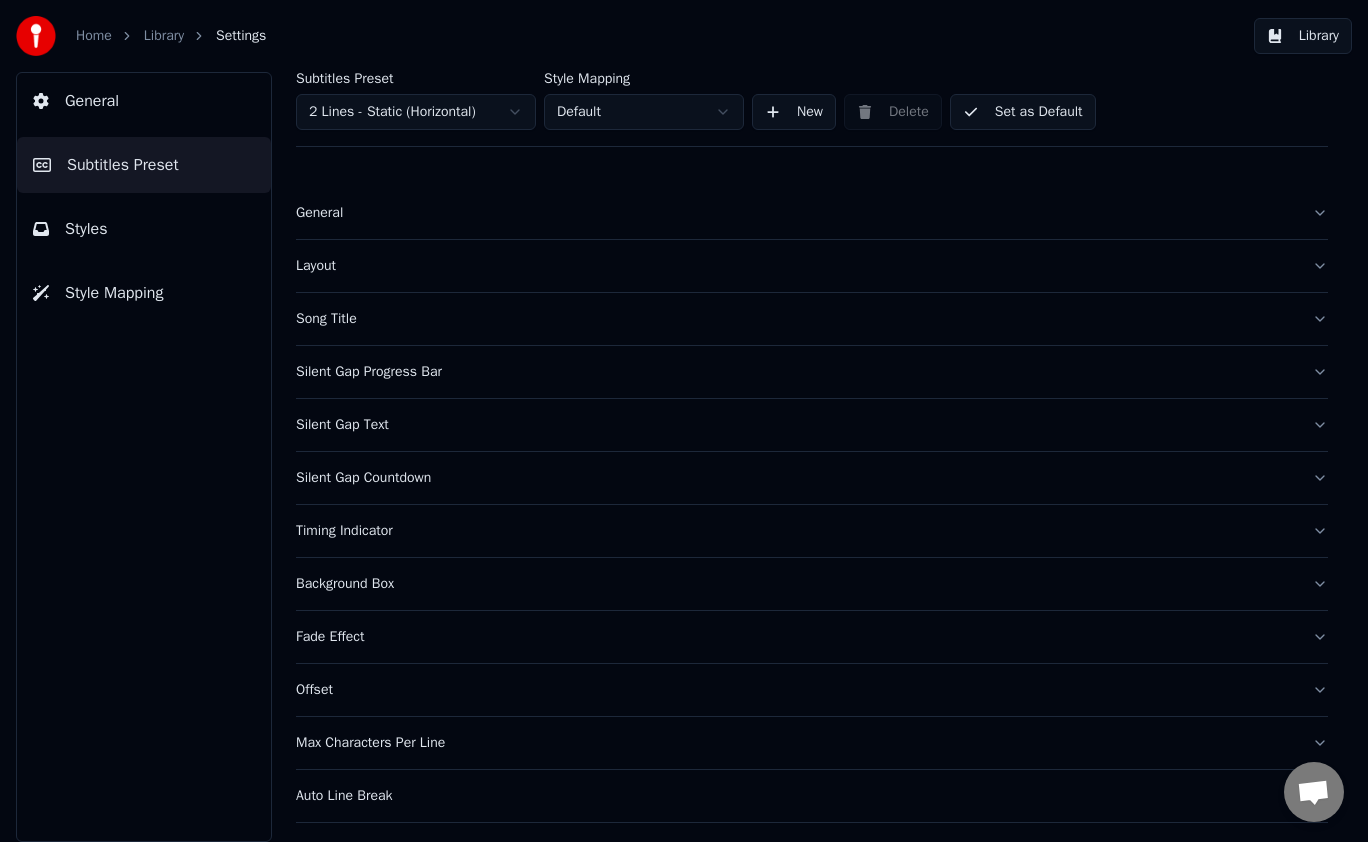 click on "General Subtitles Preset Styles Style Mapping" at bounding box center (144, 457) 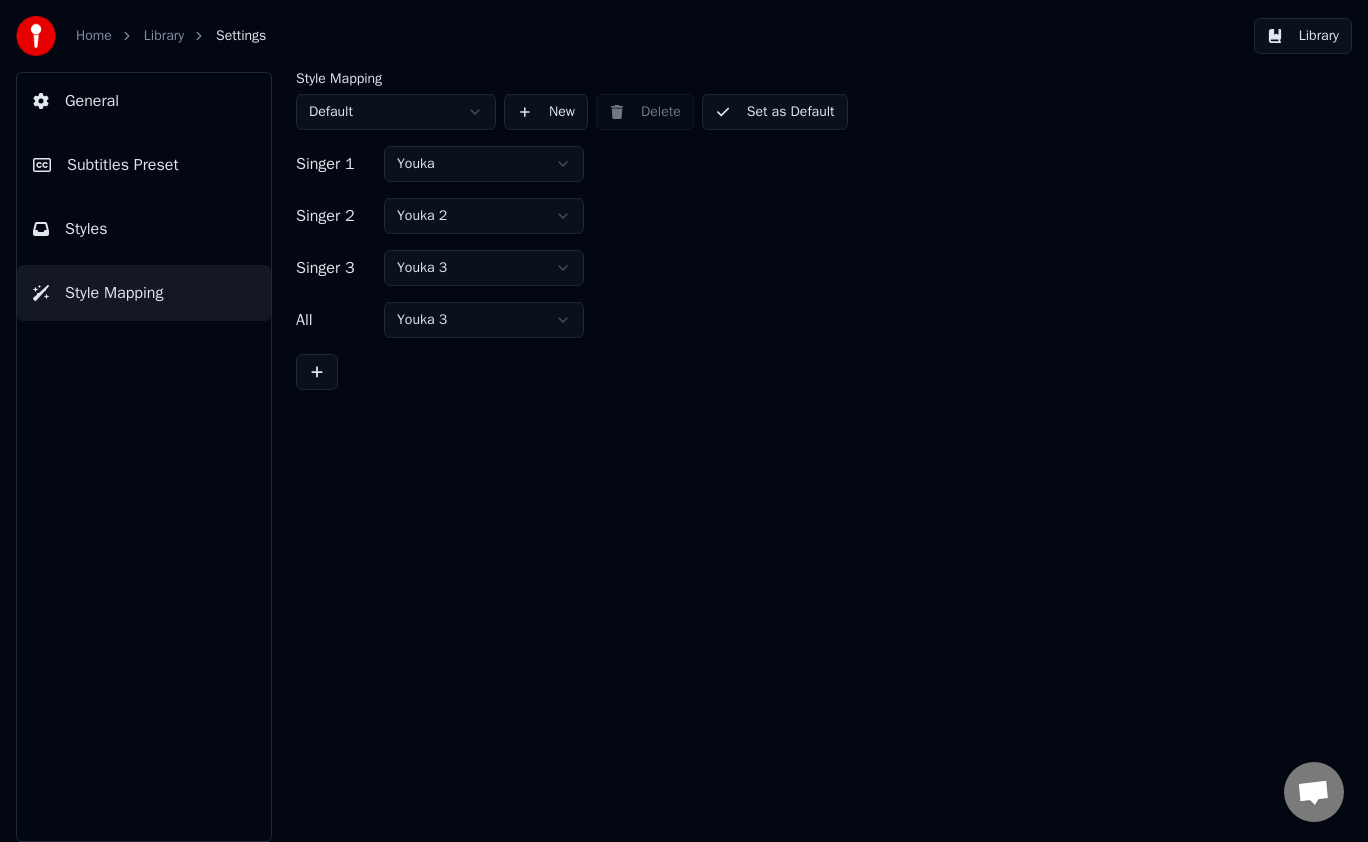 click on "Styles" at bounding box center [86, 229] 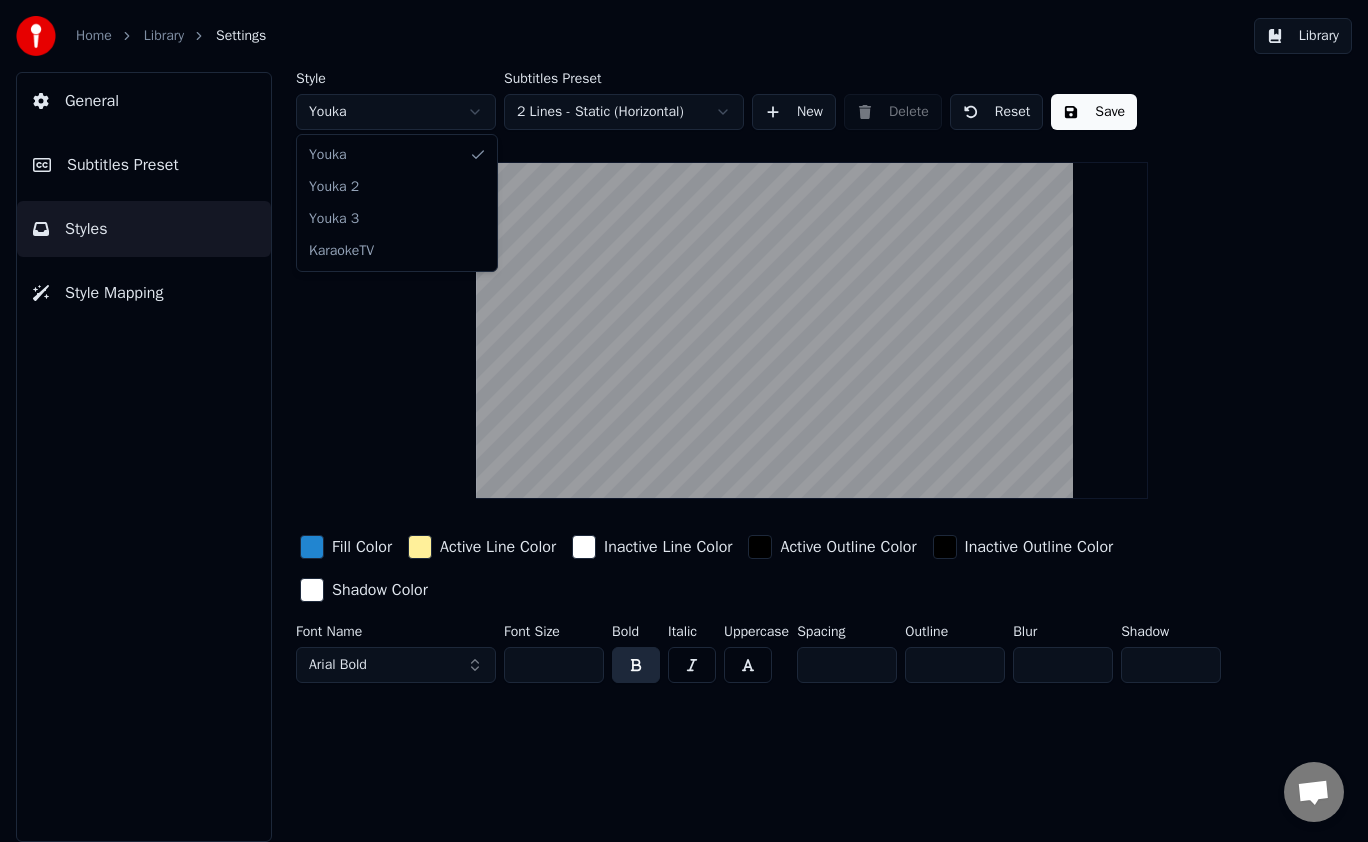 click on "Home Library Settings Library General Subtitles Preset Styles Style Mapping Style Youka Subtitles Preset 2 Lines - Static (Horizontal) New Delete Reset Save Fill Color Active Line Color Inactive Line Color Active Outline Color Inactive Outline Color Shadow Color Font Name Arial Bold Font Size ** Bold Italic Uppercase Spacing * Outline * Blur * Shadow * Youka Youka 2 Youka 3 KaraokeTV" at bounding box center [684, 421] 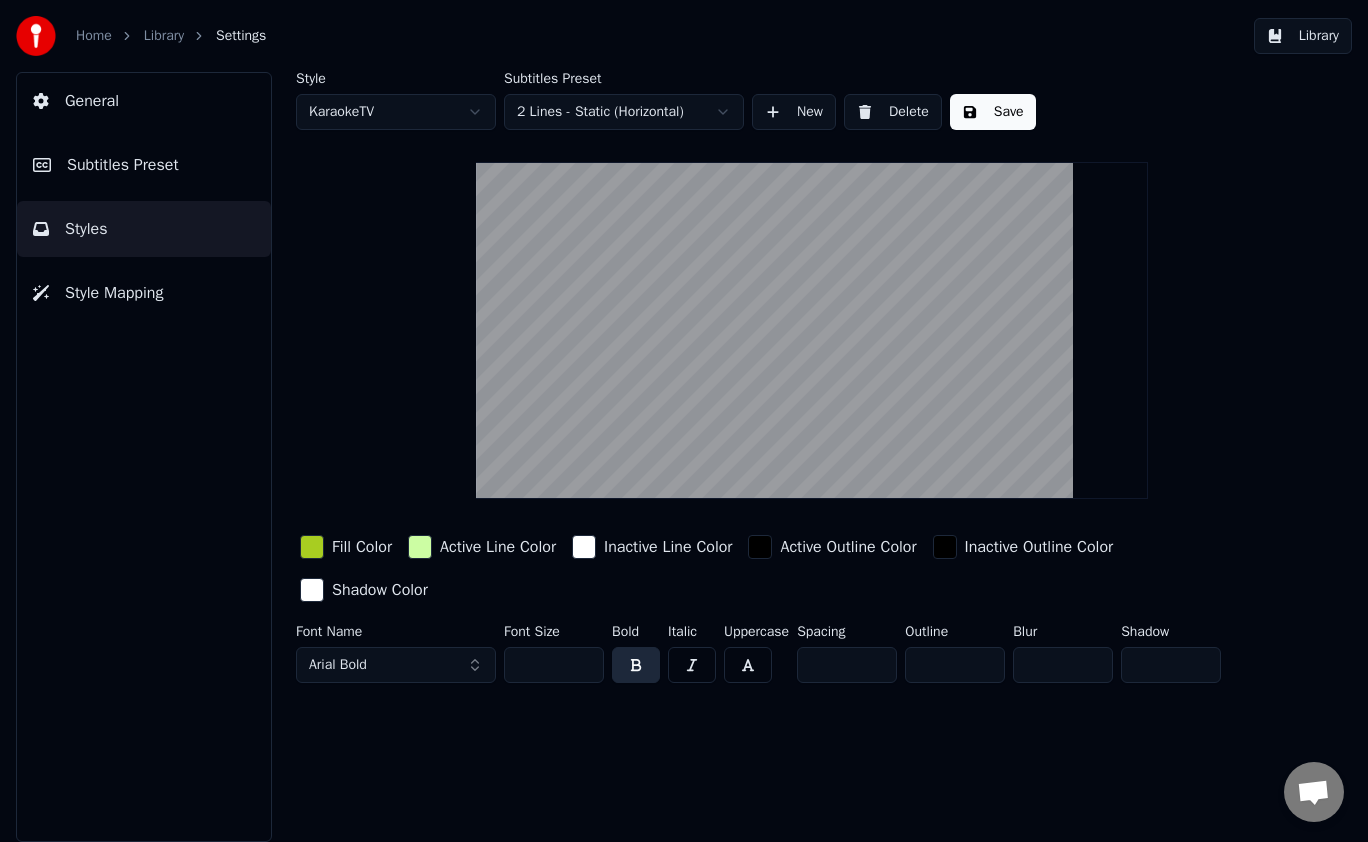 click at bounding box center [760, 547] 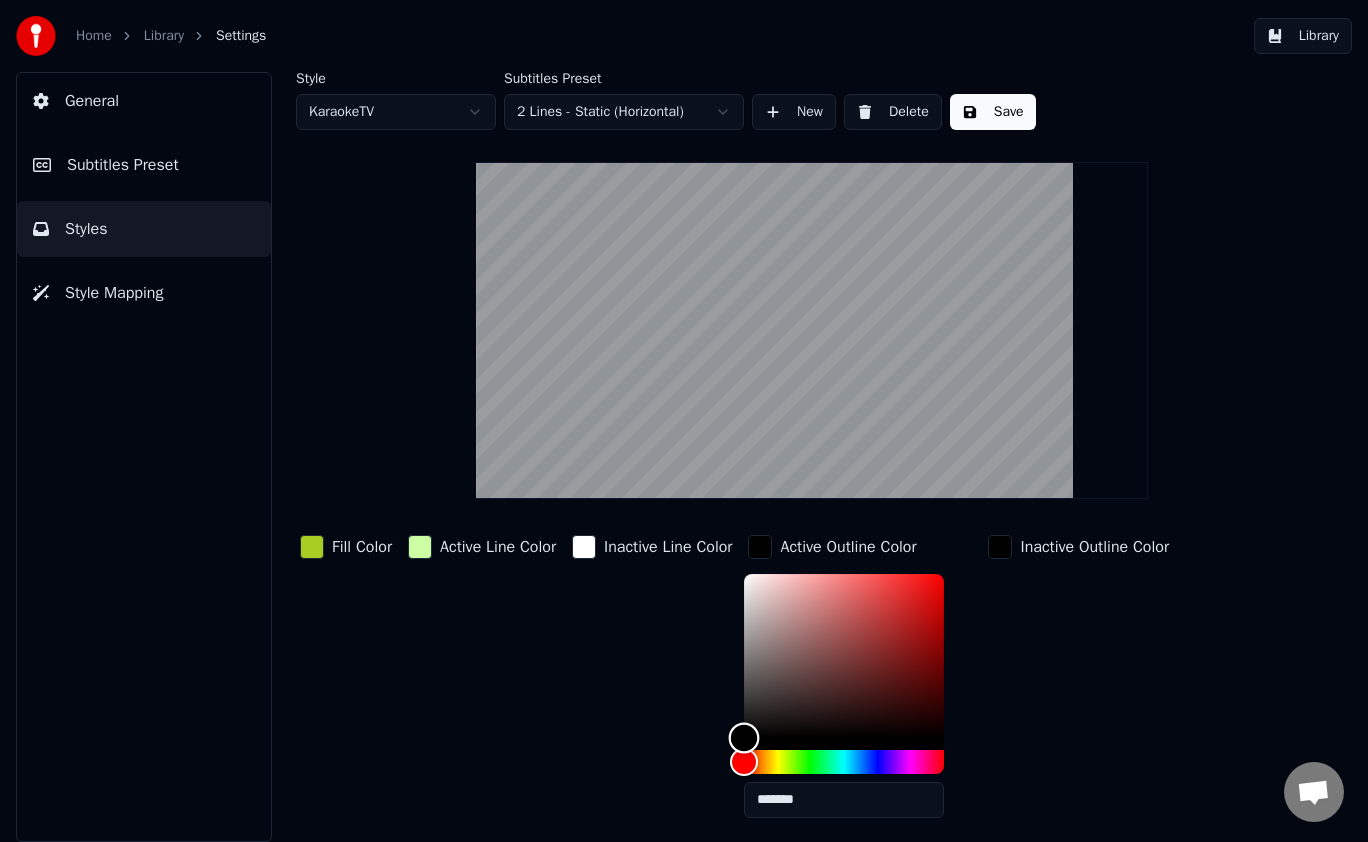 type on "*******" 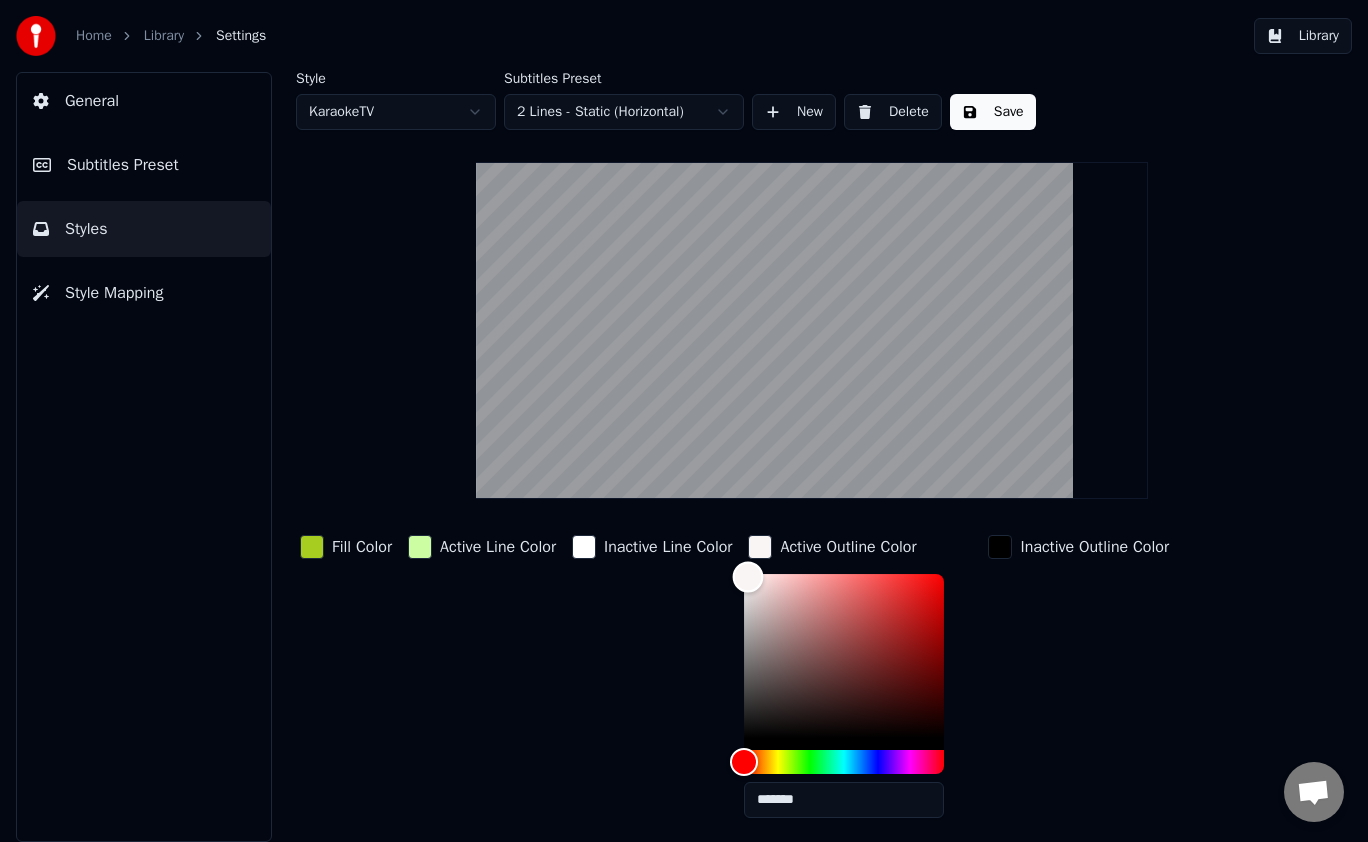 click at bounding box center [844, 656] 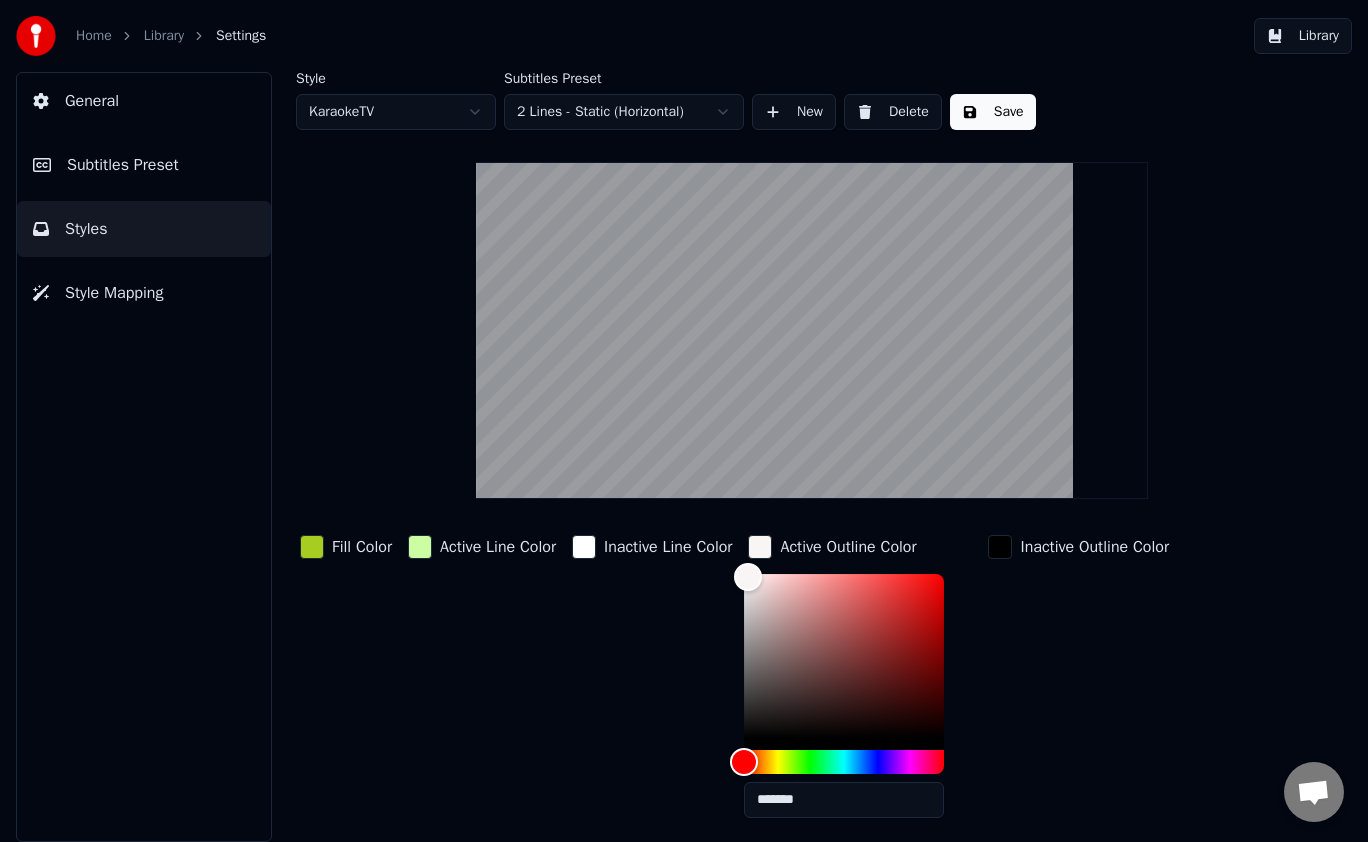 click on "Library" at bounding box center [1303, 36] 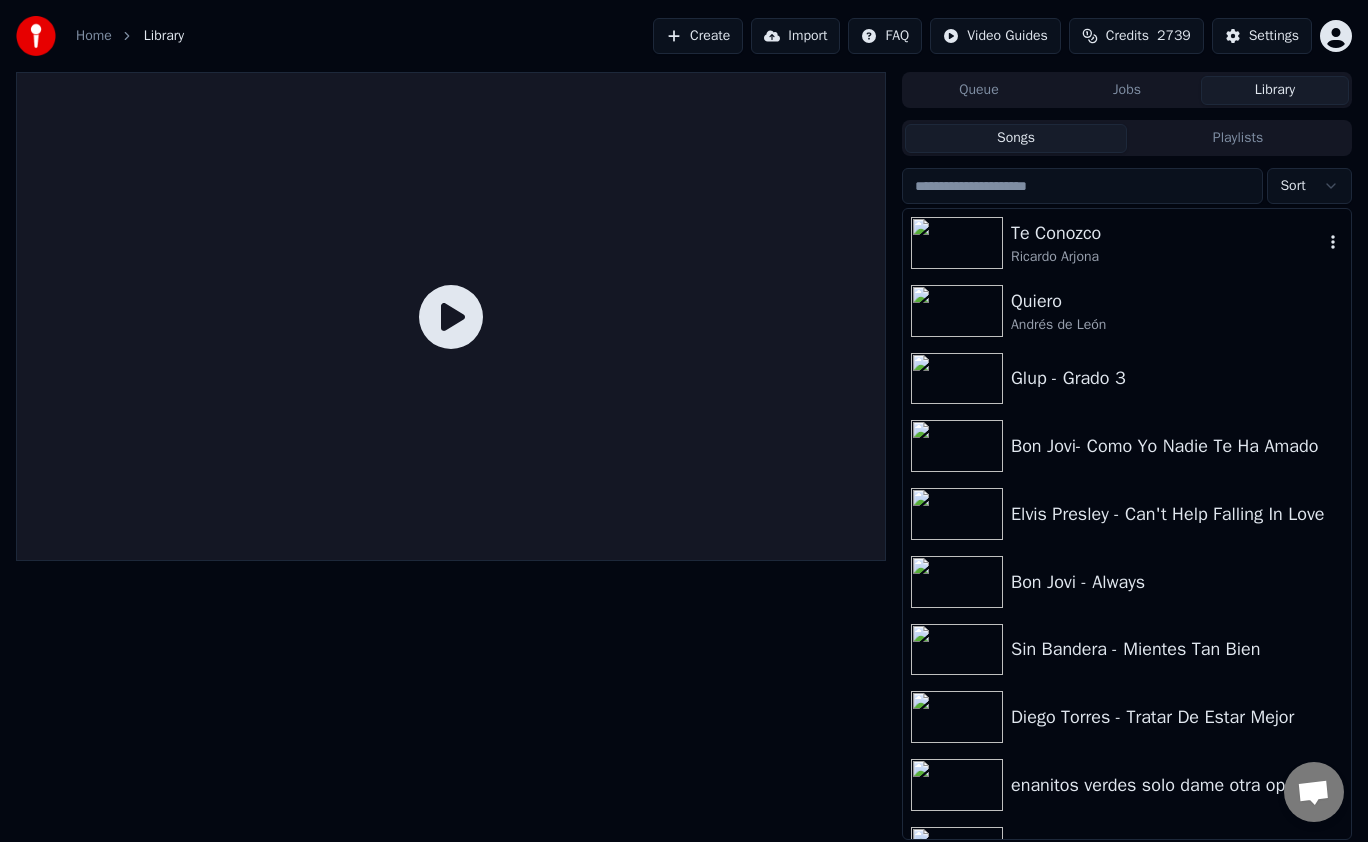click on "[ARTIST]" at bounding box center [1167, 257] 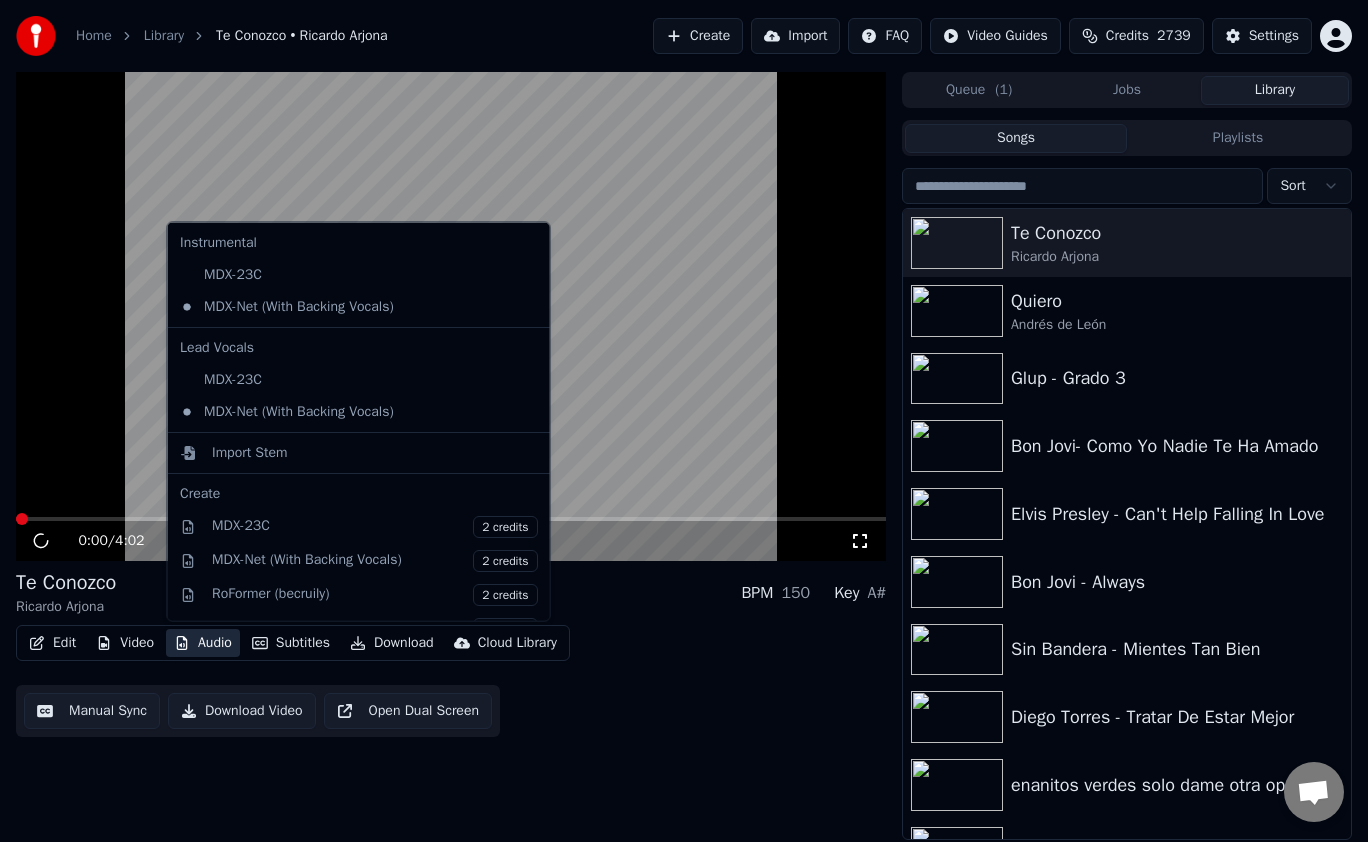 click on "Audio" at bounding box center (203, 643) 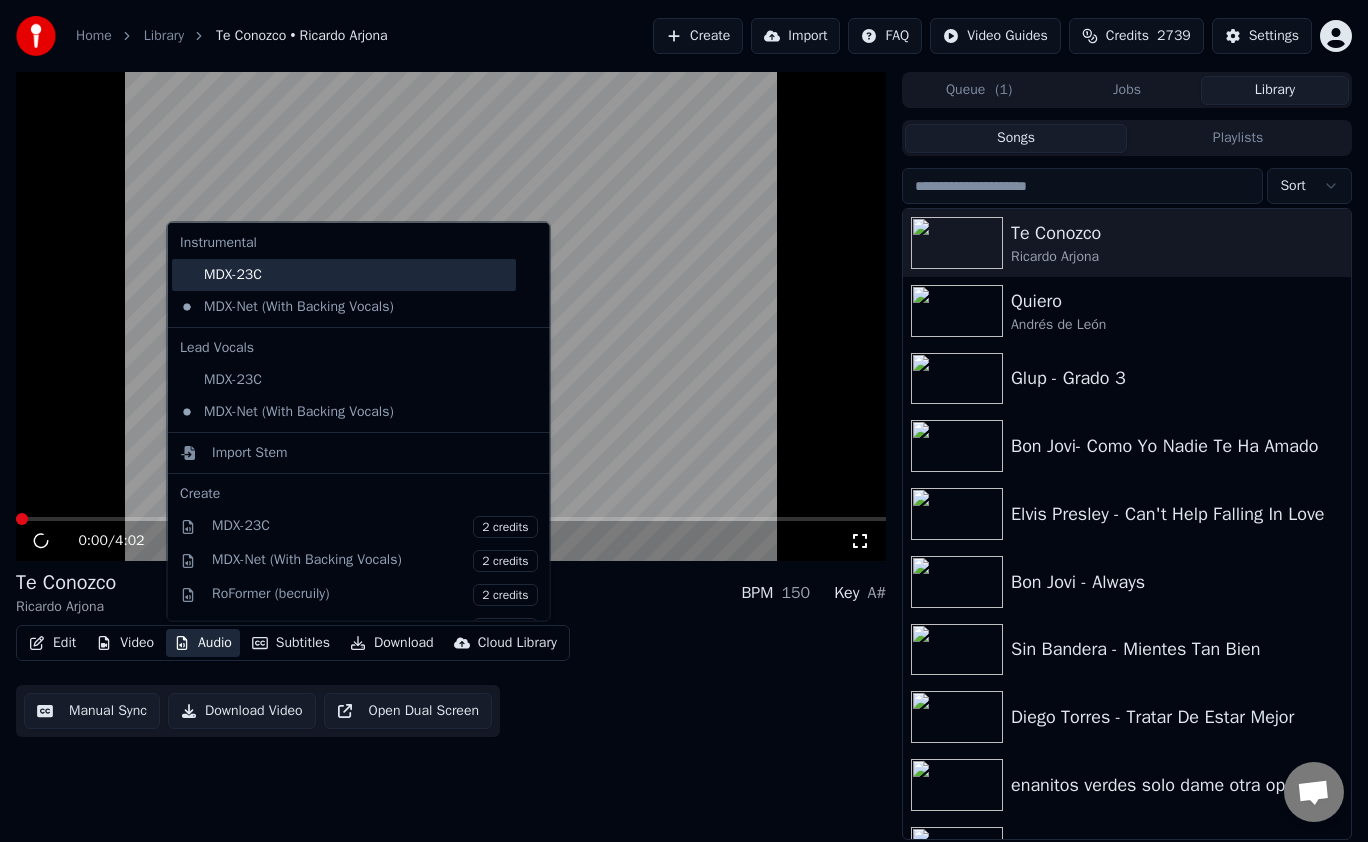 click on "MDX-23C" at bounding box center [344, 274] 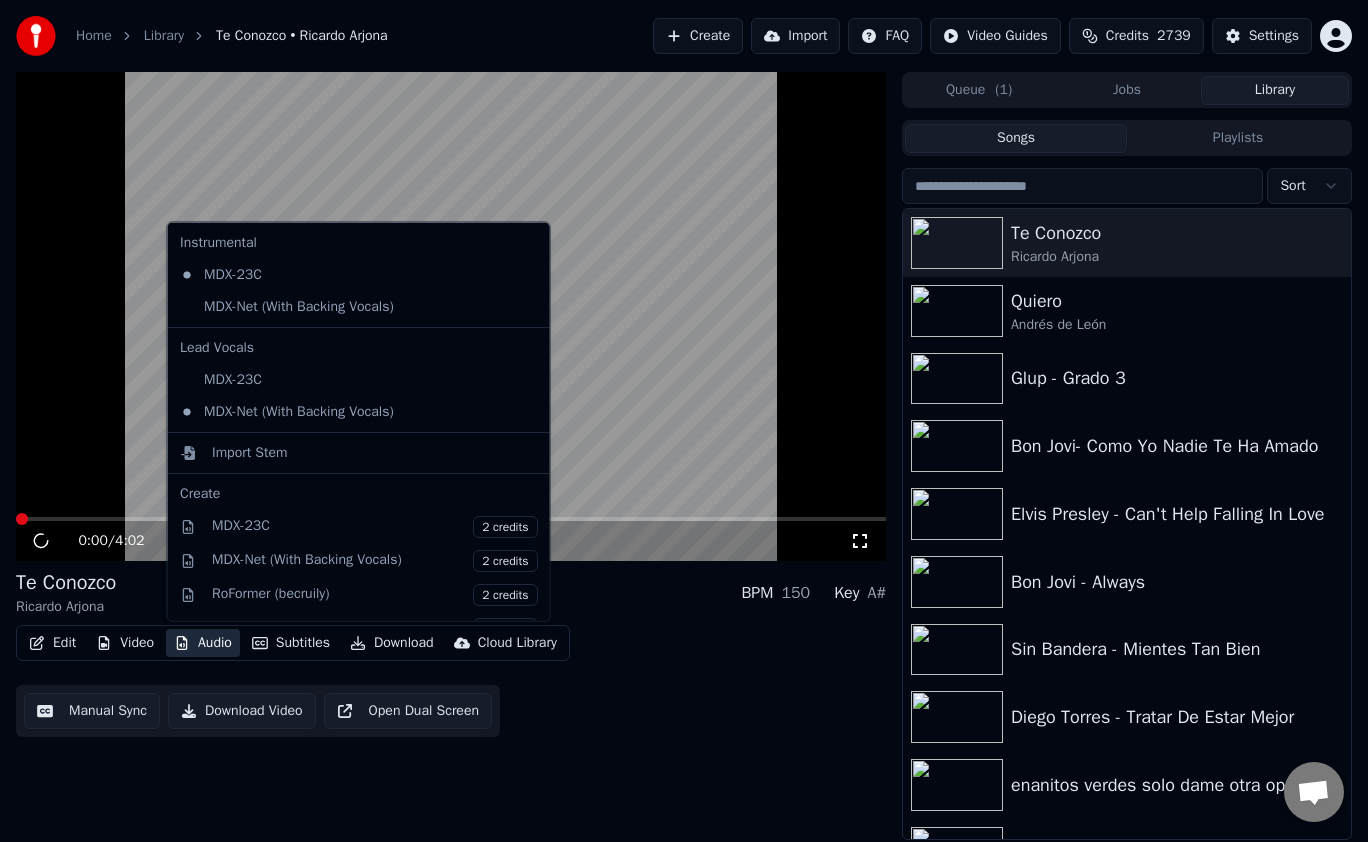click on "Audio" at bounding box center [203, 643] 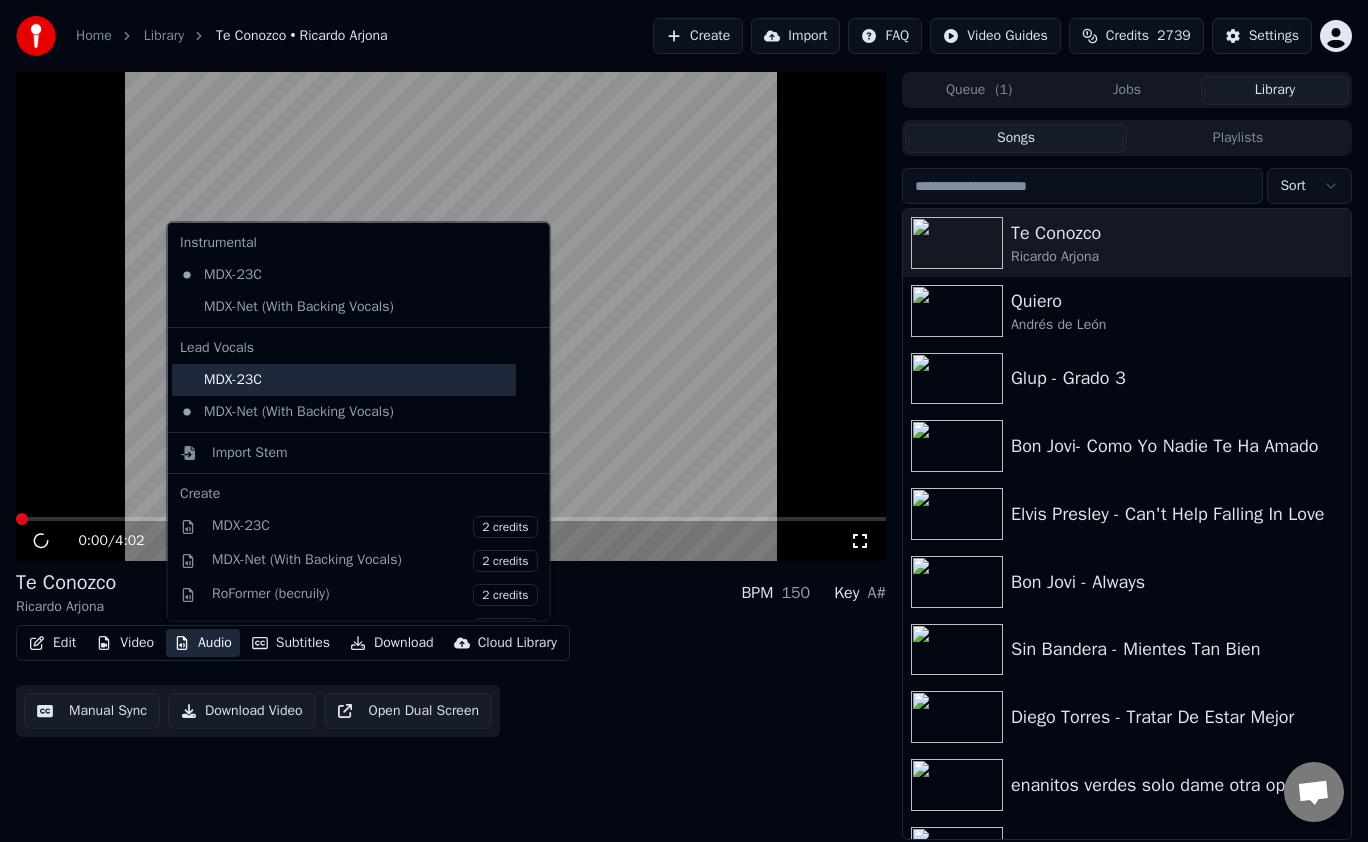 click on "MDX-23C" at bounding box center [344, 379] 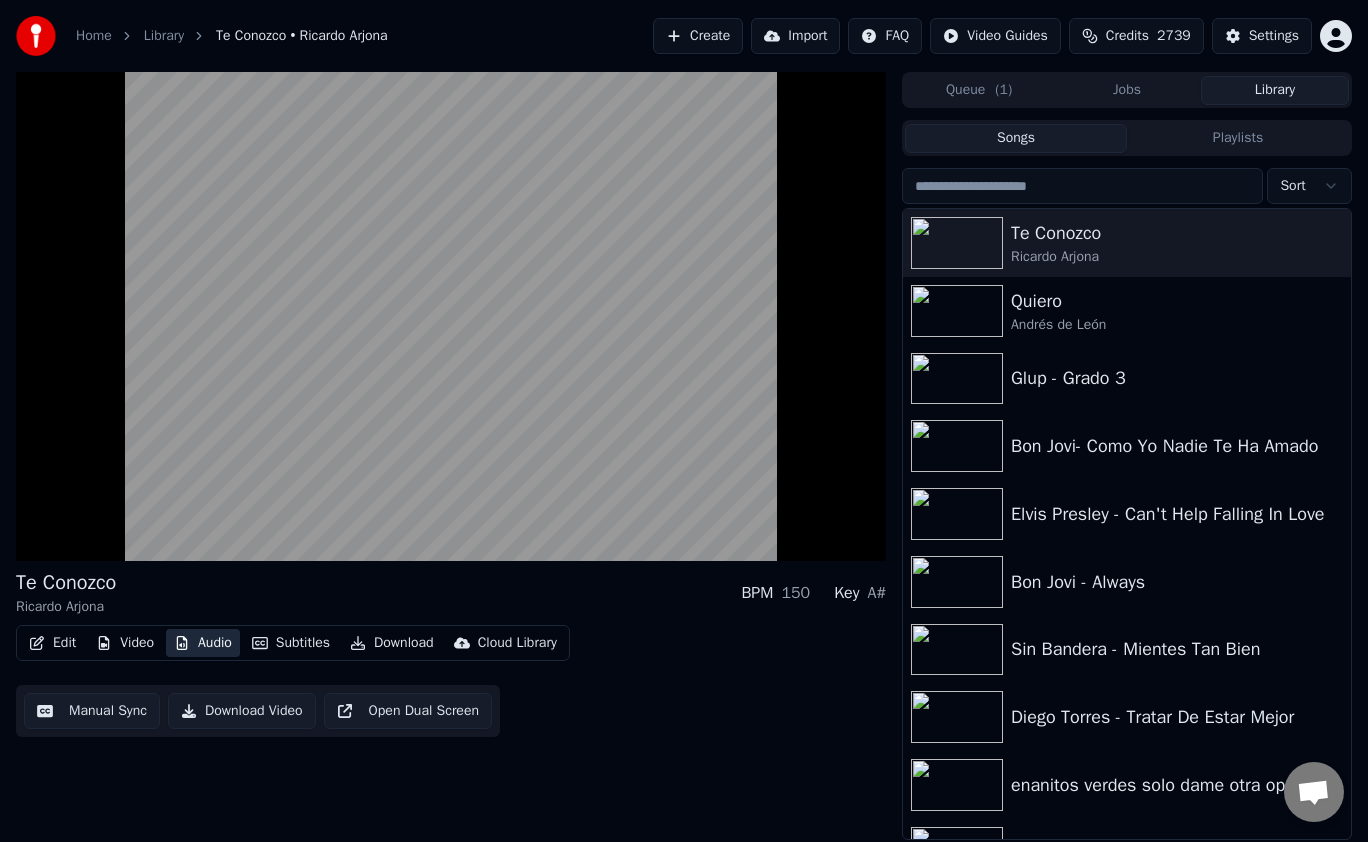 type 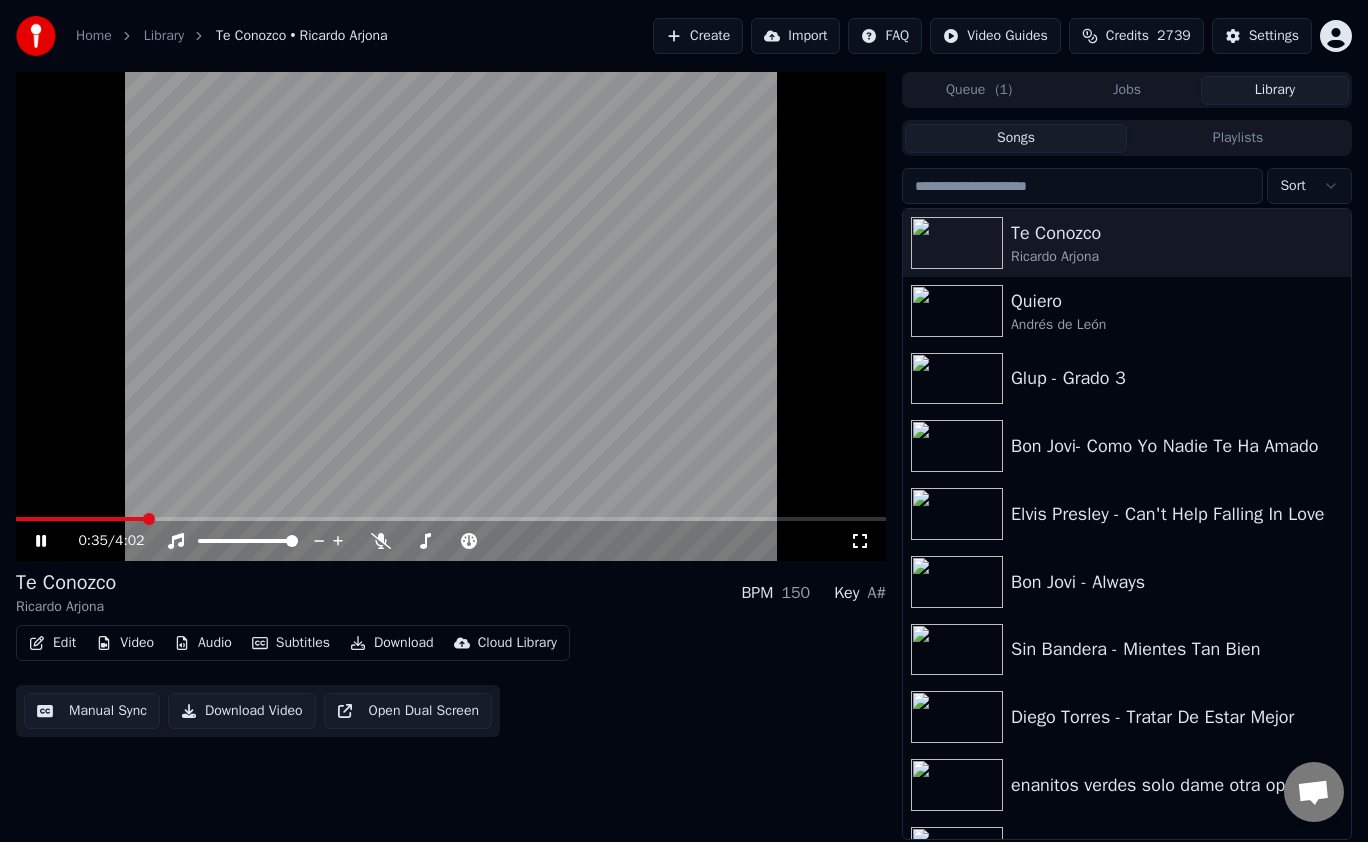 click 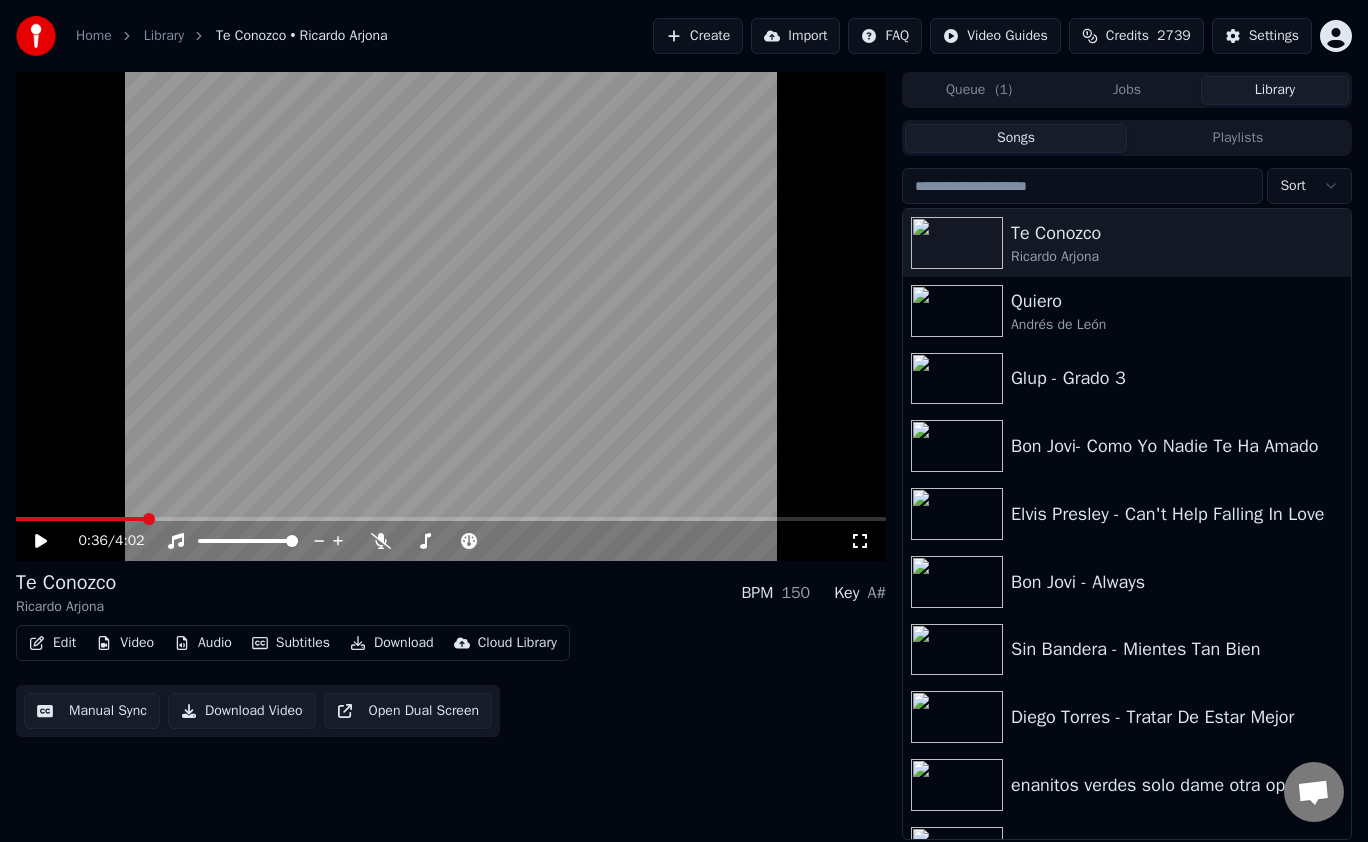 click on "Settings" at bounding box center (1274, 36) 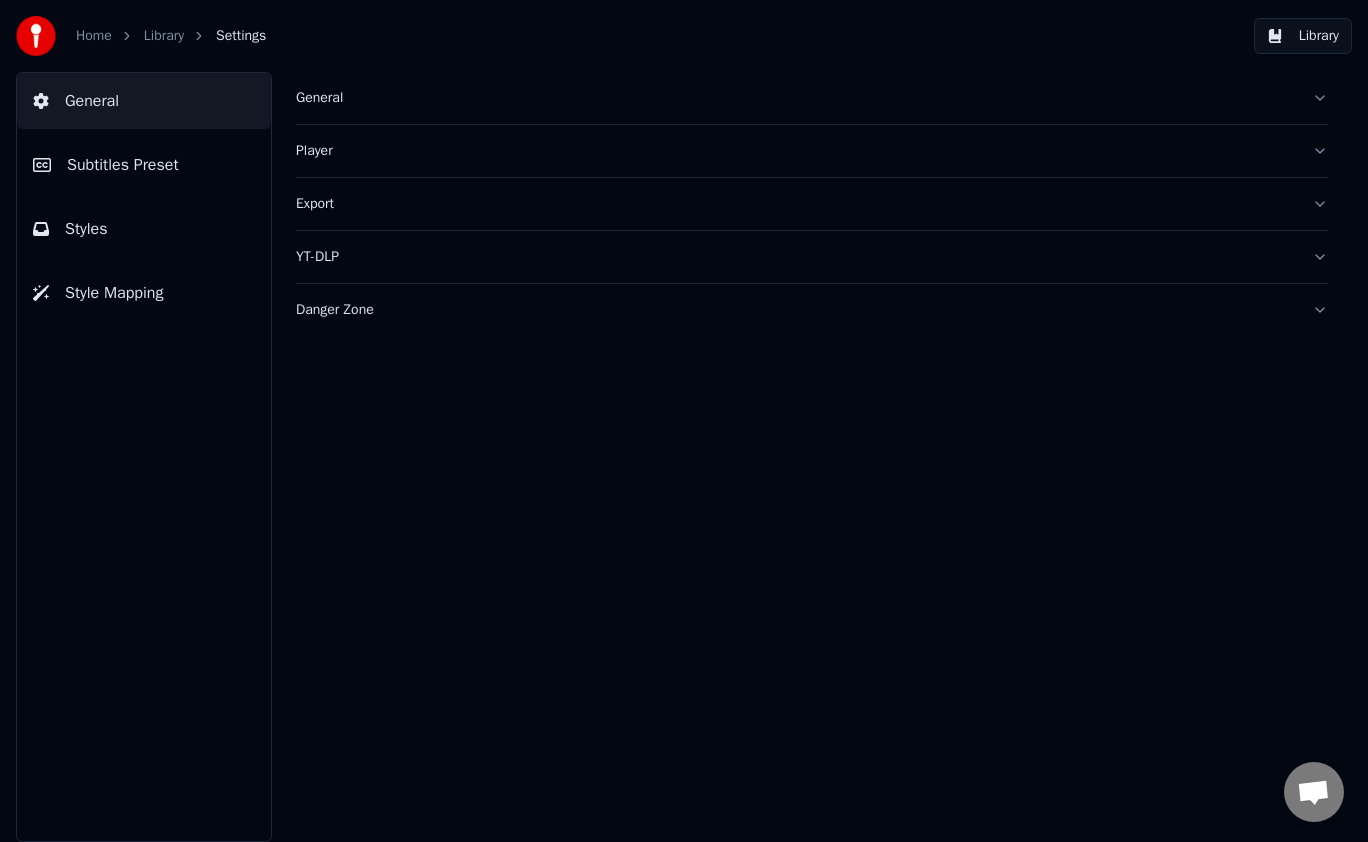 click on "Styles" at bounding box center [86, 229] 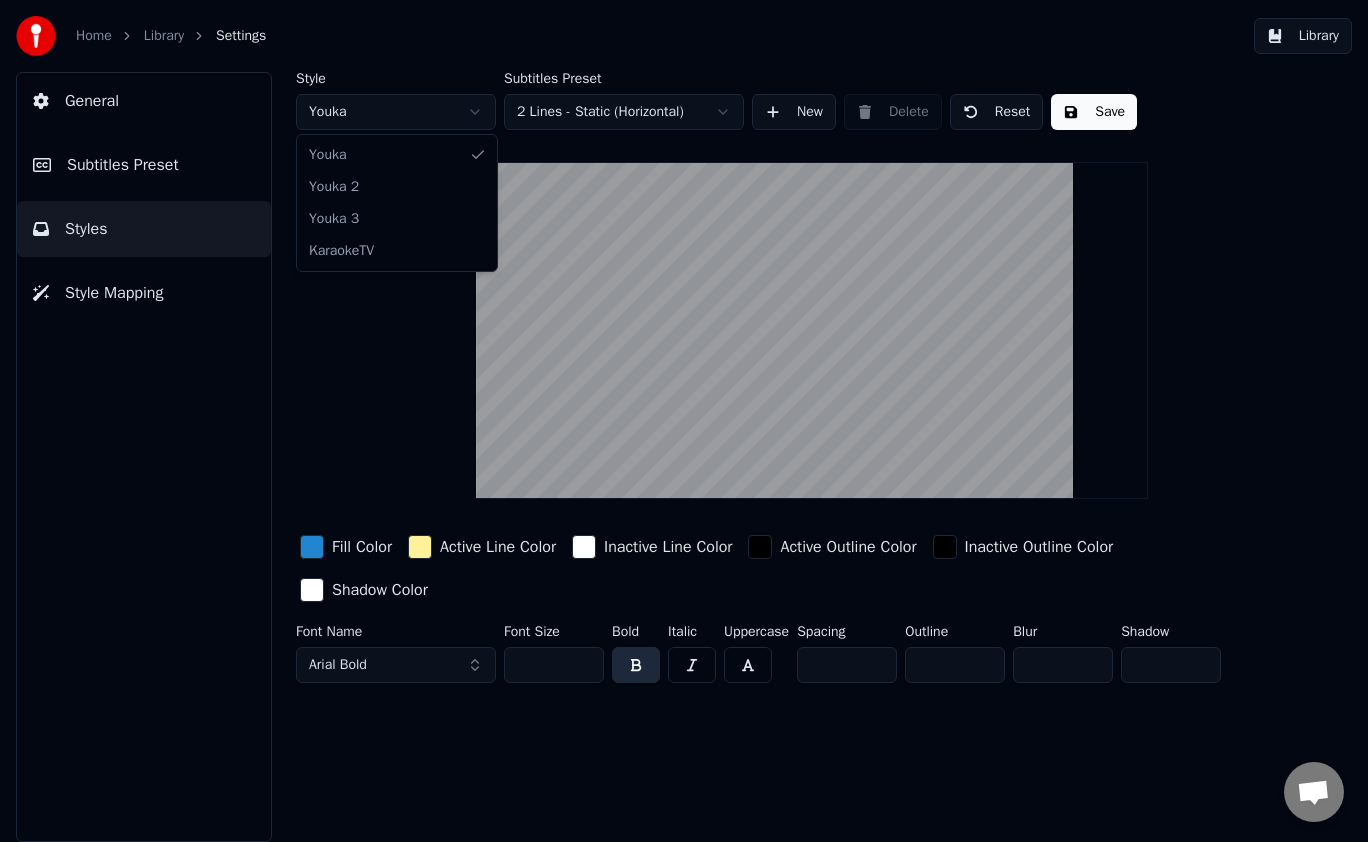 click on "Home Library Settings Library General Subtitles Preset Styles Style Mapping Style Youka Subtitles Preset 2 Lines - Static (Horizontal) New Delete Reset Save Fill Color Active Line Color Inactive Line Color Active Outline Color Inactive Outline Color Shadow Color Font Name Arial Bold Font Size ** Bold Italic Uppercase Spacing * Outline * Blur * Shadow * Youka Youka 2 Youka 3 KaraokeTV" at bounding box center (684, 421) 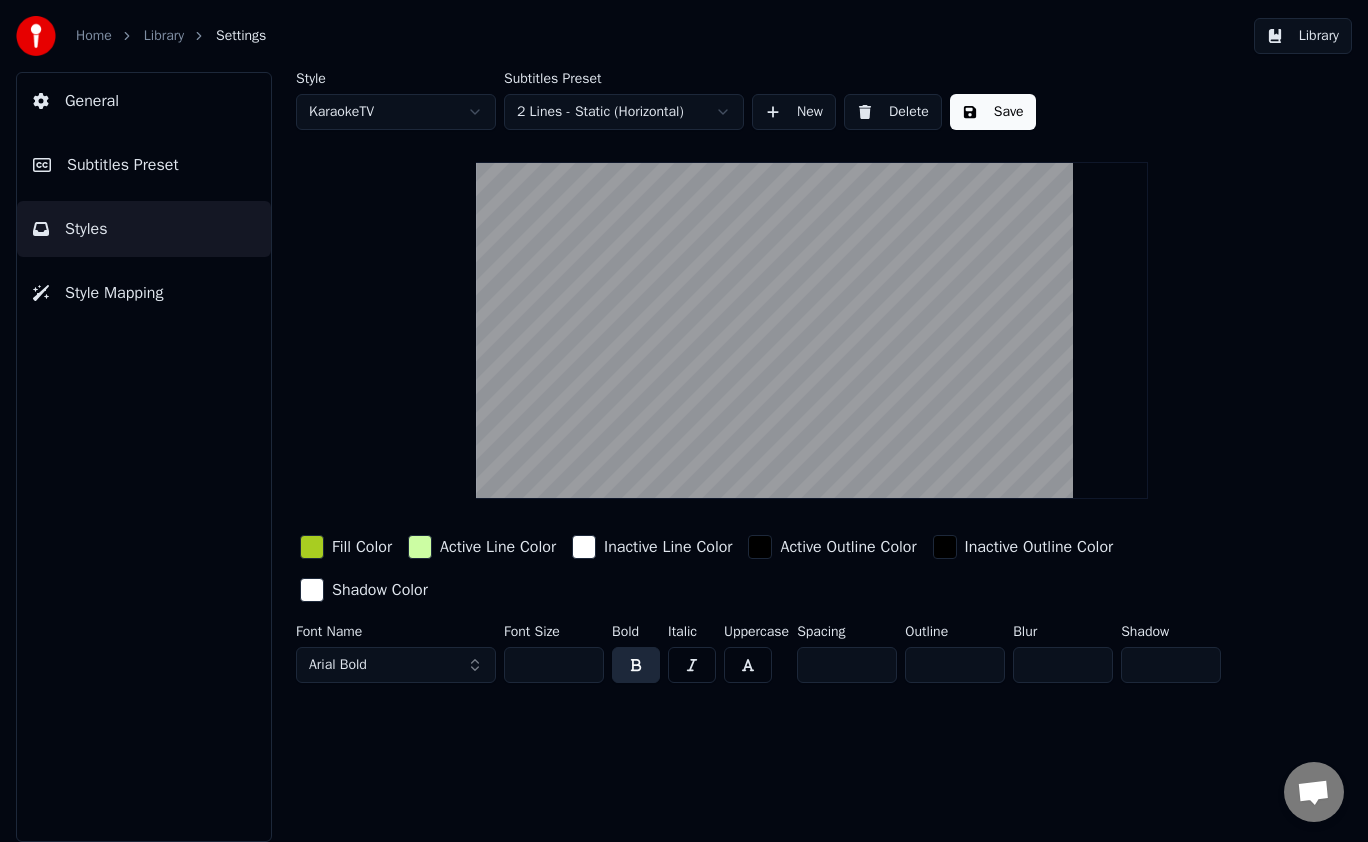 click at bounding box center [760, 547] 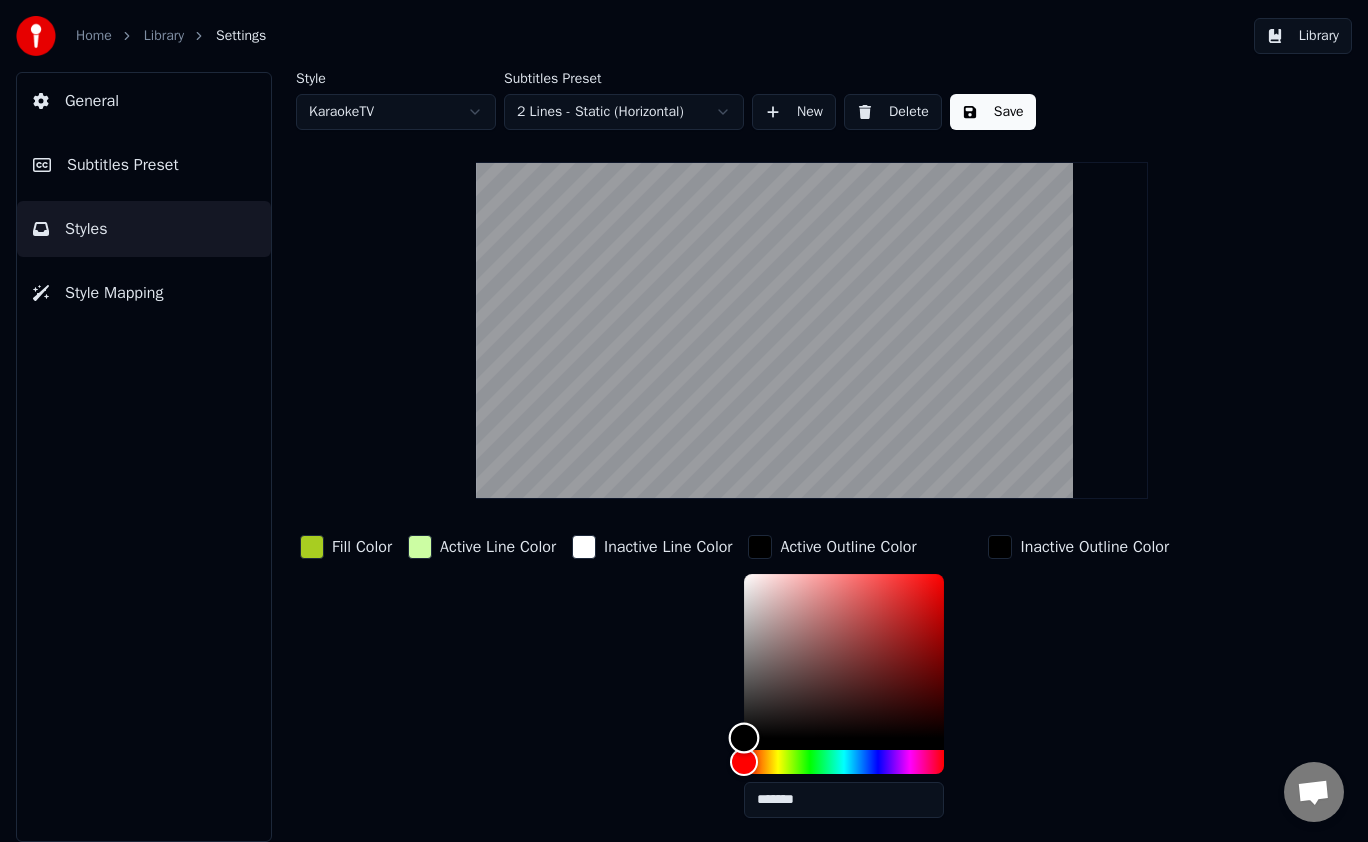 type on "*******" 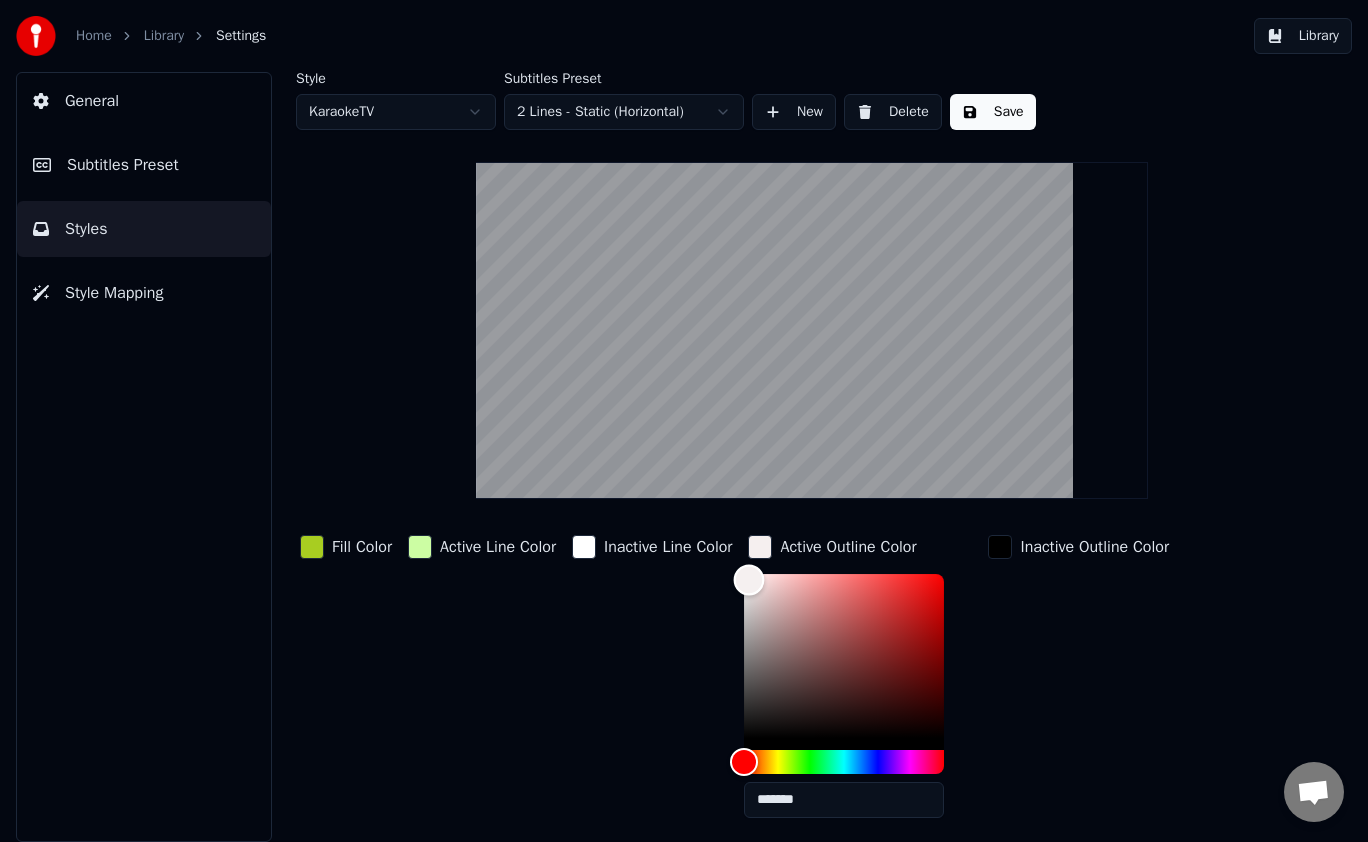 click at bounding box center [844, 656] 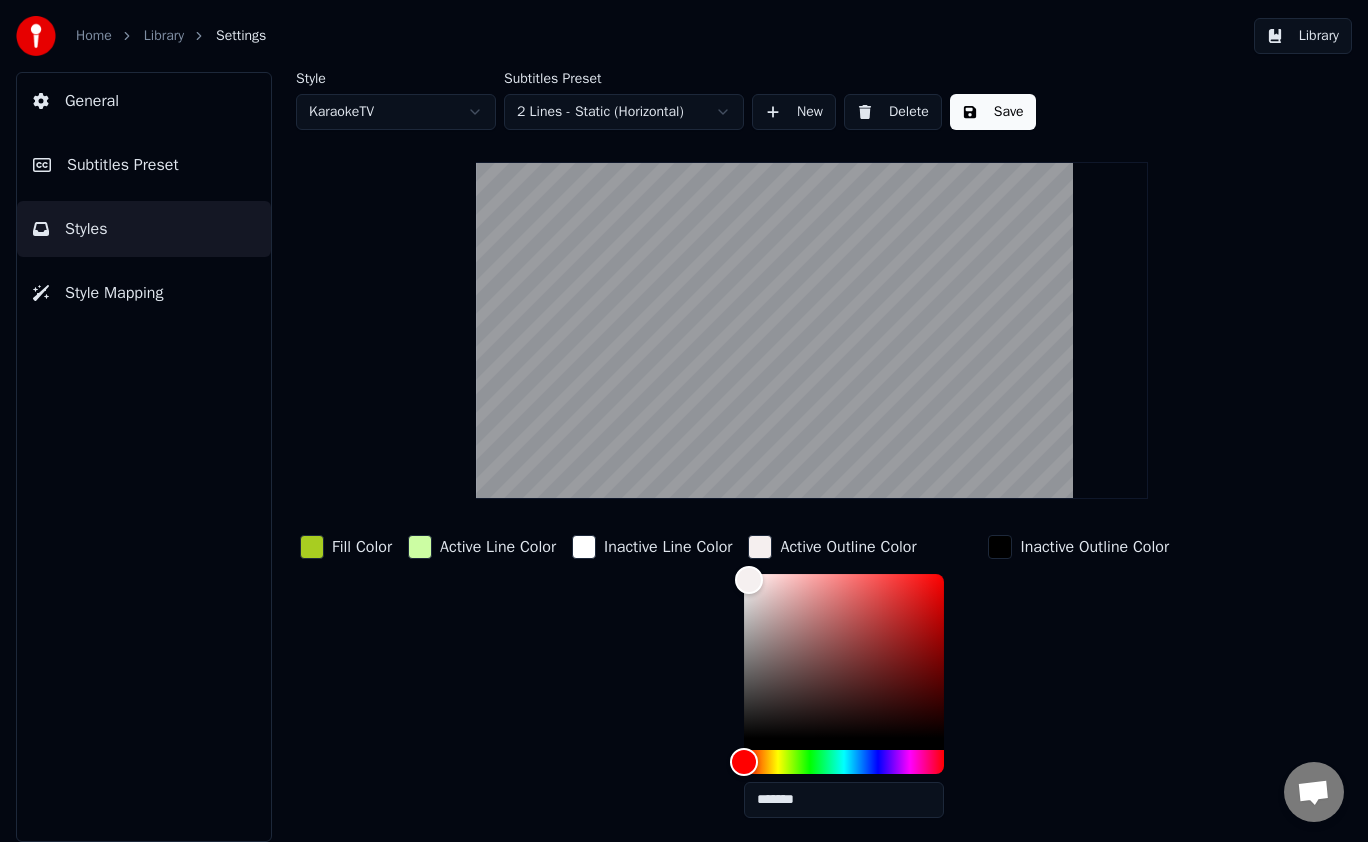 click on "Save" at bounding box center [993, 112] 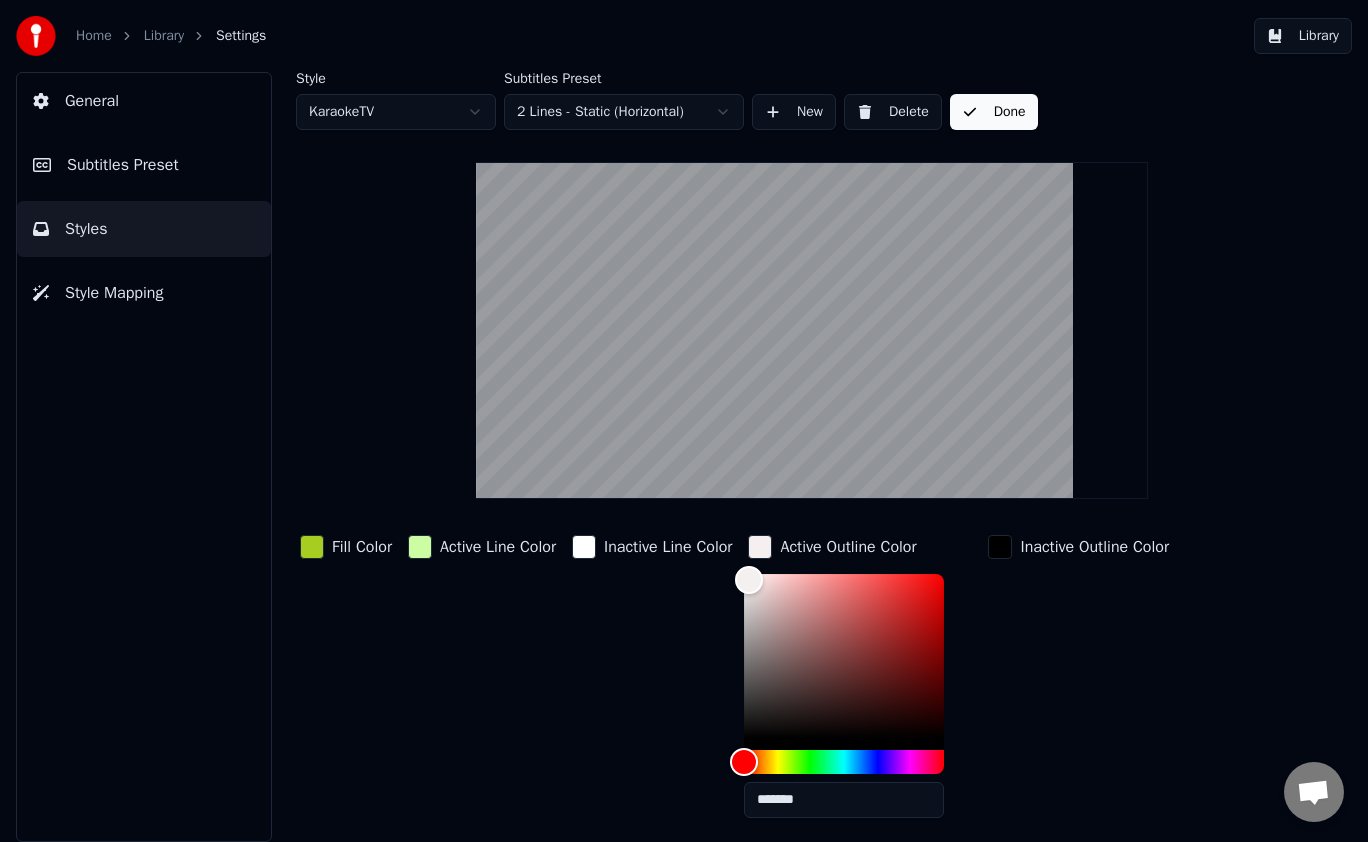 click on "Library" at bounding box center [1303, 36] 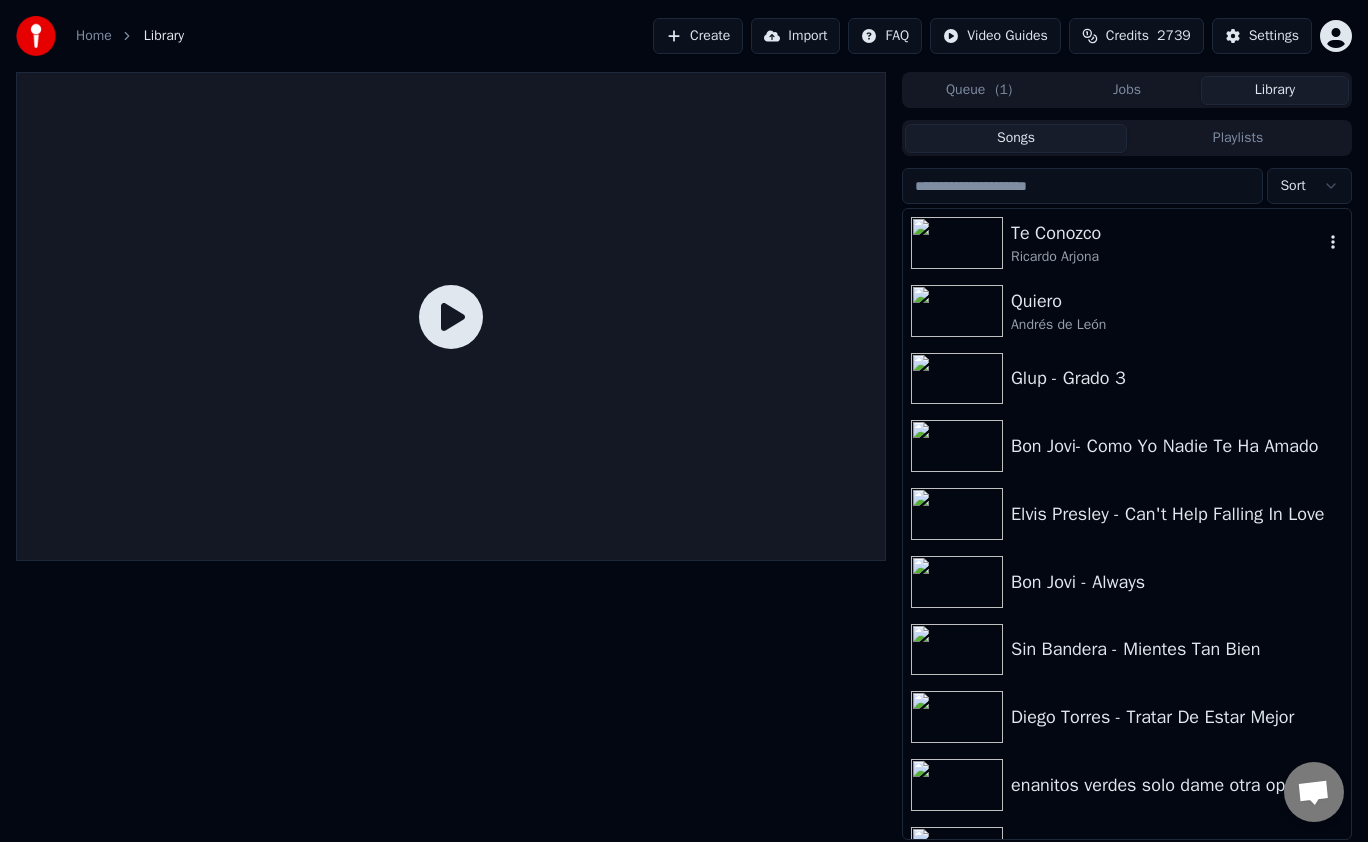 click on "Te Conozco" at bounding box center [1167, 233] 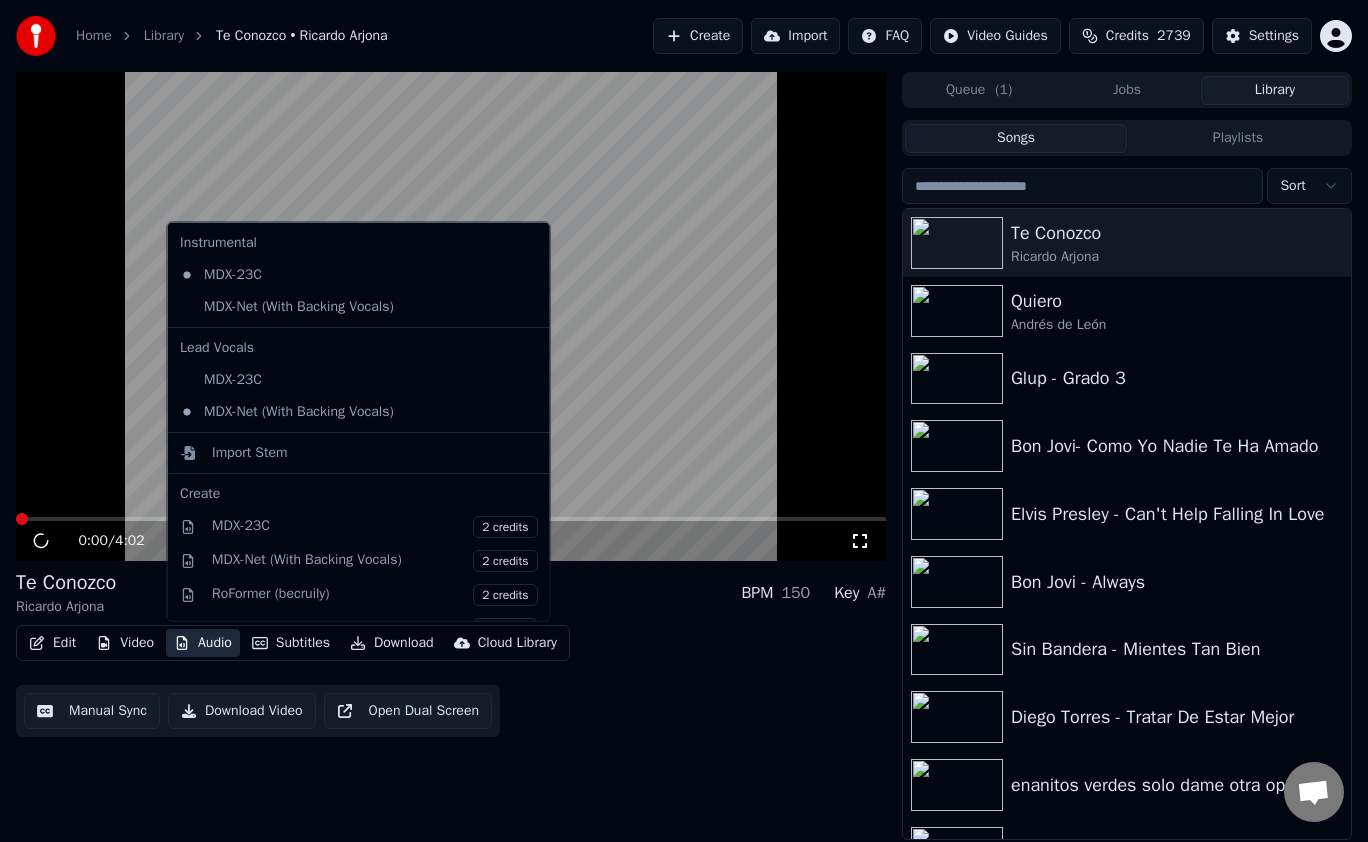click on "Audio" at bounding box center [203, 643] 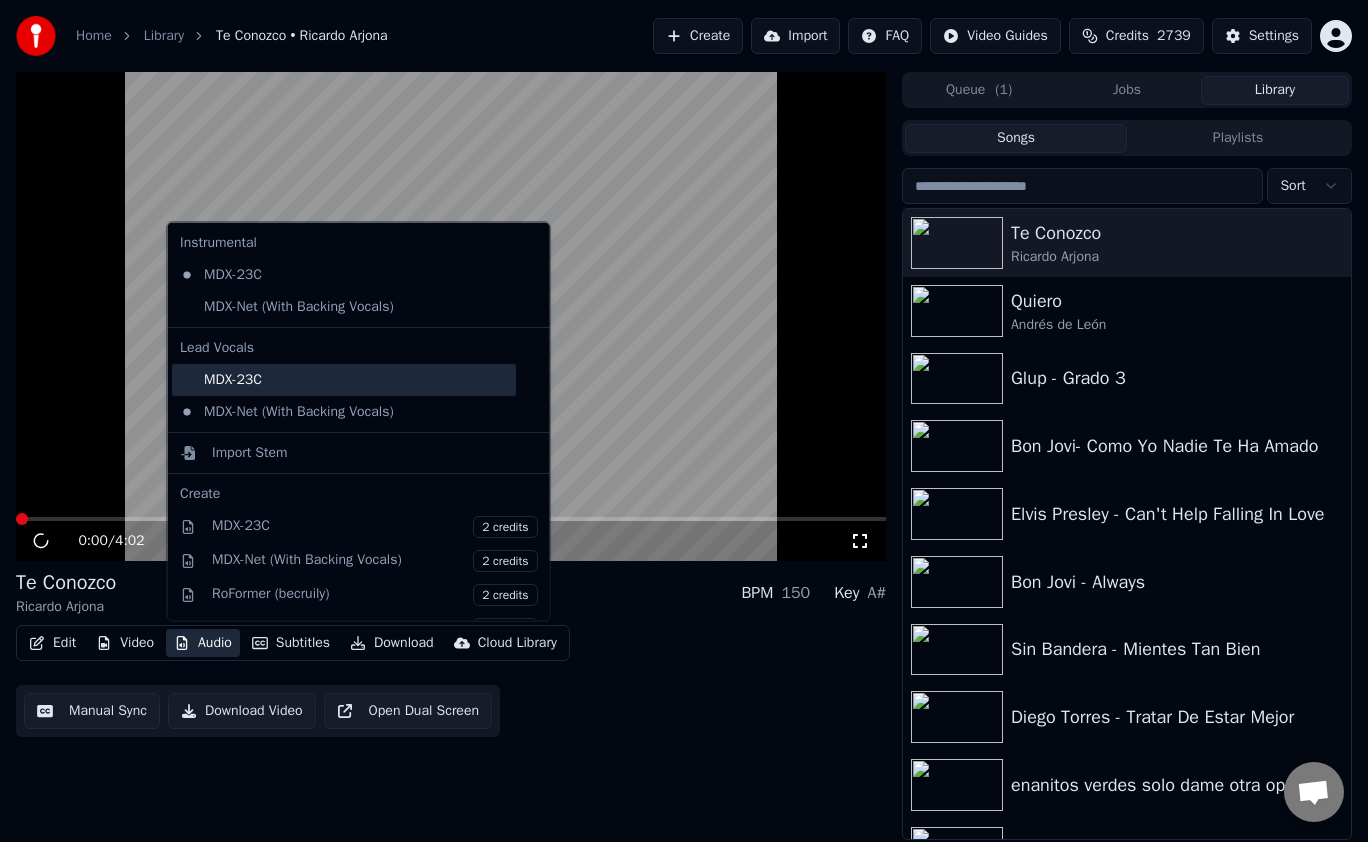 click on "MDX-23C" at bounding box center (344, 379) 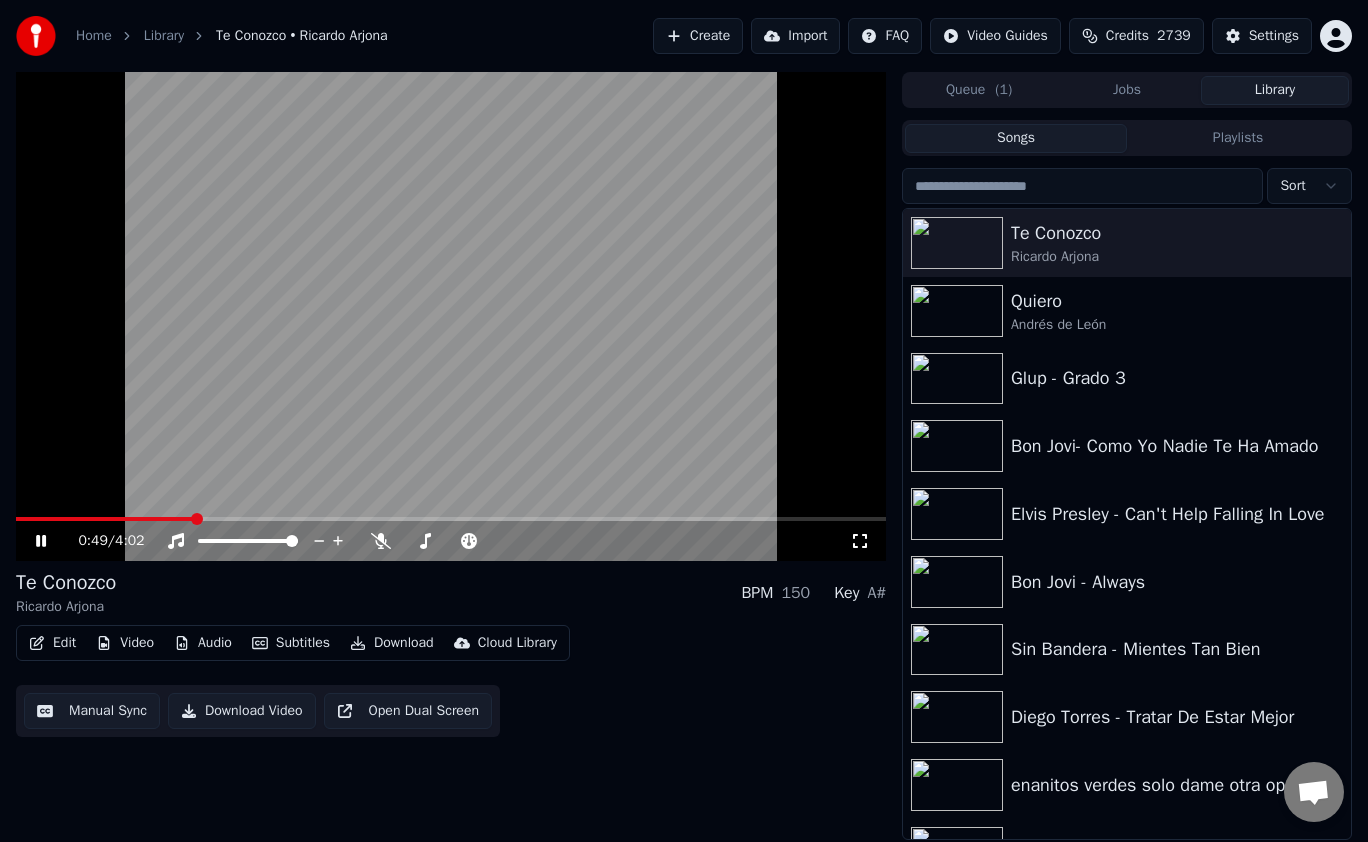 click 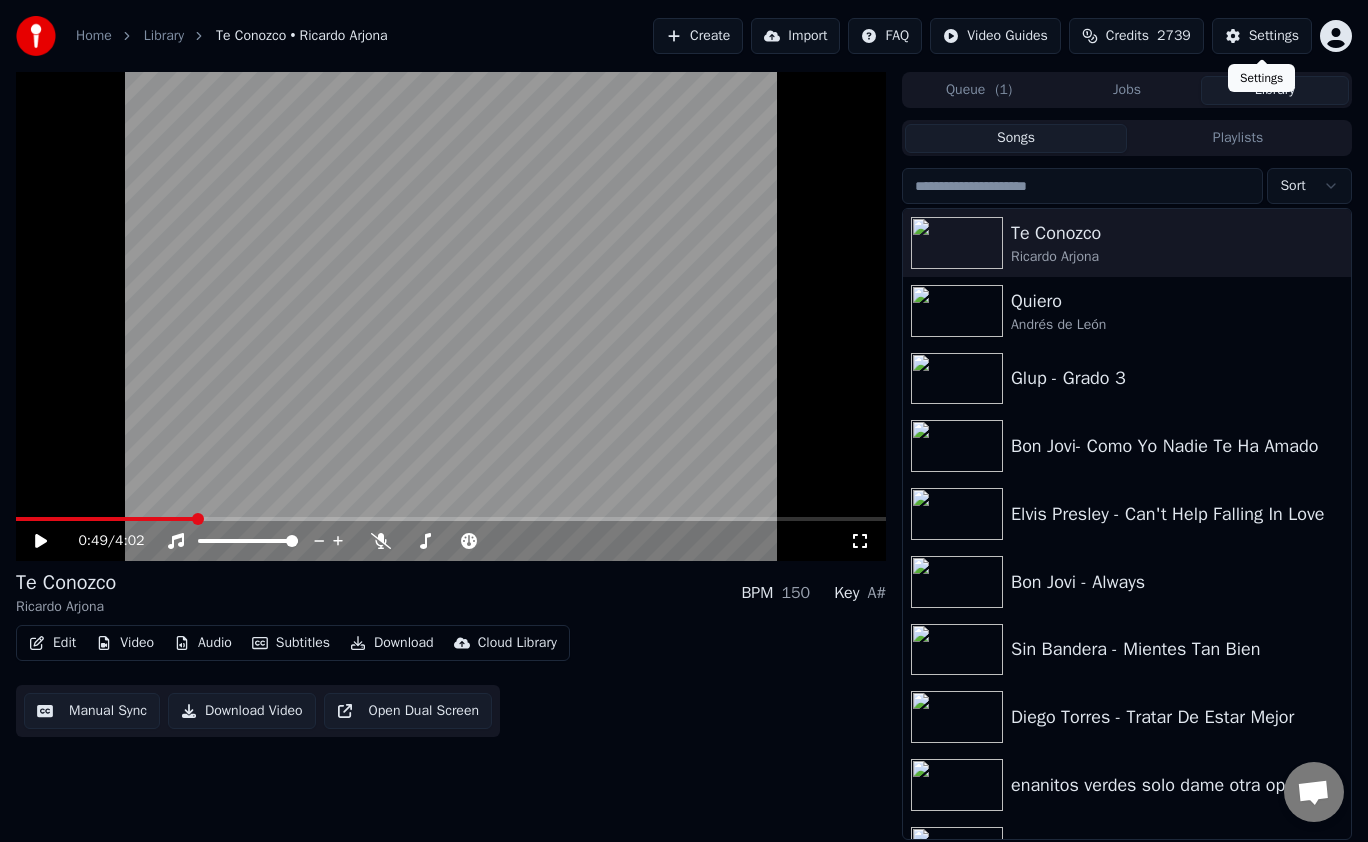 click on "Settings" at bounding box center [1274, 36] 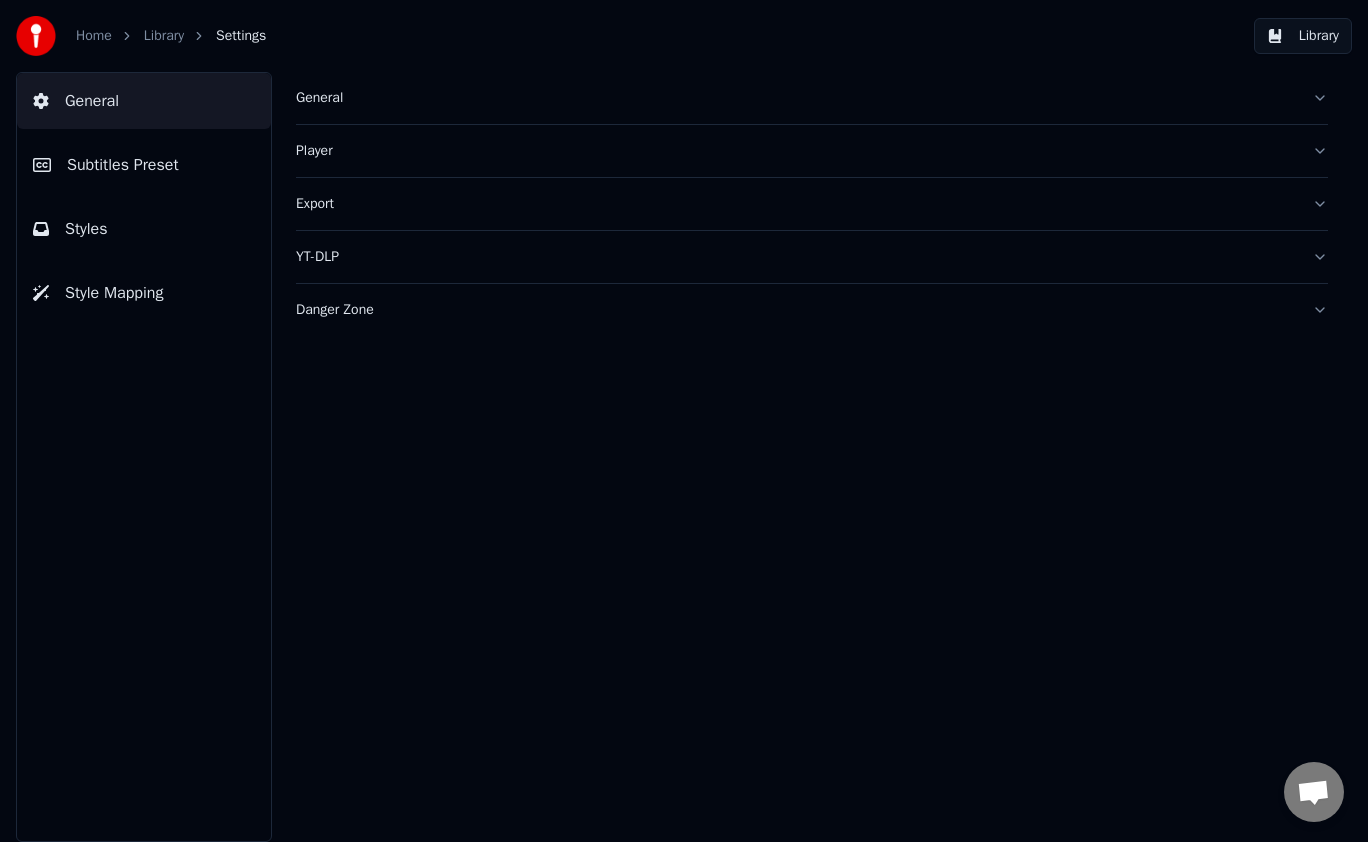 click on "General" at bounding box center (812, 98) 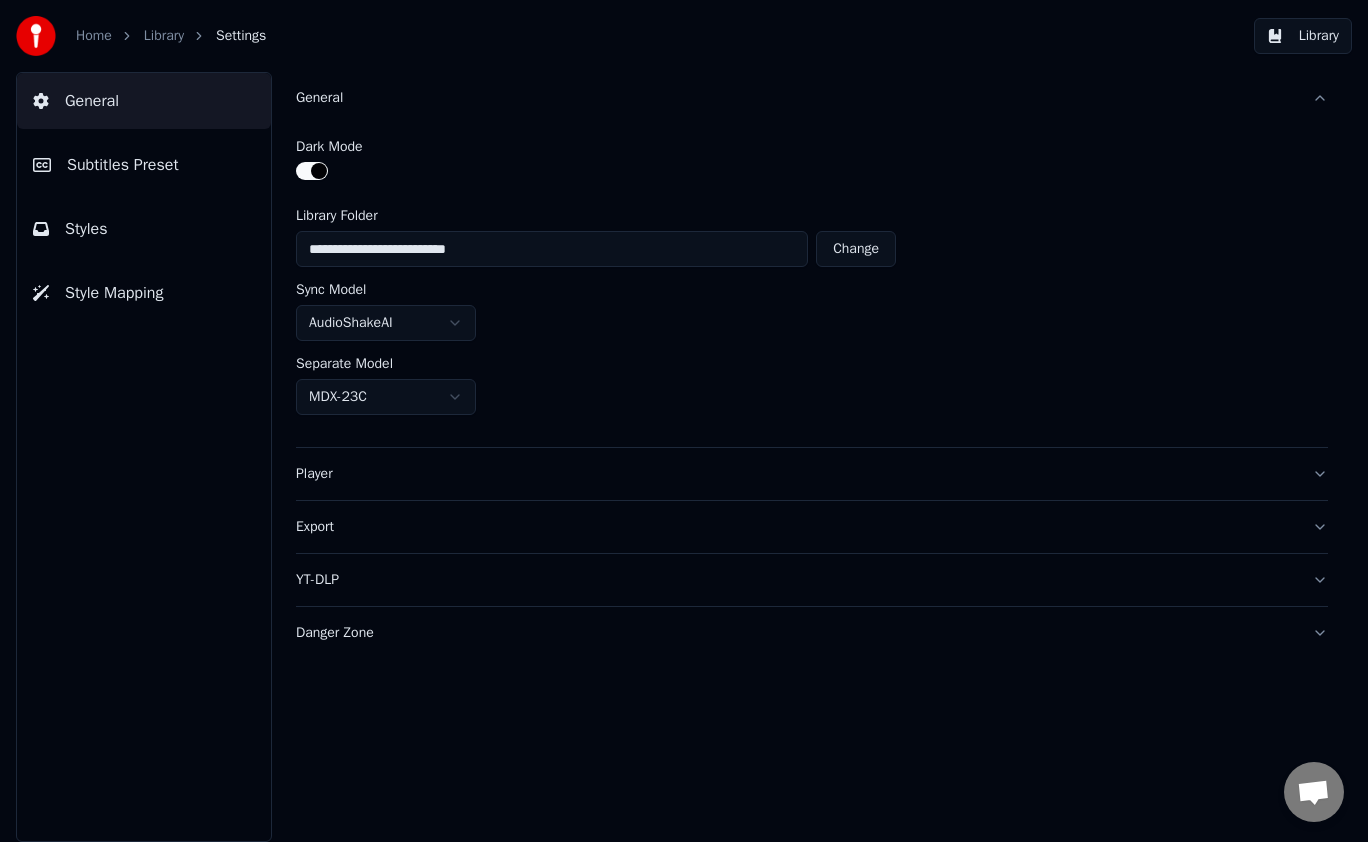 click on "General" at bounding box center (796, 98) 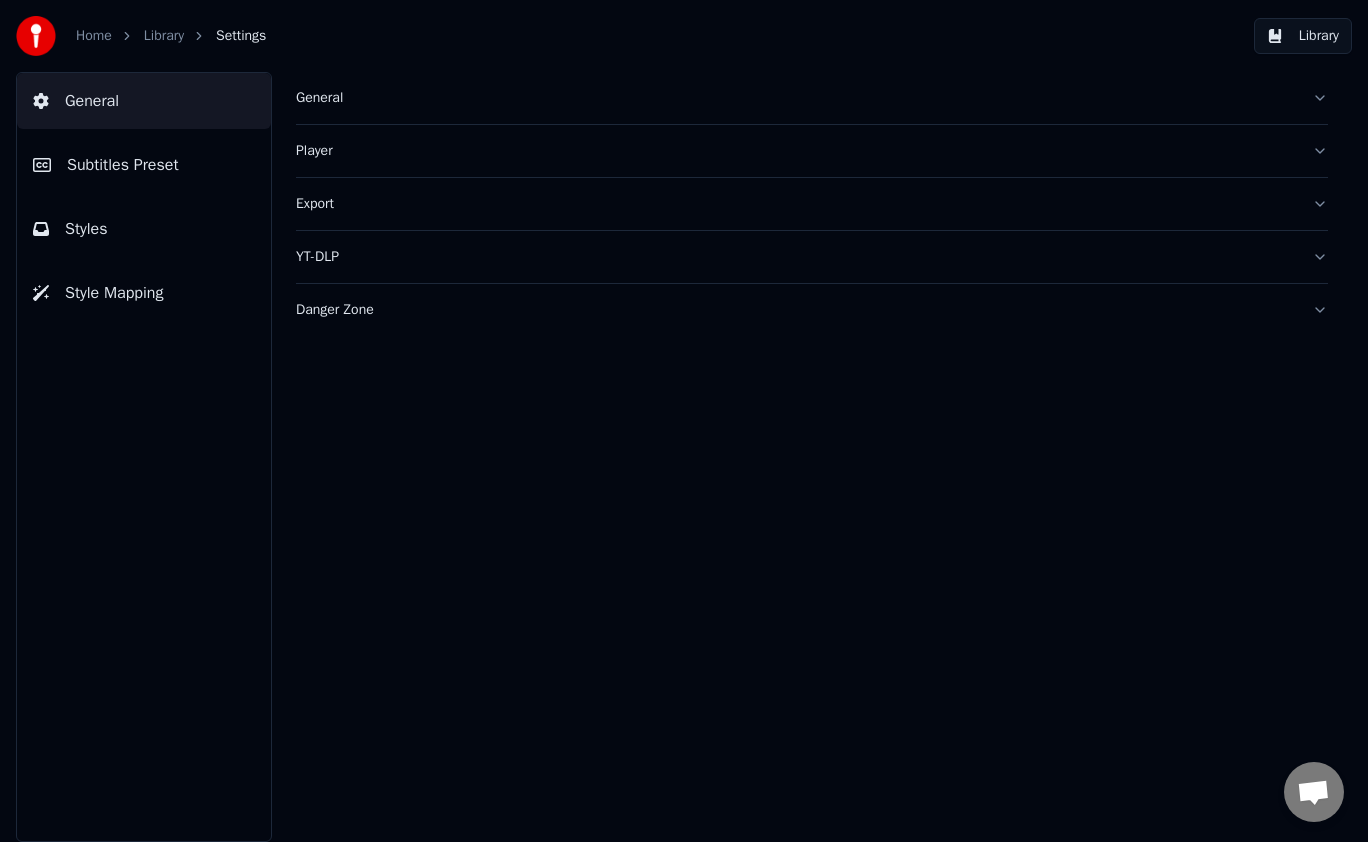 click on "General" at bounding box center (796, 98) 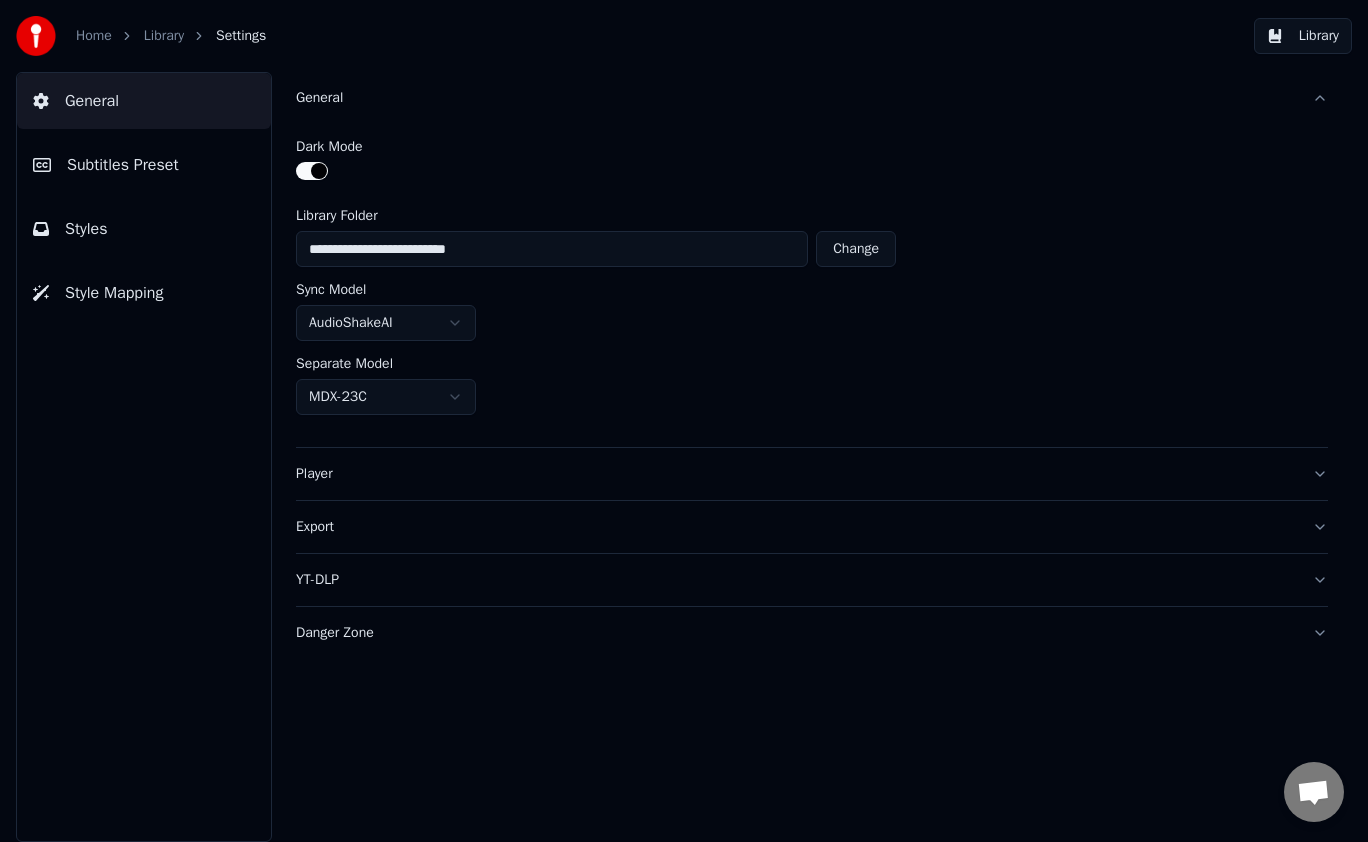 click on "General" at bounding box center (796, 98) 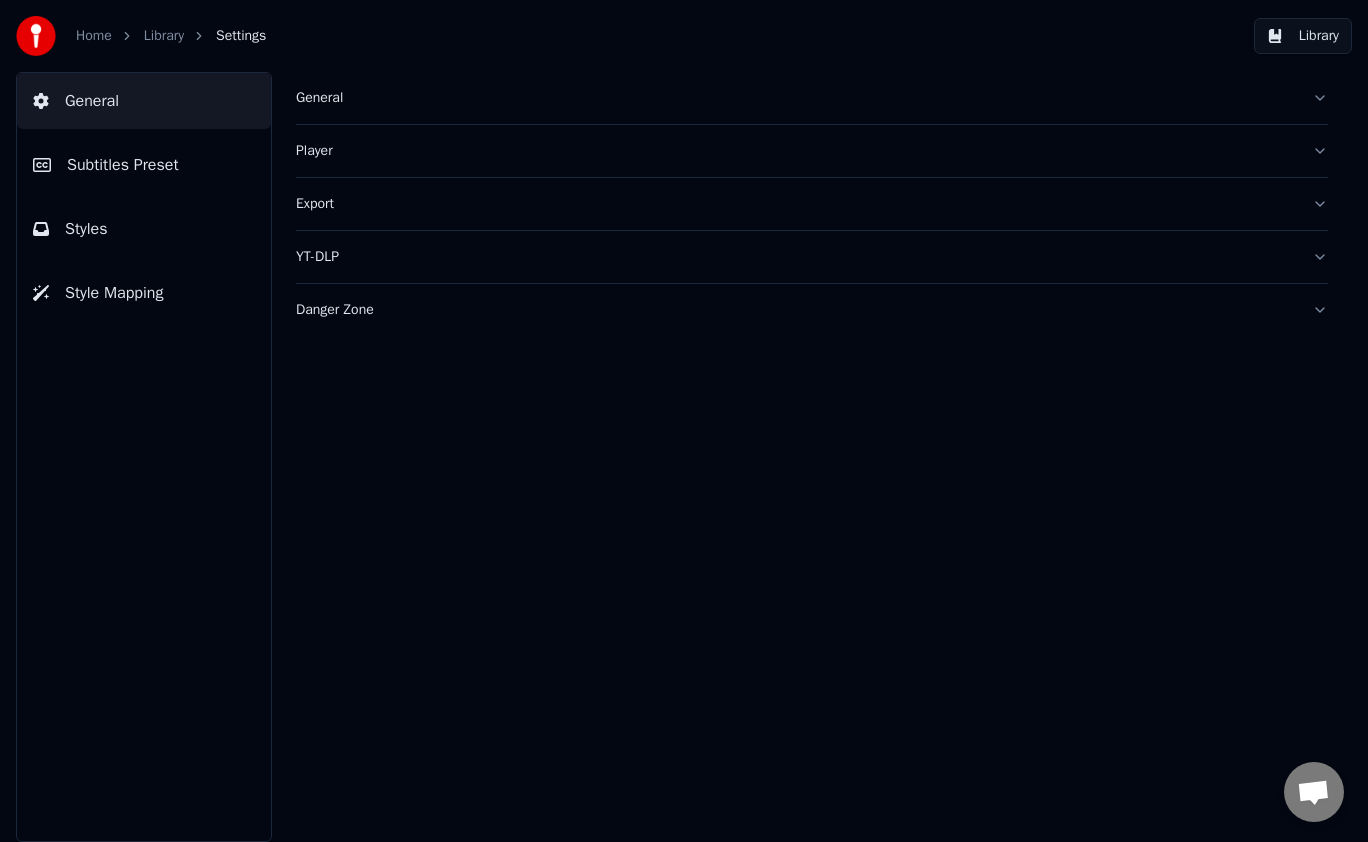 click on "Player" at bounding box center [796, 151] 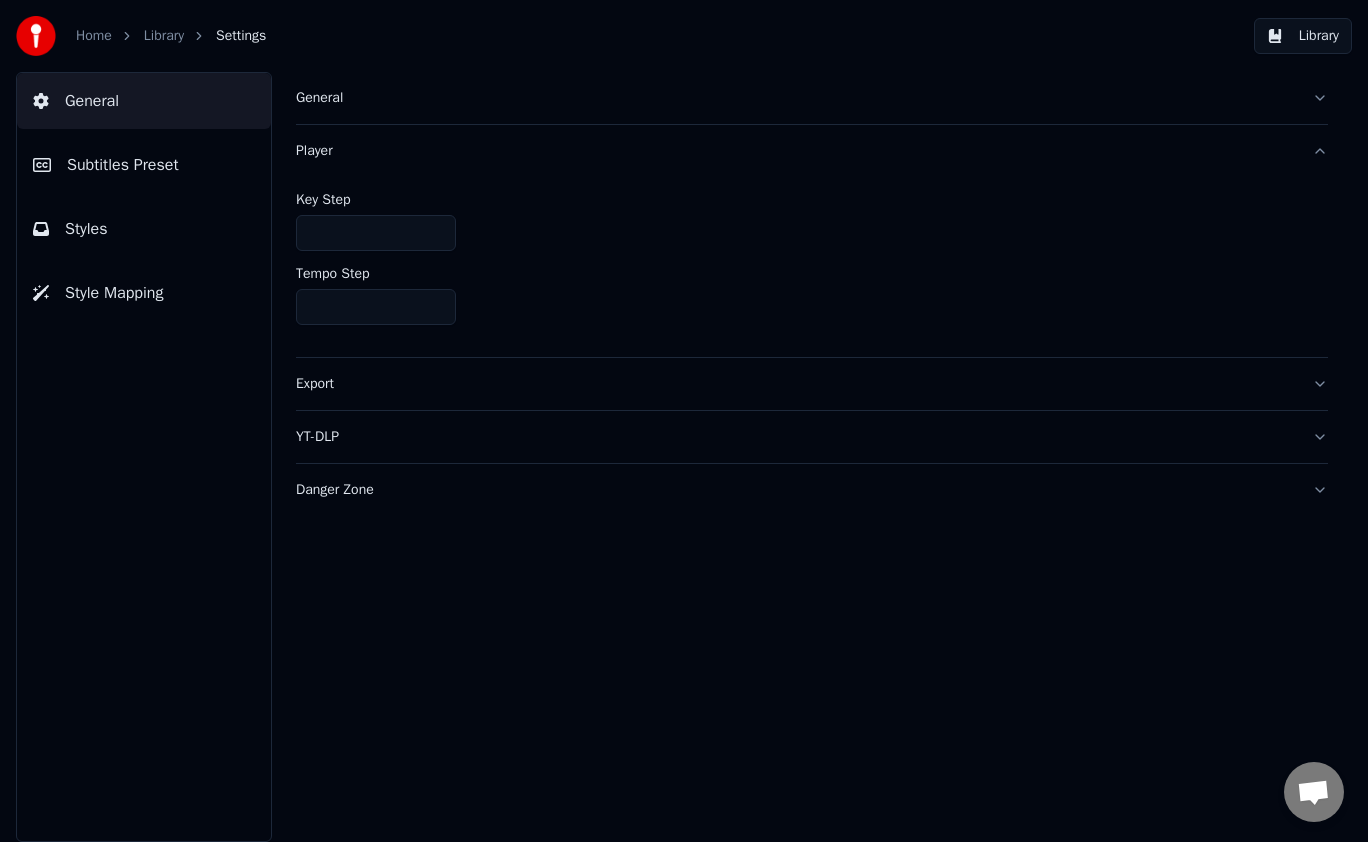 click on "Player" at bounding box center (796, 151) 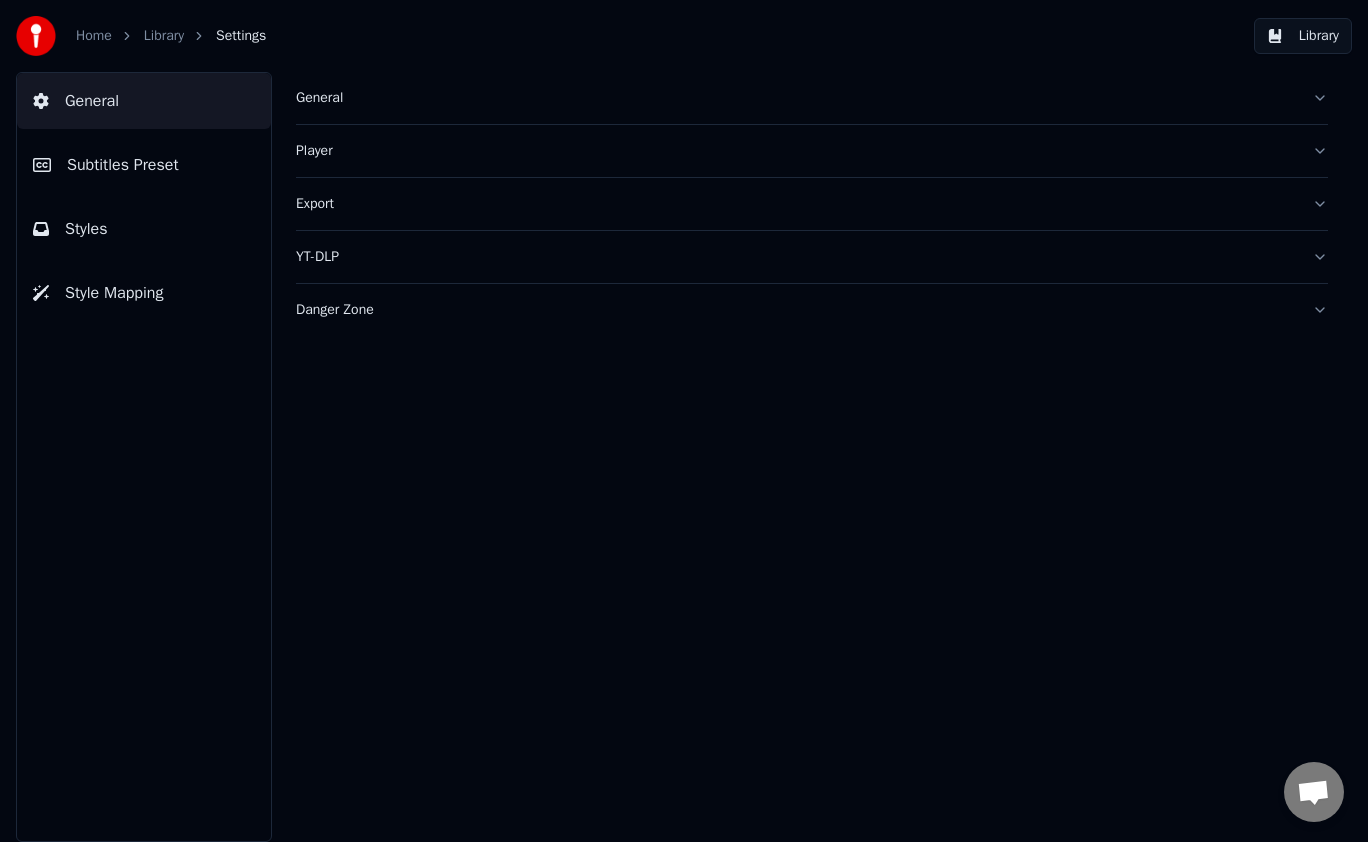 click on "Export" at bounding box center (796, 204) 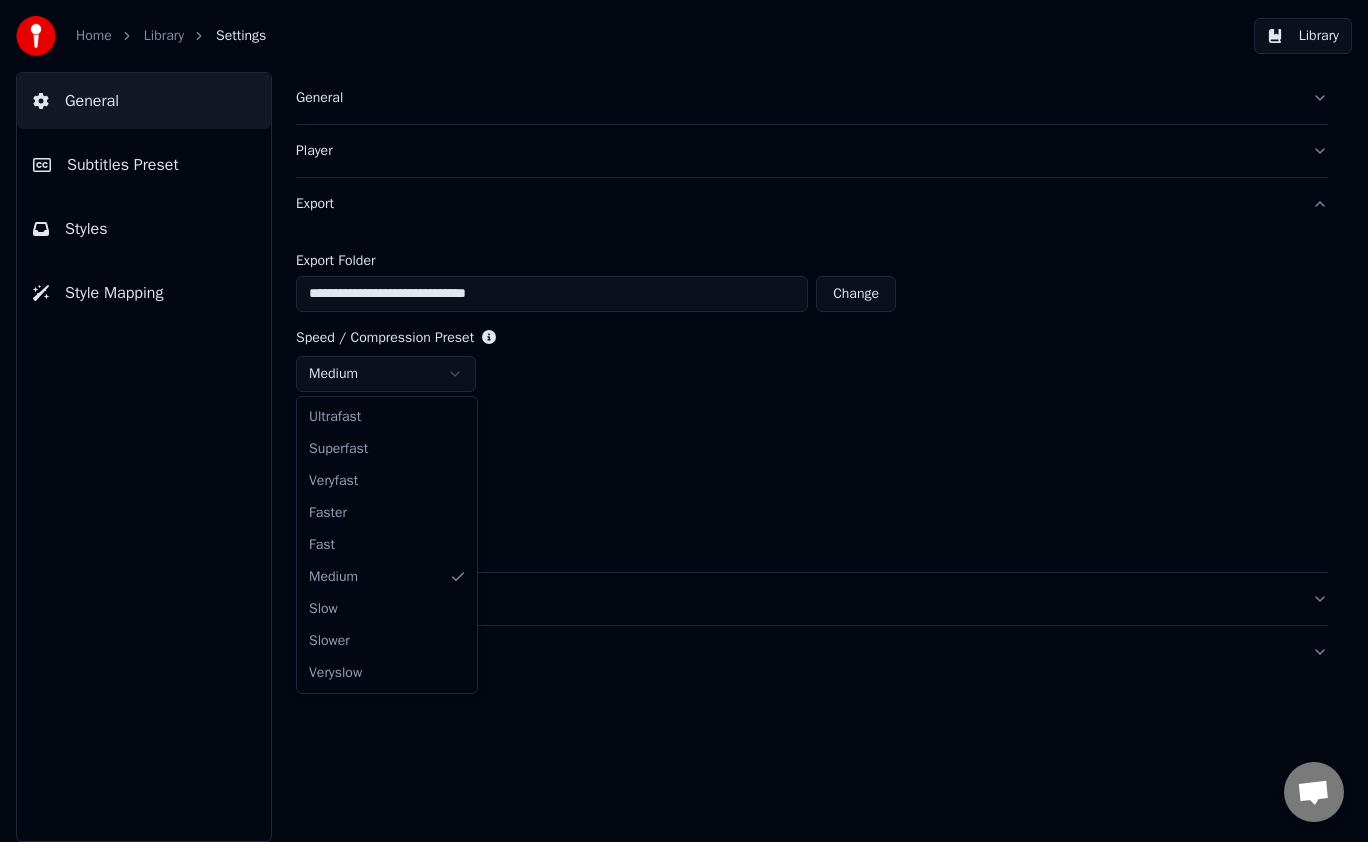 click on "**********" at bounding box center (684, 421) 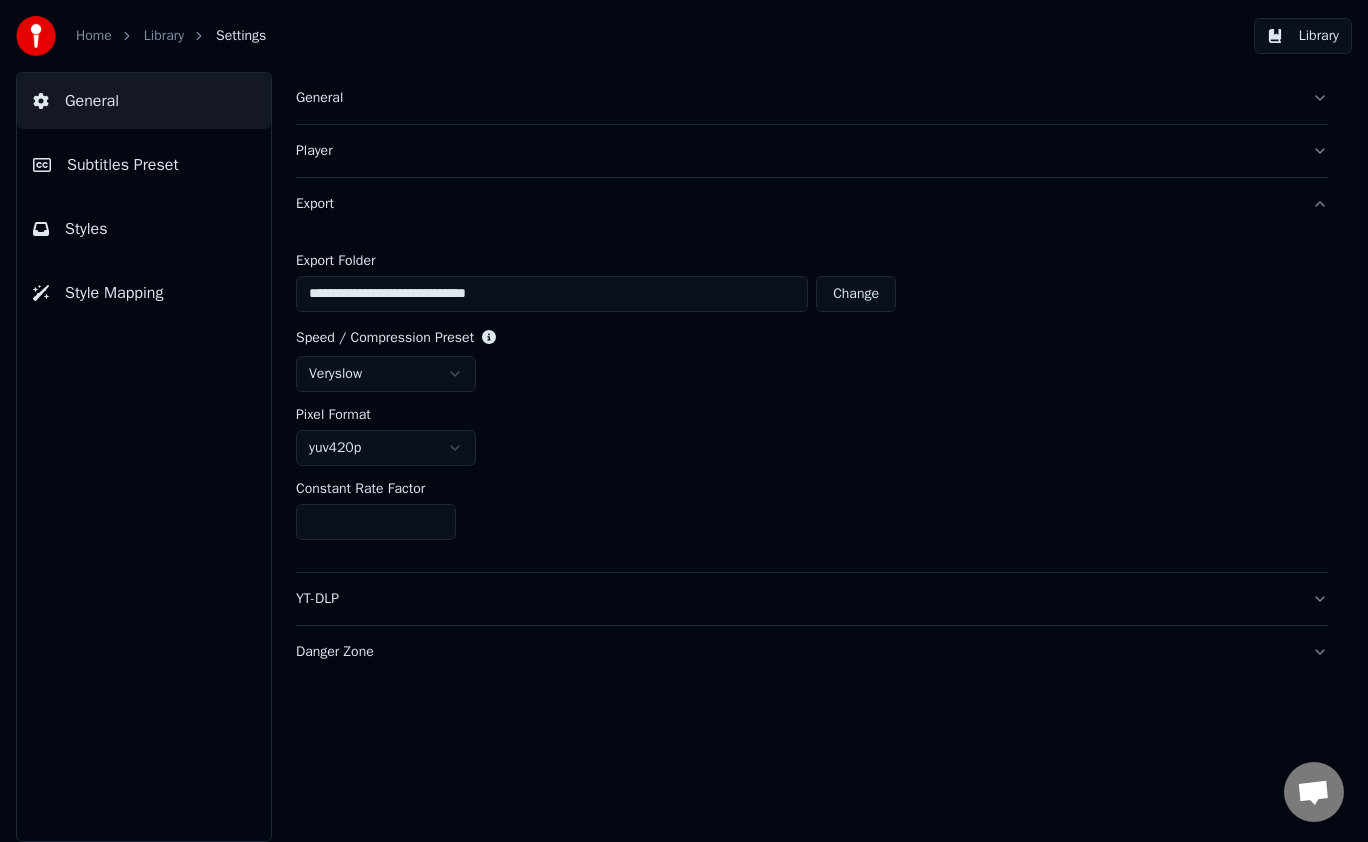 click on "Library" at bounding box center (1303, 36) 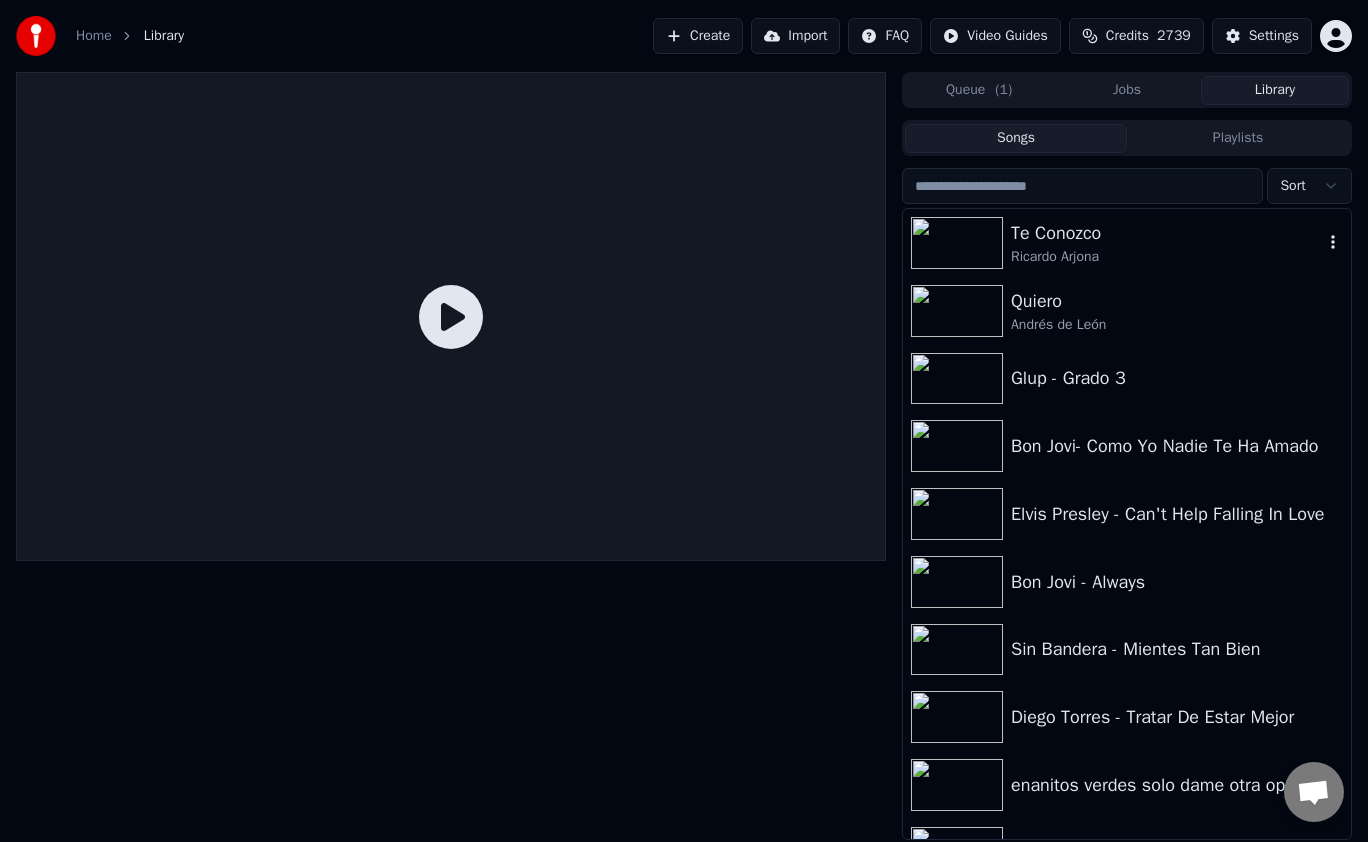 click on "[ARTIST]" at bounding box center [1167, 257] 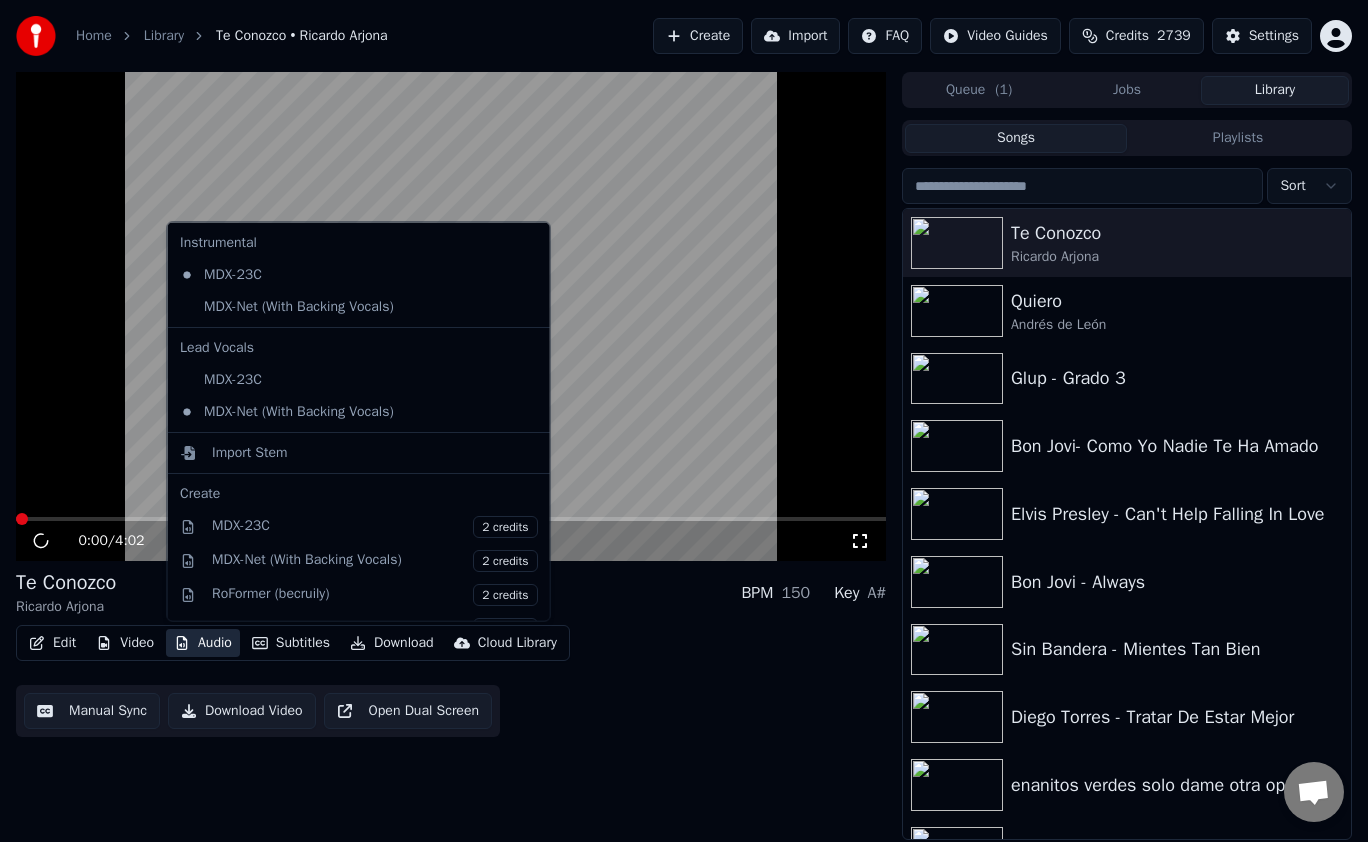 click on "Audio" at bounding box center [203, 643] 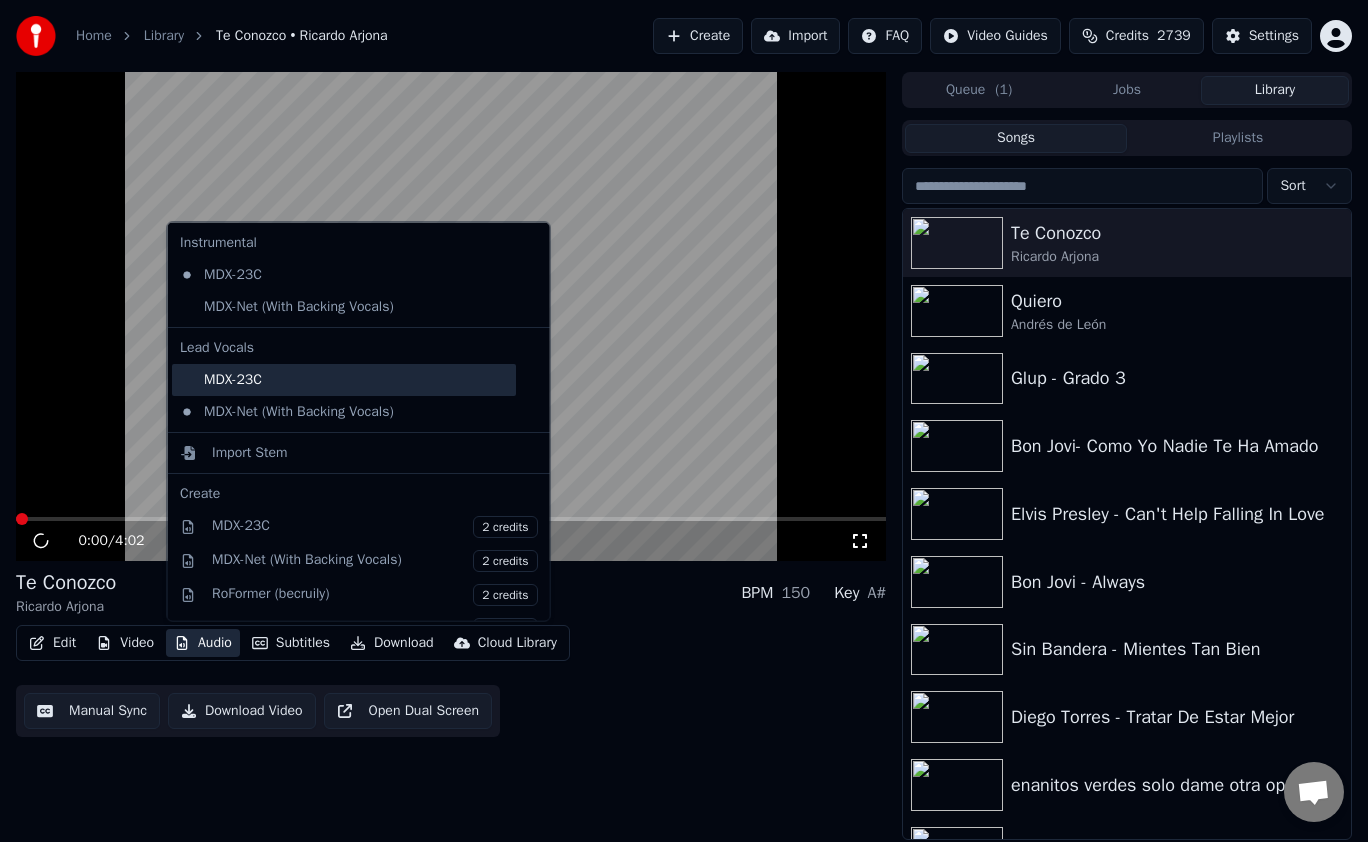 click on "MDX-23C" at bounding box center [344, 379] 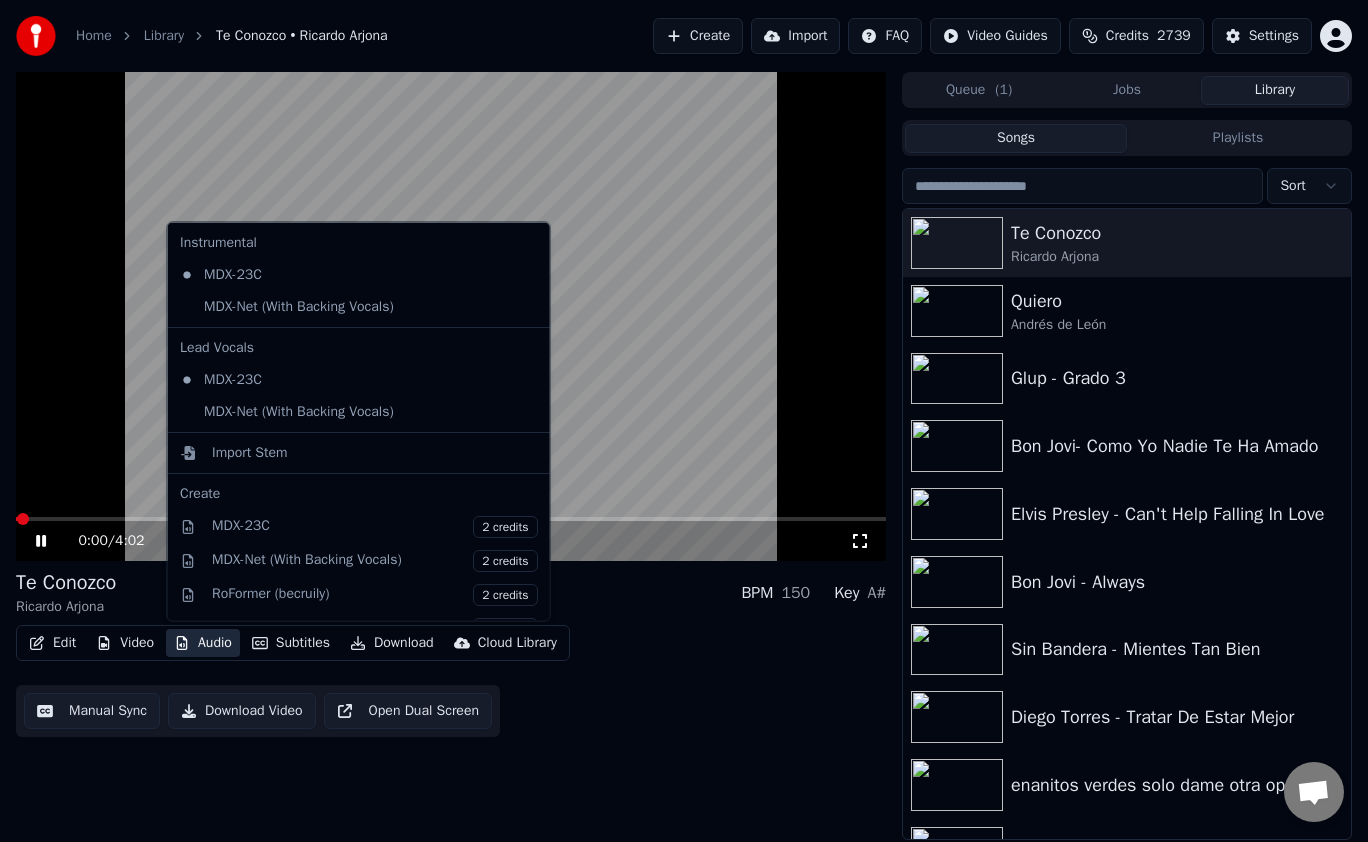 click on "Audio" at bounding box center [203, 643] 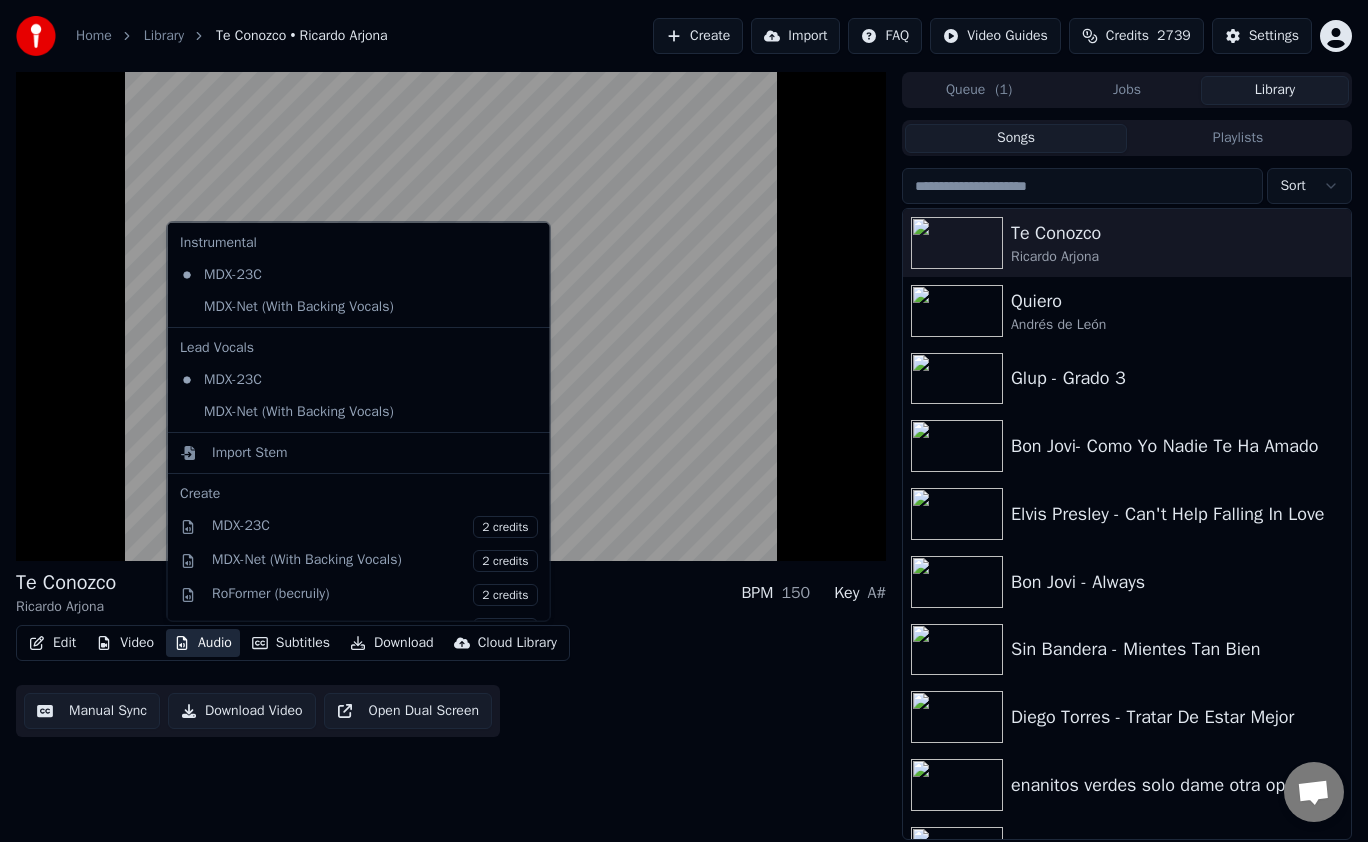 click 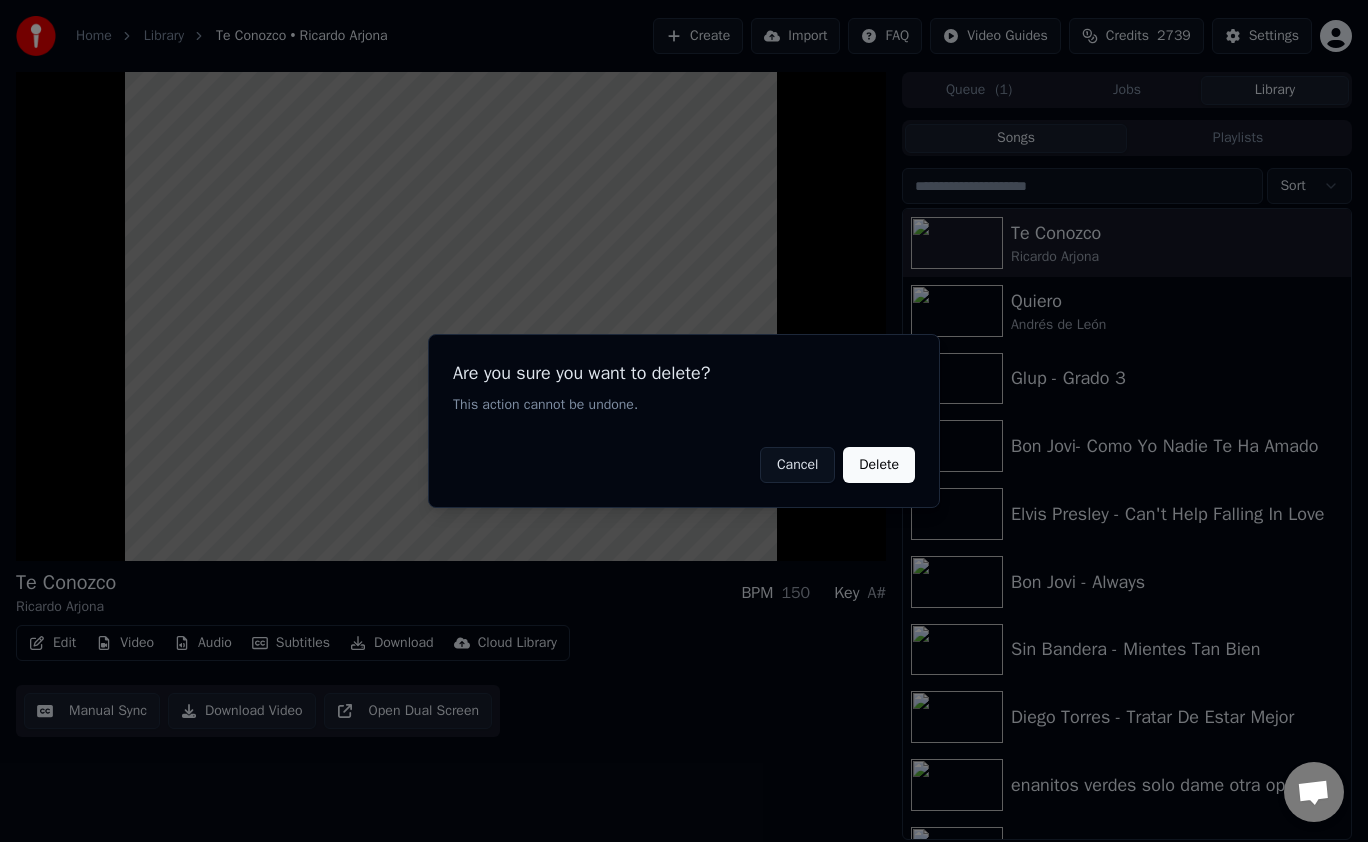 click on "Delete" at bounding box center (879, 465) 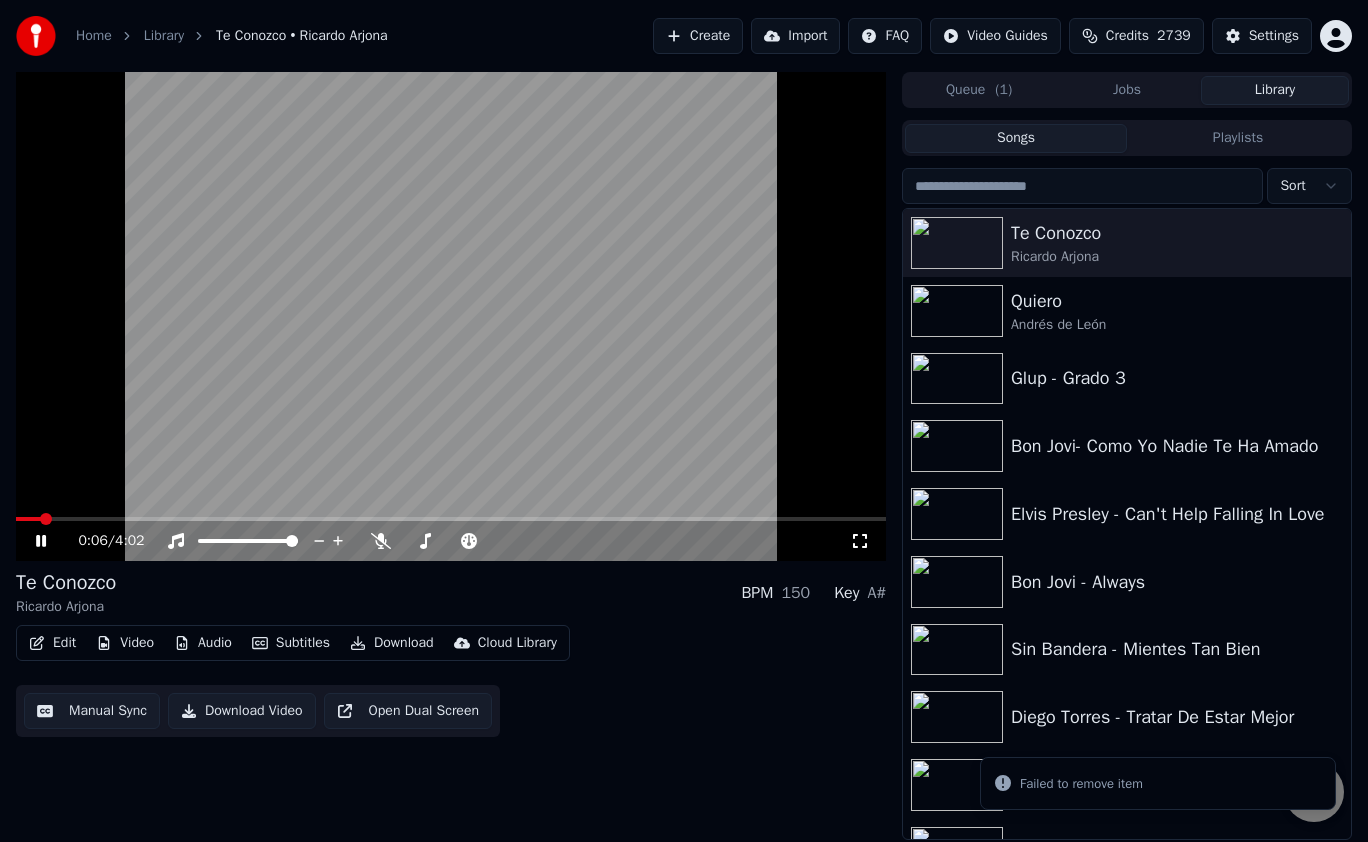 click on "Audio" at bounding box center [203, 643] 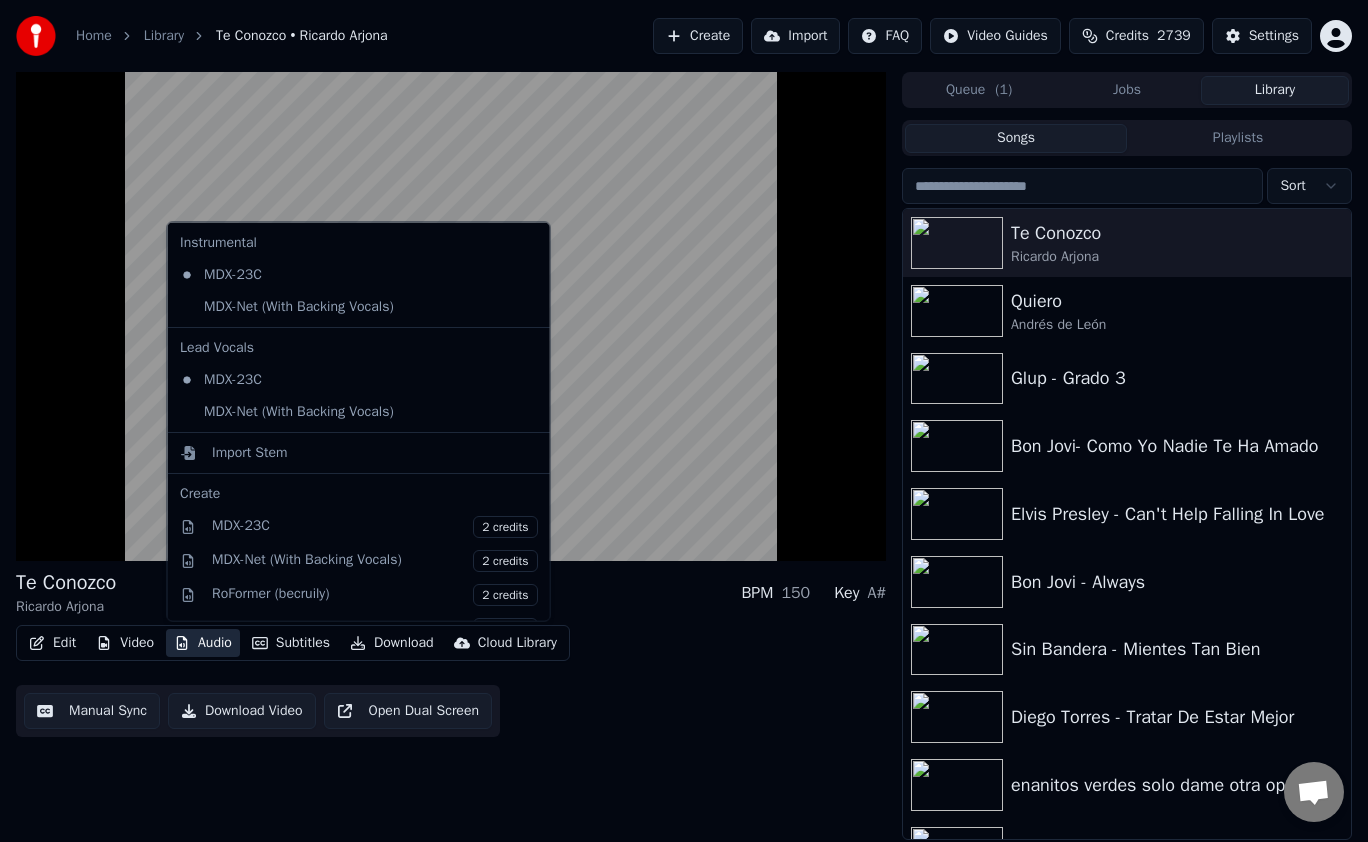 click 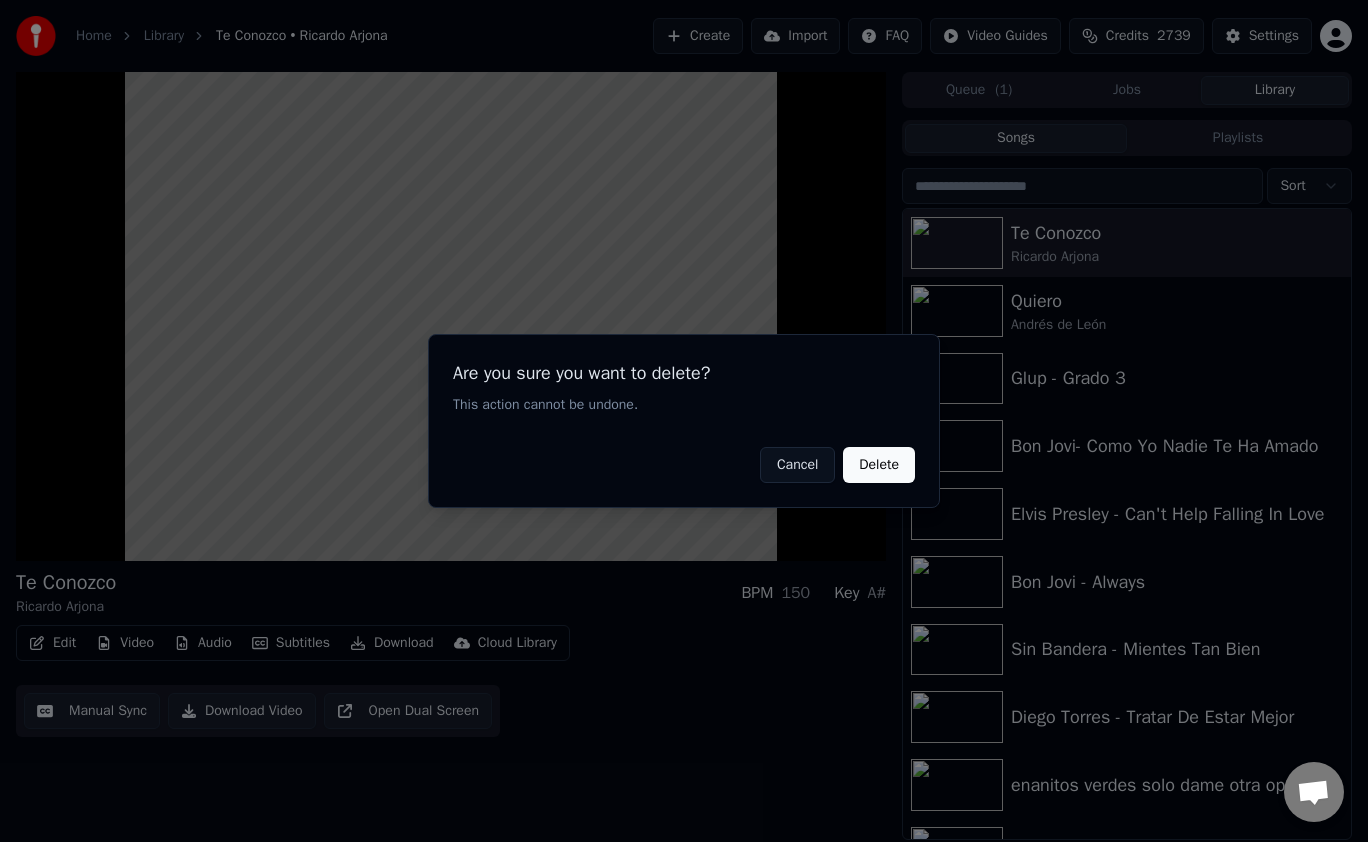 click on "Delete" at bounding box center (879, 465) 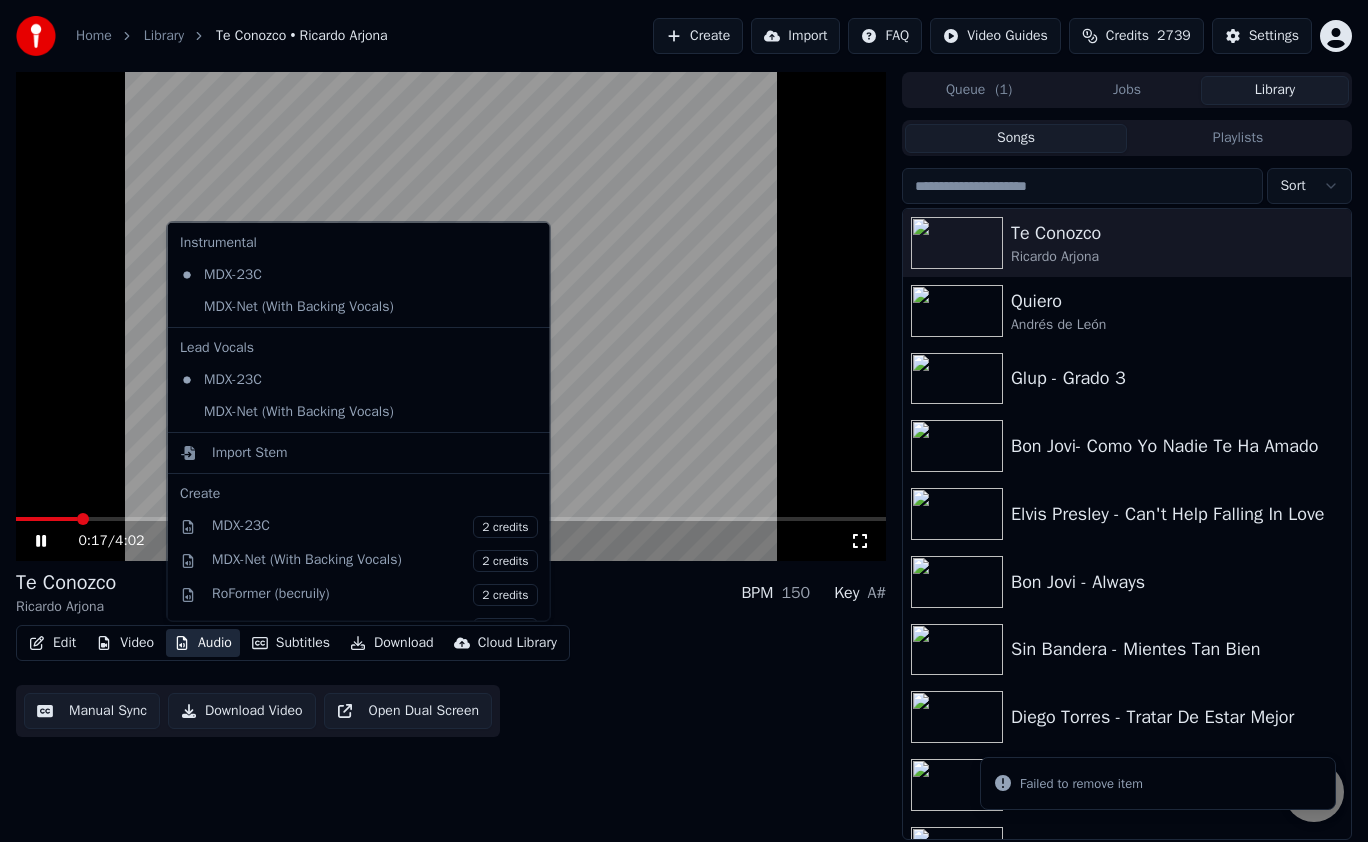 click on "Audio" at bounding box center (203, 643) 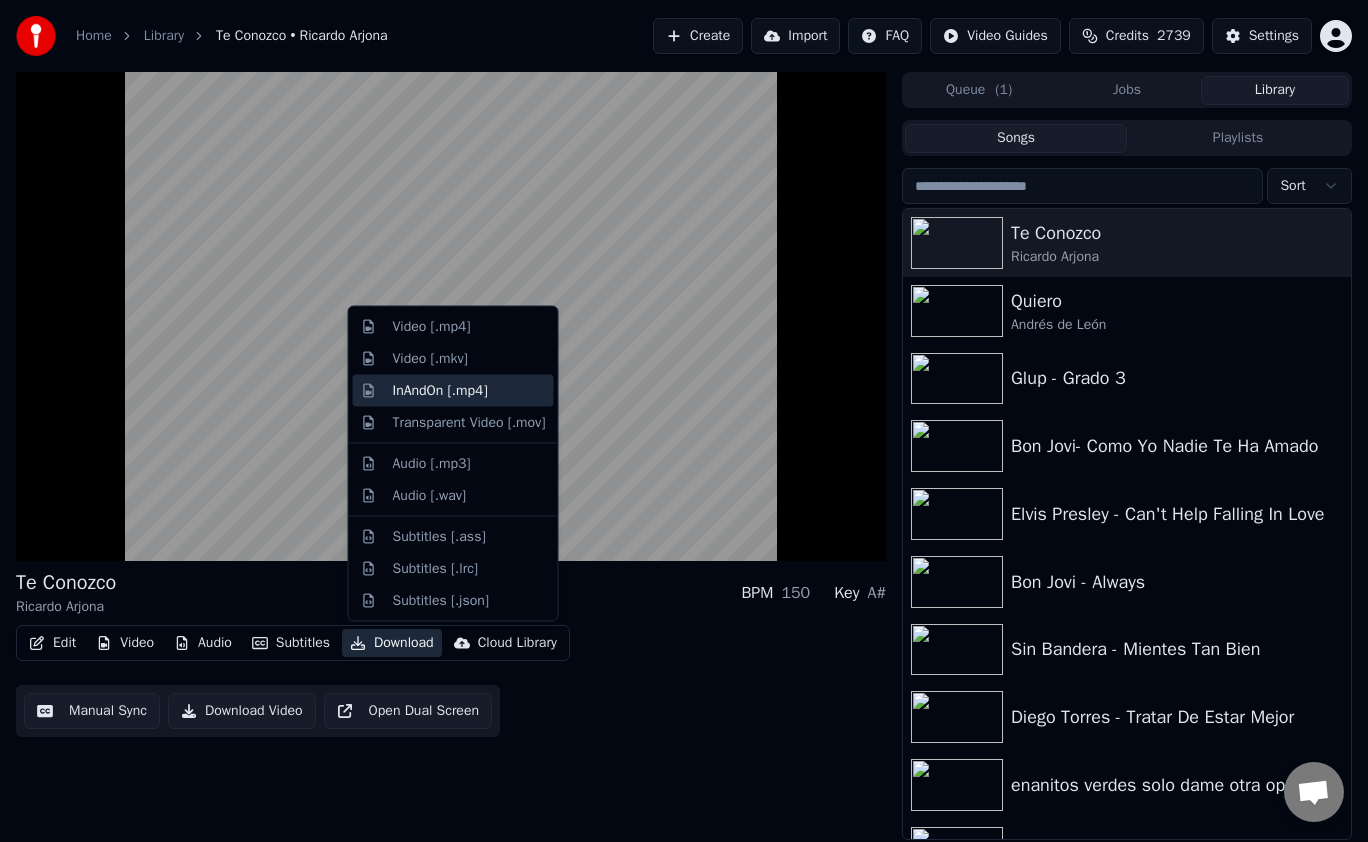 click on "InAndOn [.mp4]" at bounding box center [440, 390] 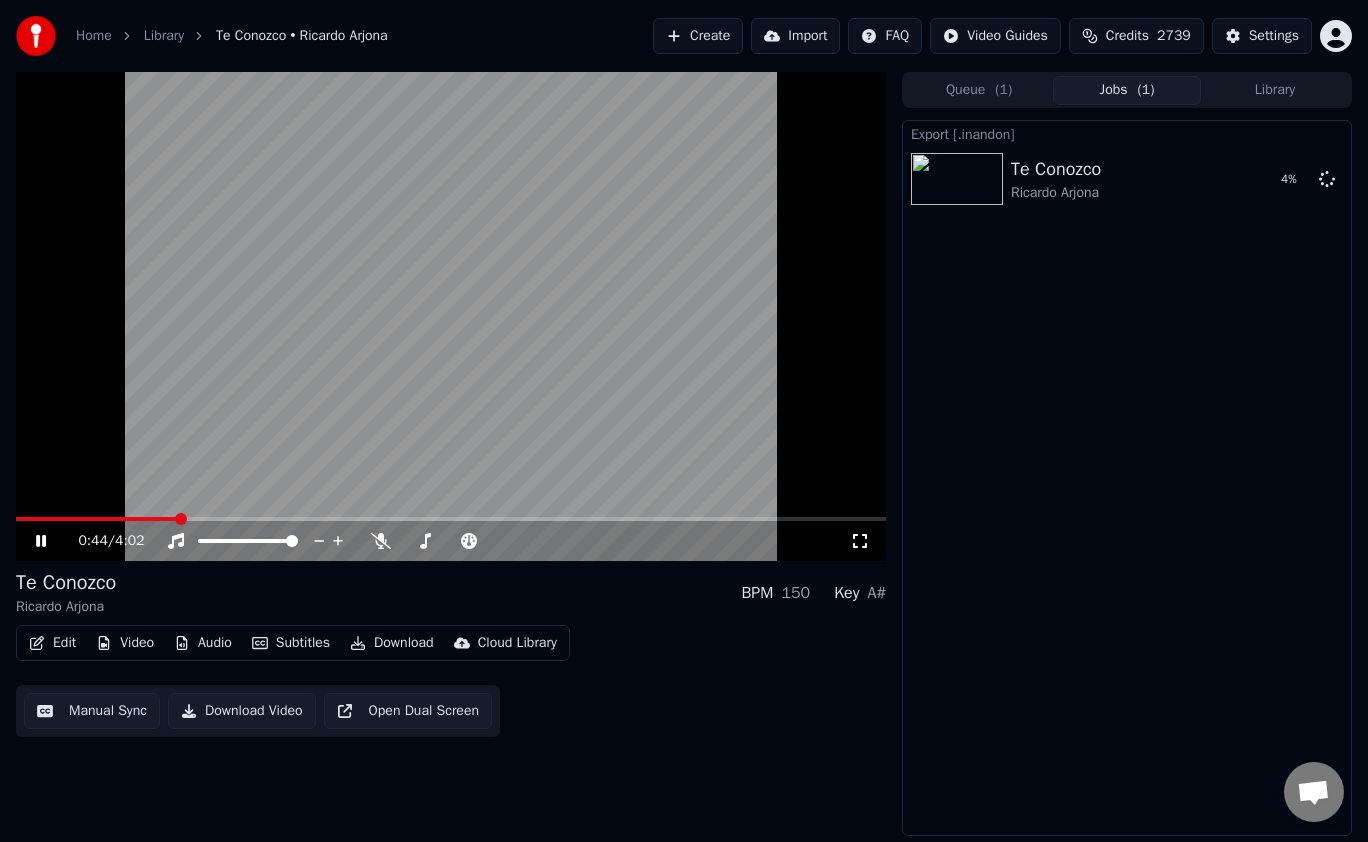 click 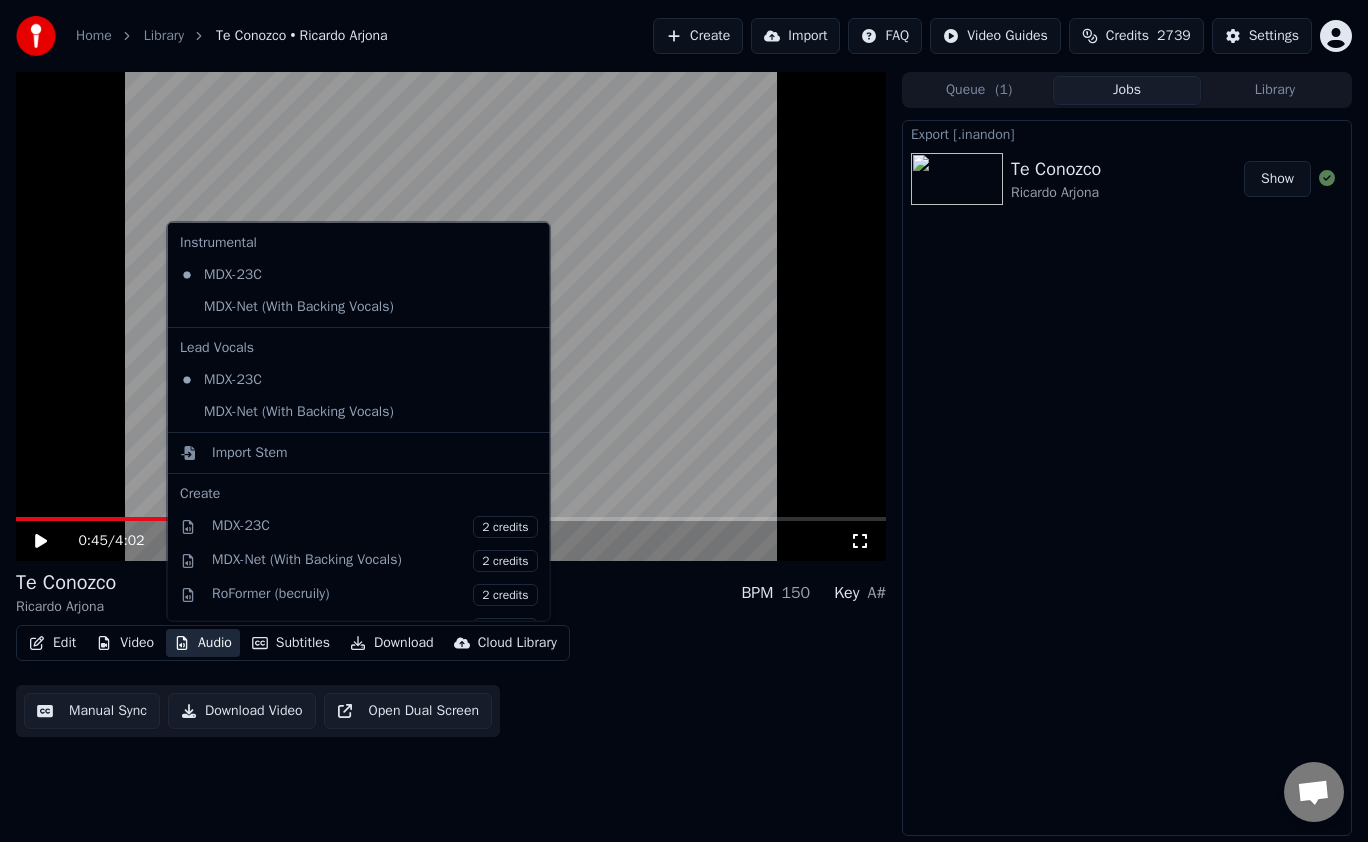 click on "Audio" at bounding box center [203, 643] 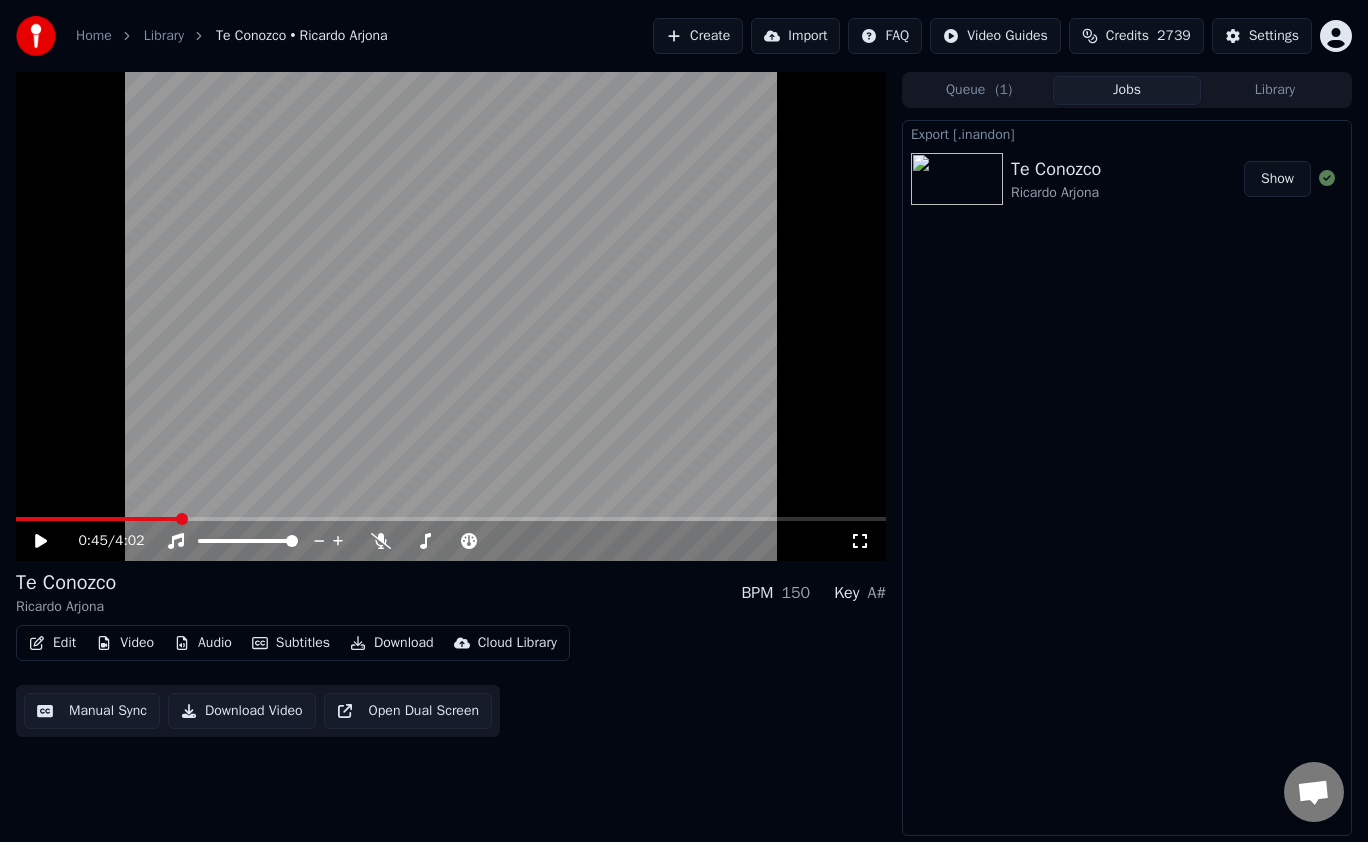 click on "Export [.inandon] Te Conozco Ricardo Arjona Show" at bounding box center (1127, 478) 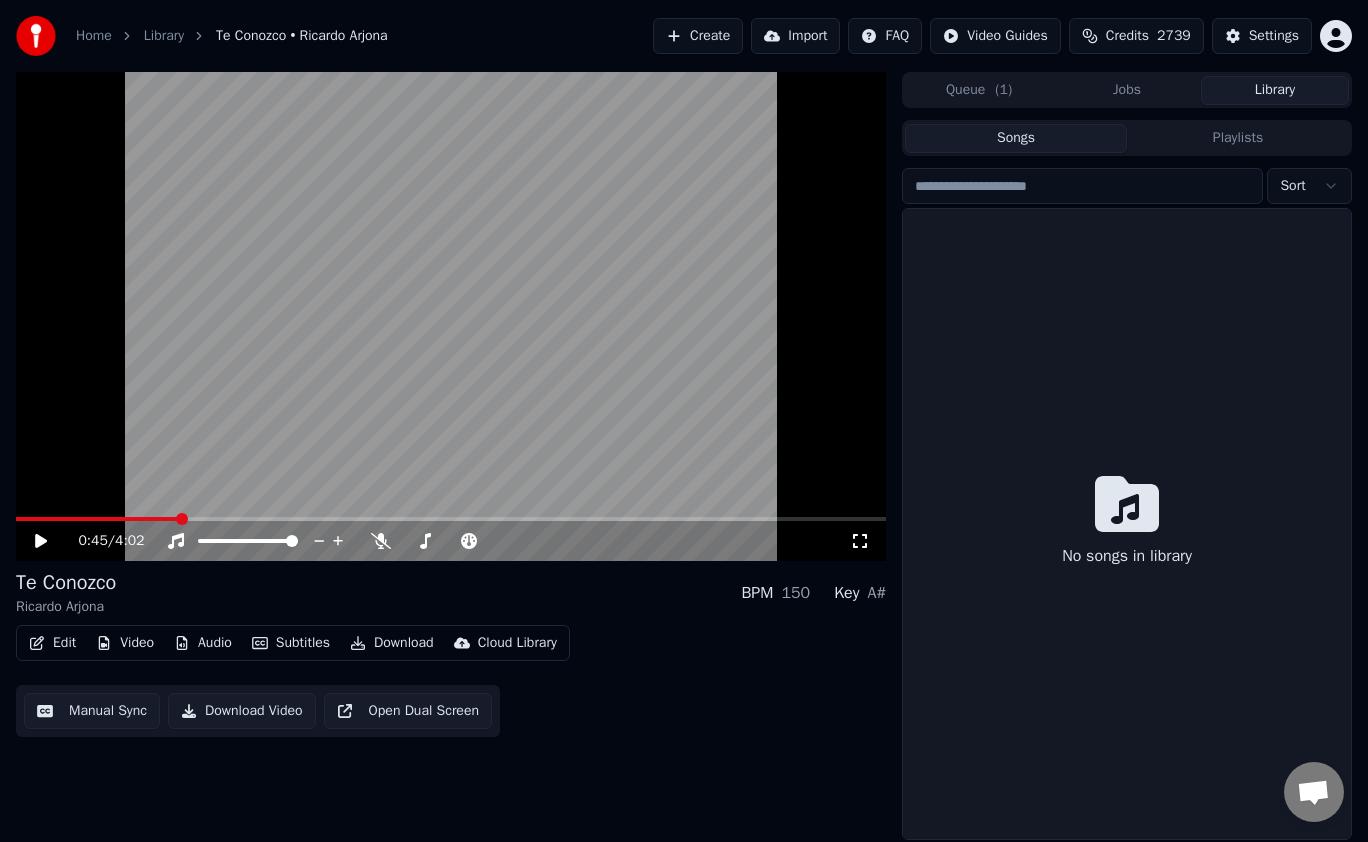 click on "Library" at bounding box center [1275, 90] 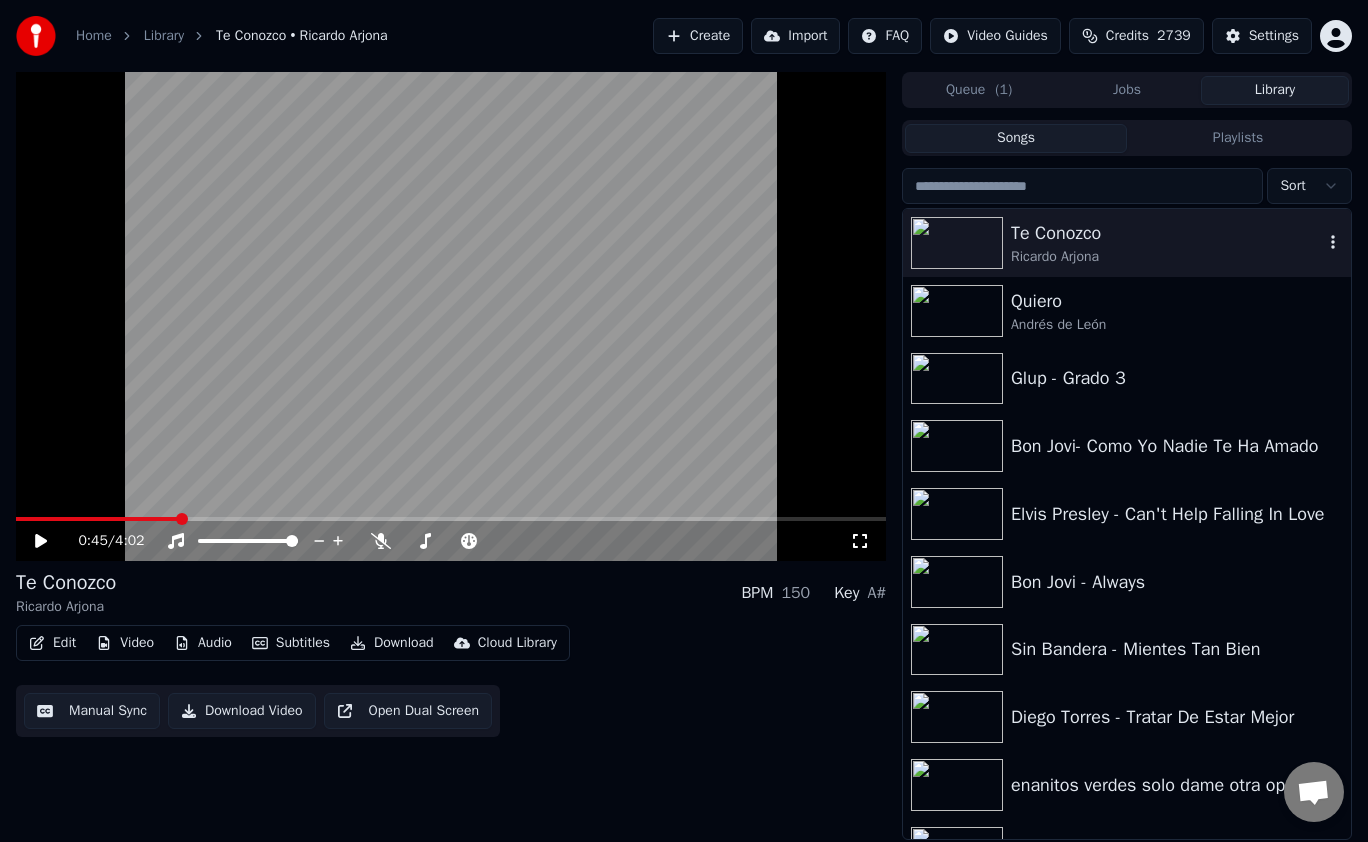 click 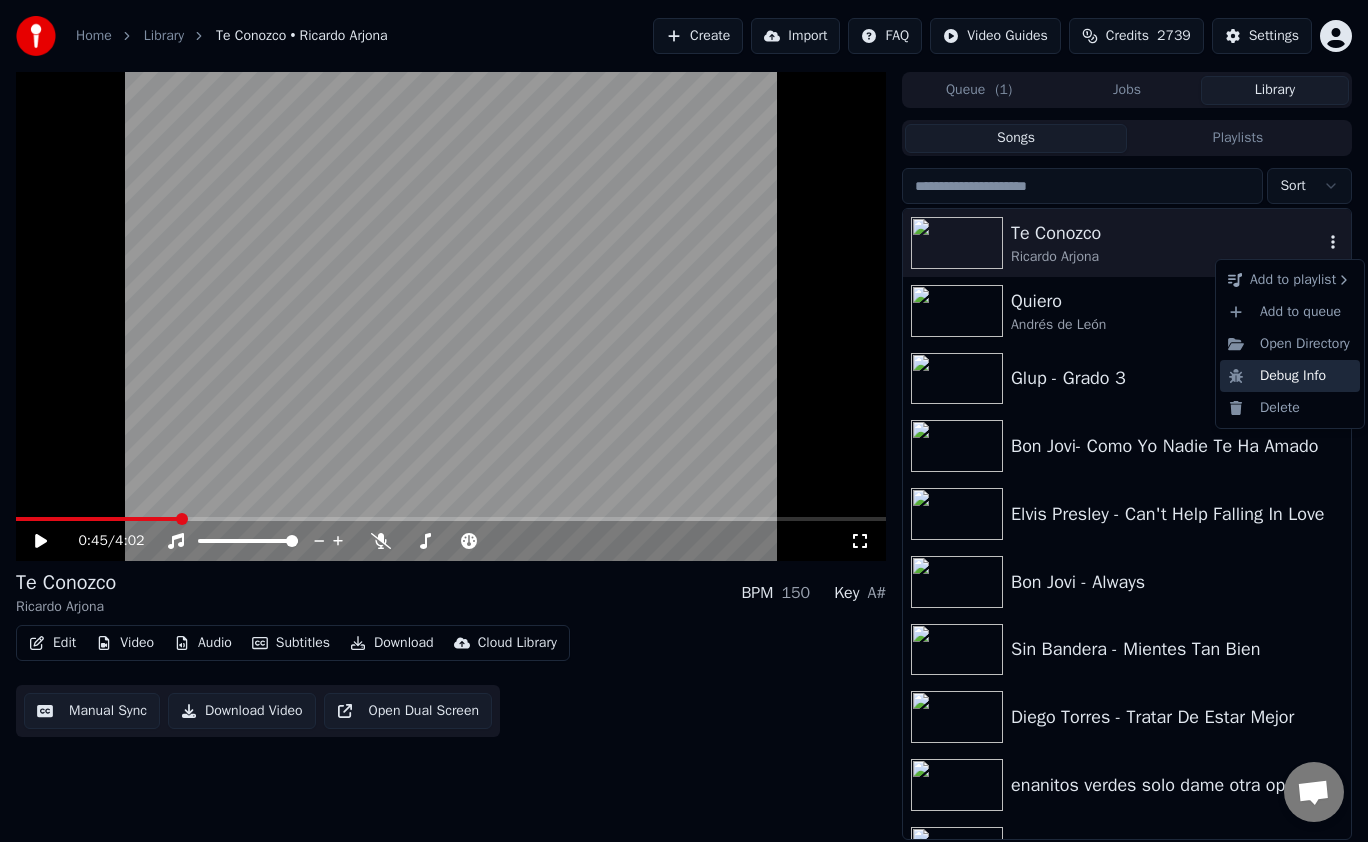 click on "Debug Info" at bounding box center [1290, 376] 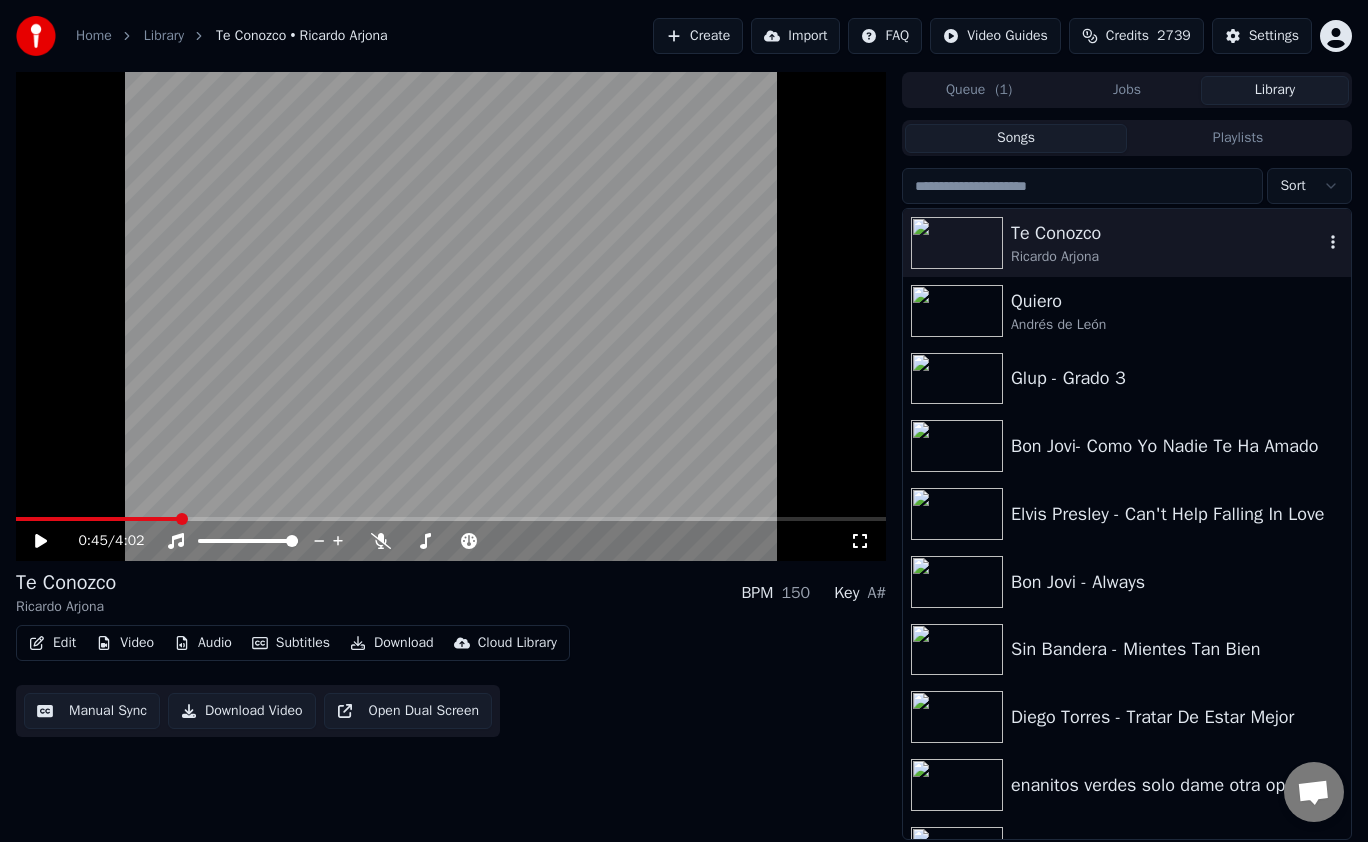 click 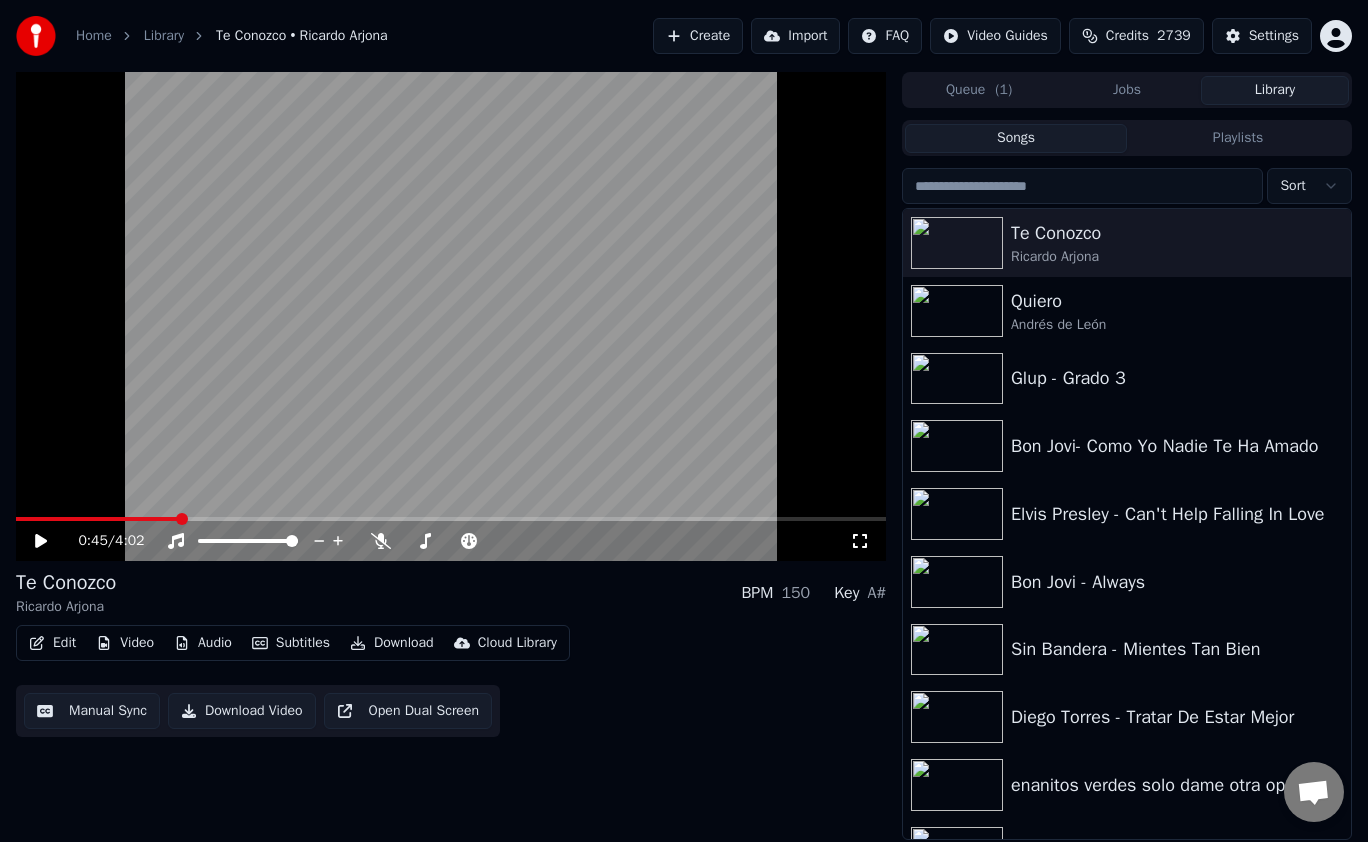 click on "Edit Video Audio Subtitles Download Cloud Library Manual Sync Download Video Open Dual Screen" at bounding box center [451, 681] 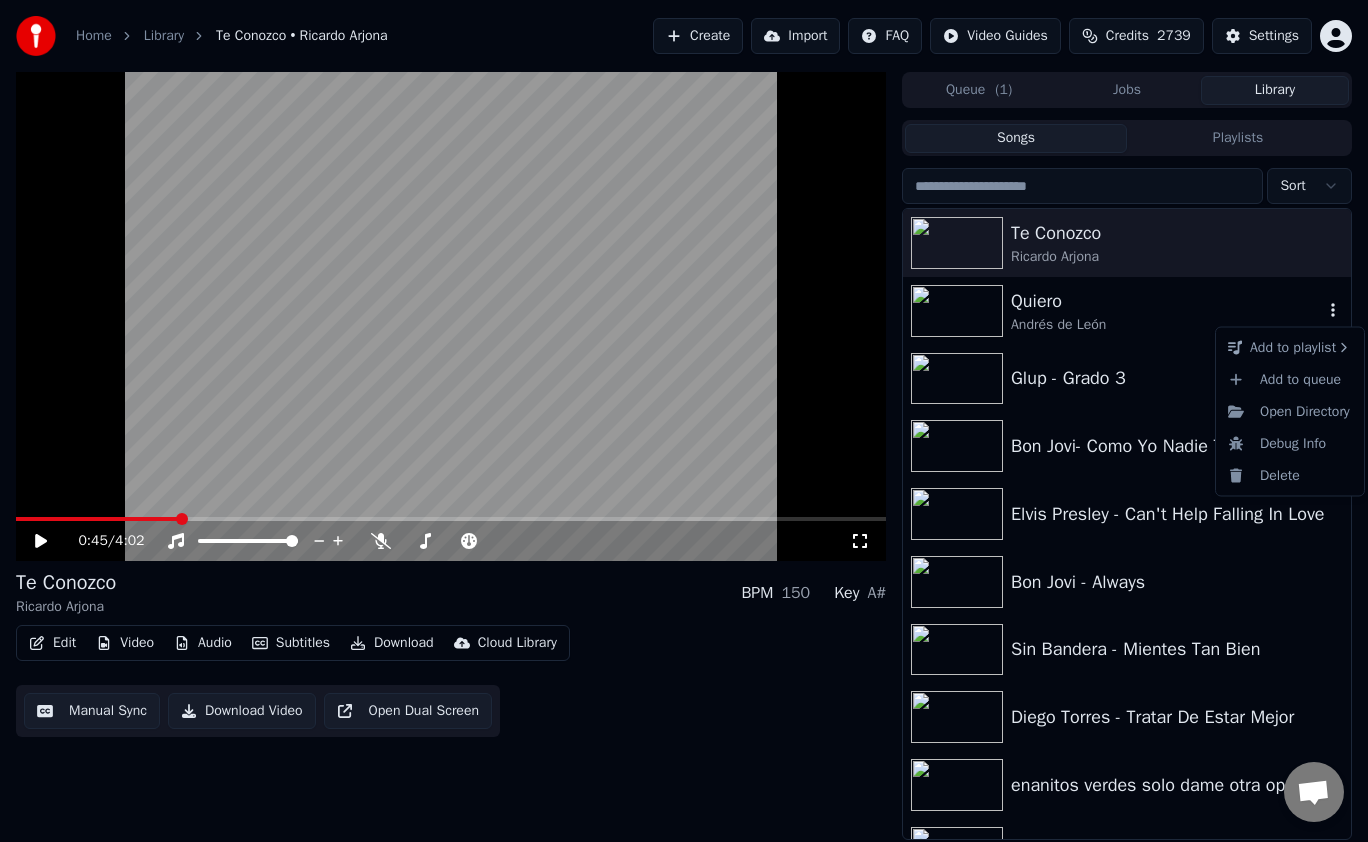 click 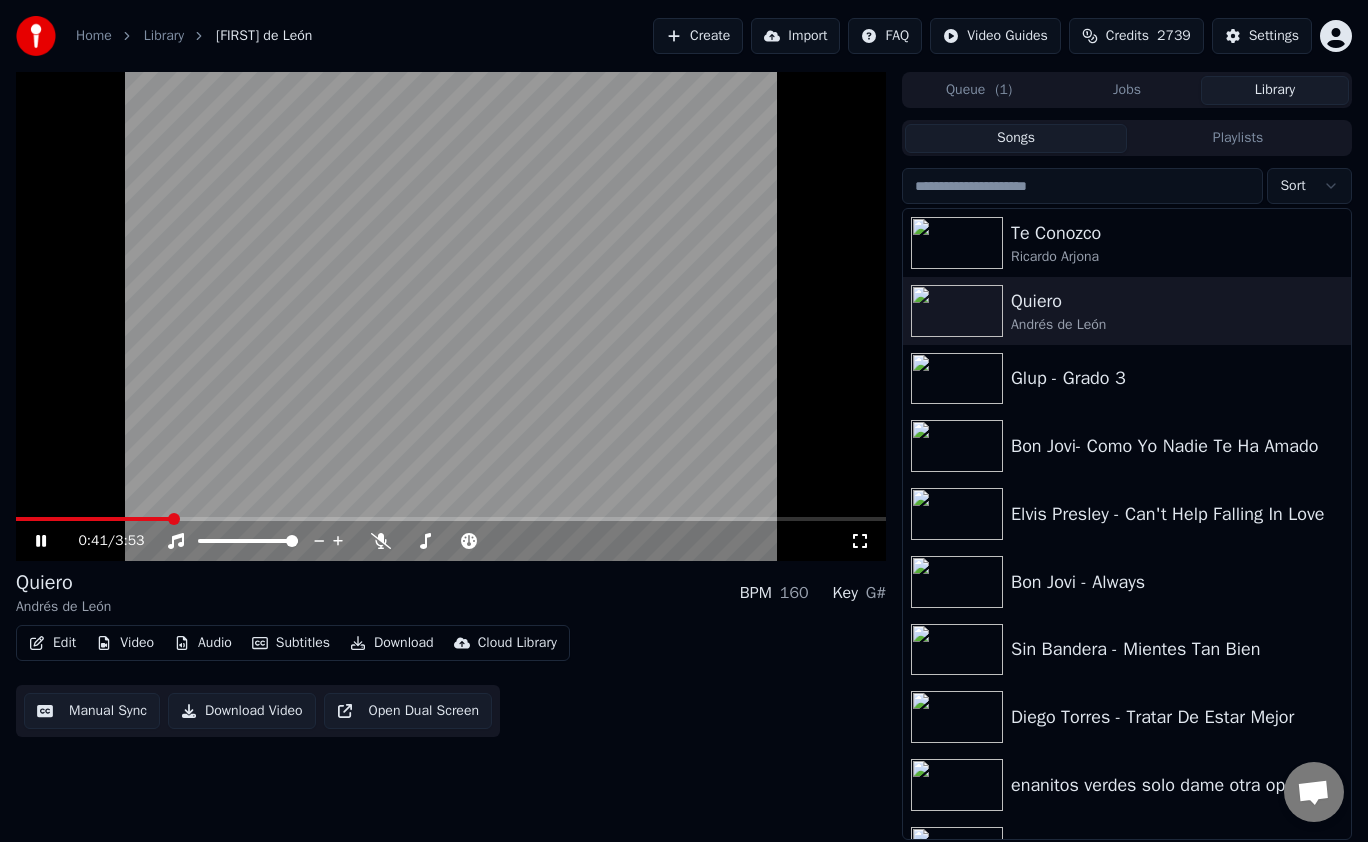 click 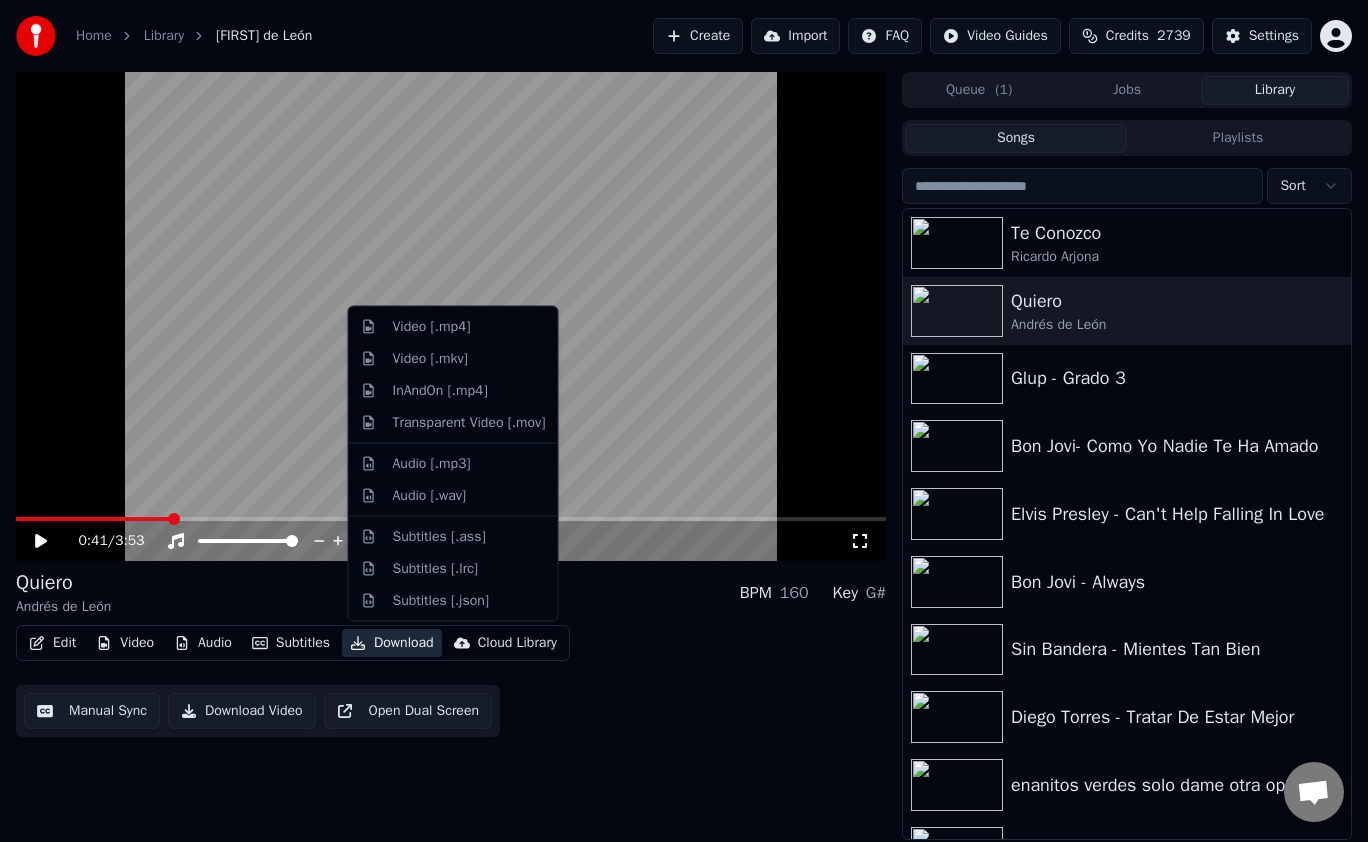 click on "Download" at bounding box center [392, 643] 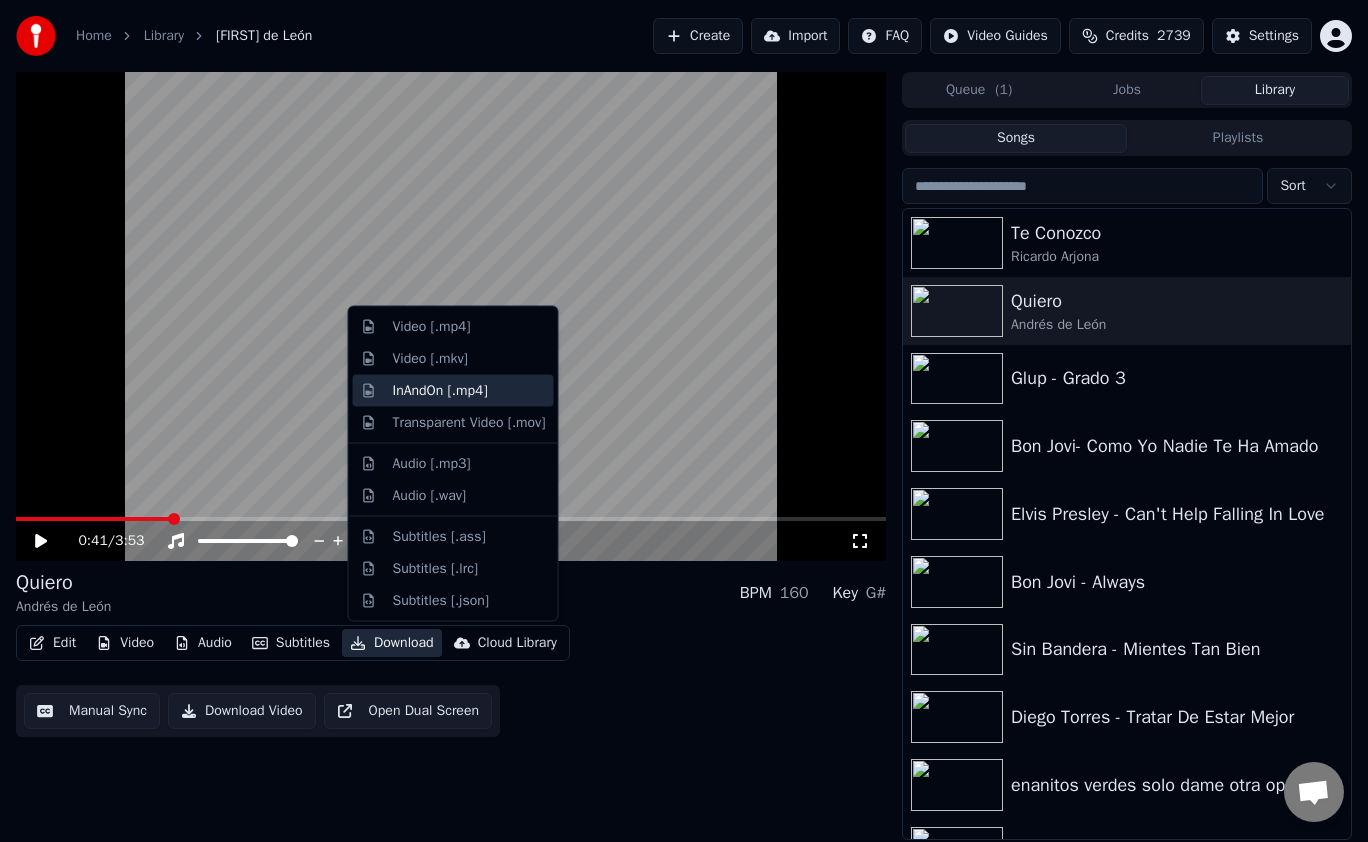 click on "InAndOn [.mp4]" at bounding box center [440, 390] 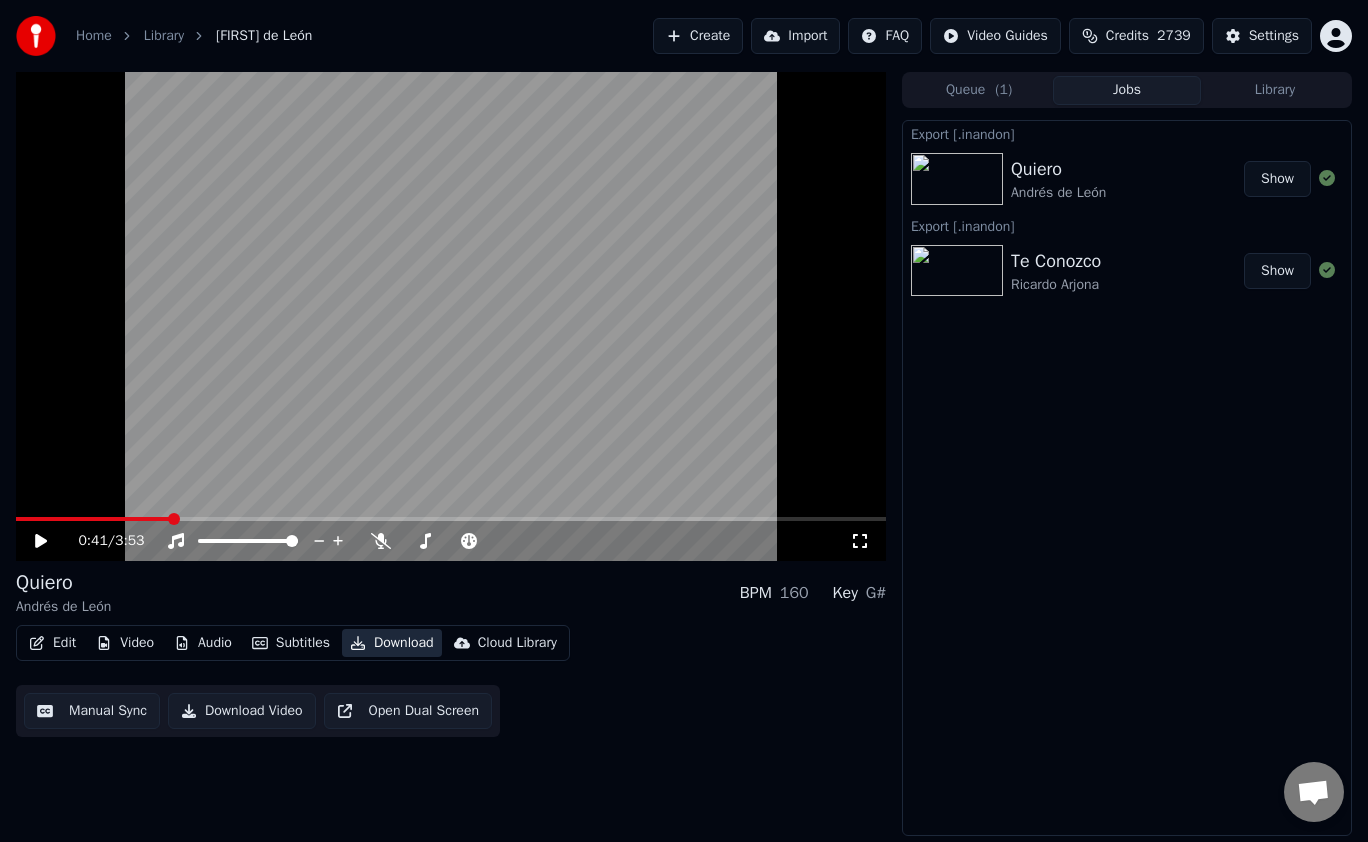type 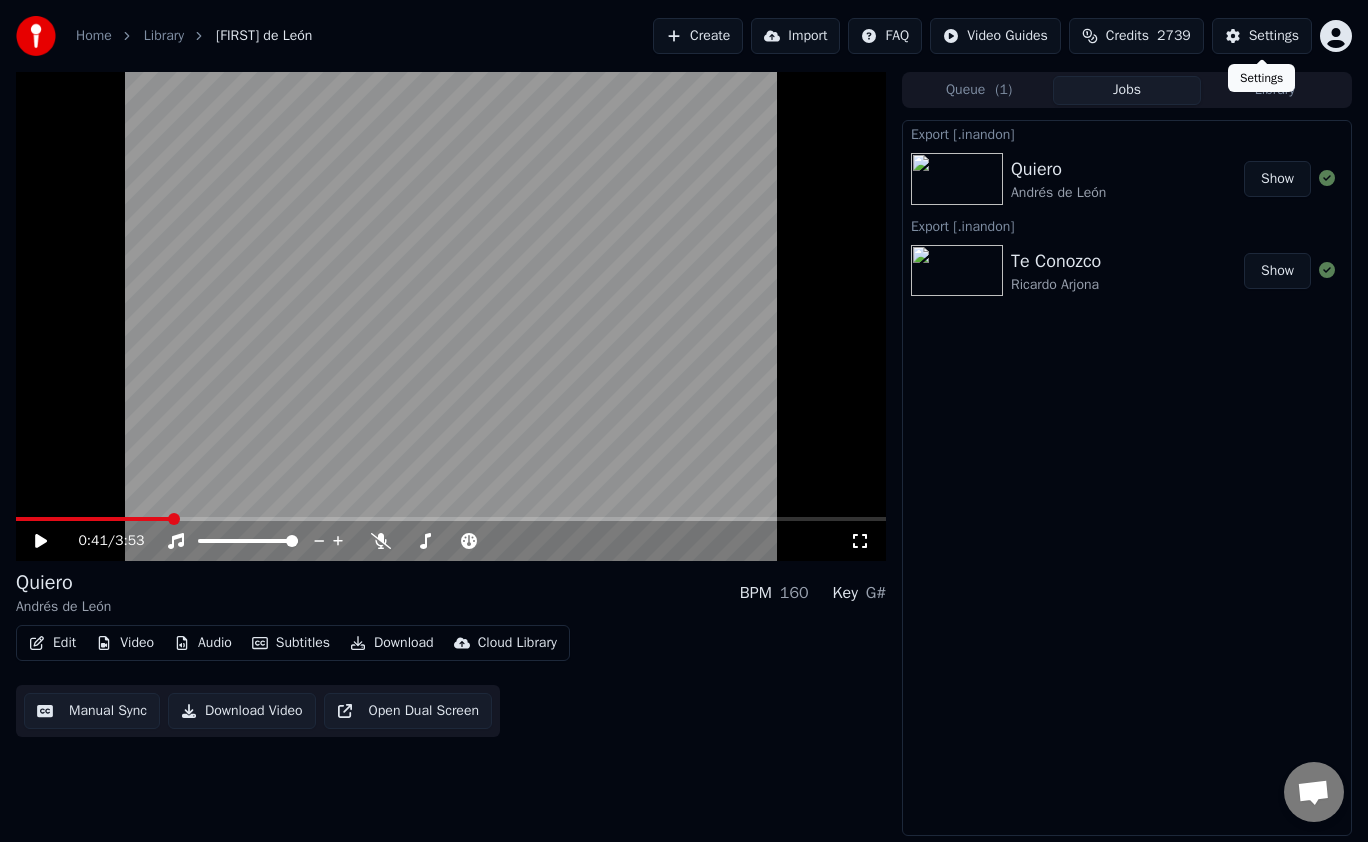 click on "Settings" at bounding box center (1274, 36) 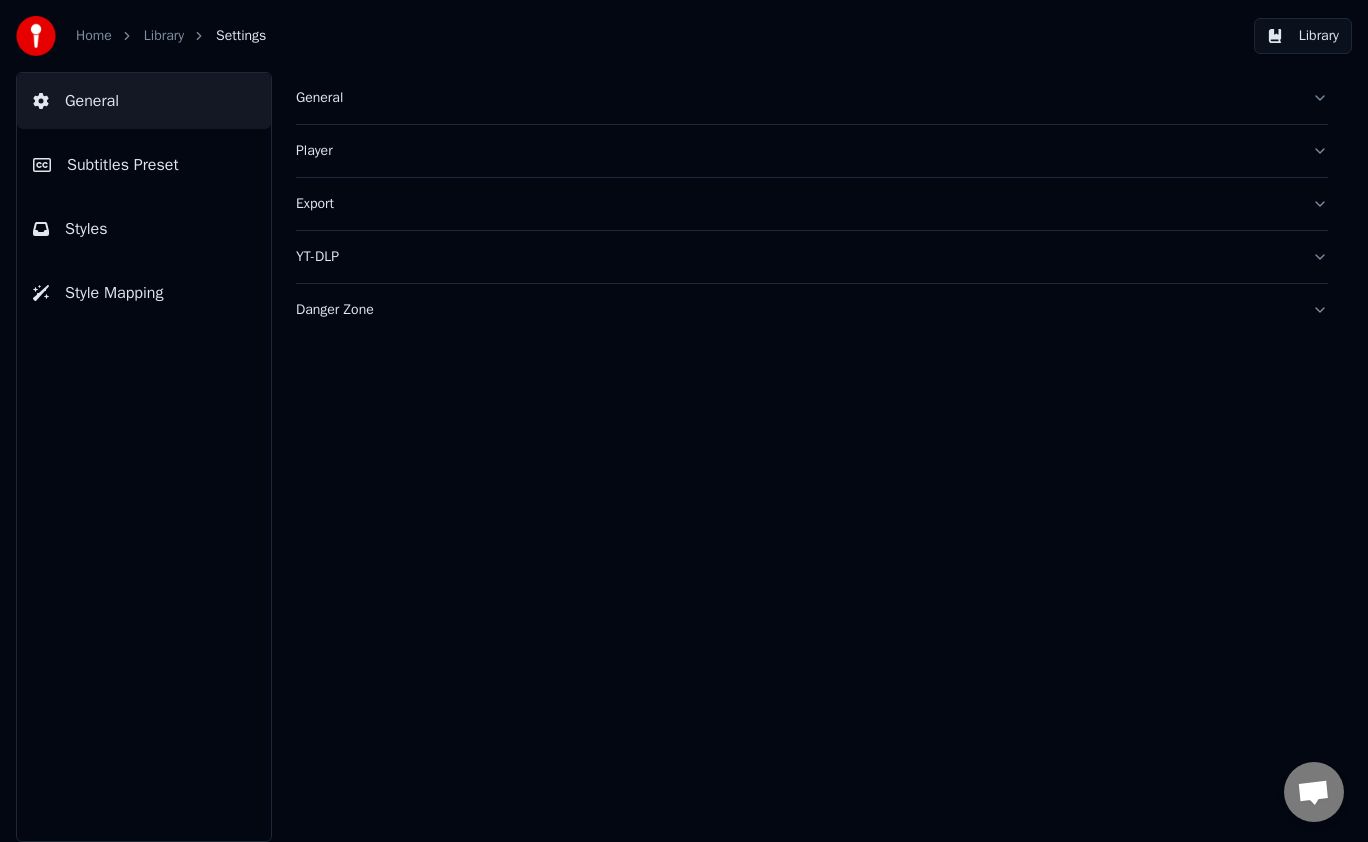 click on "Export" at bounding box center [796, 204] 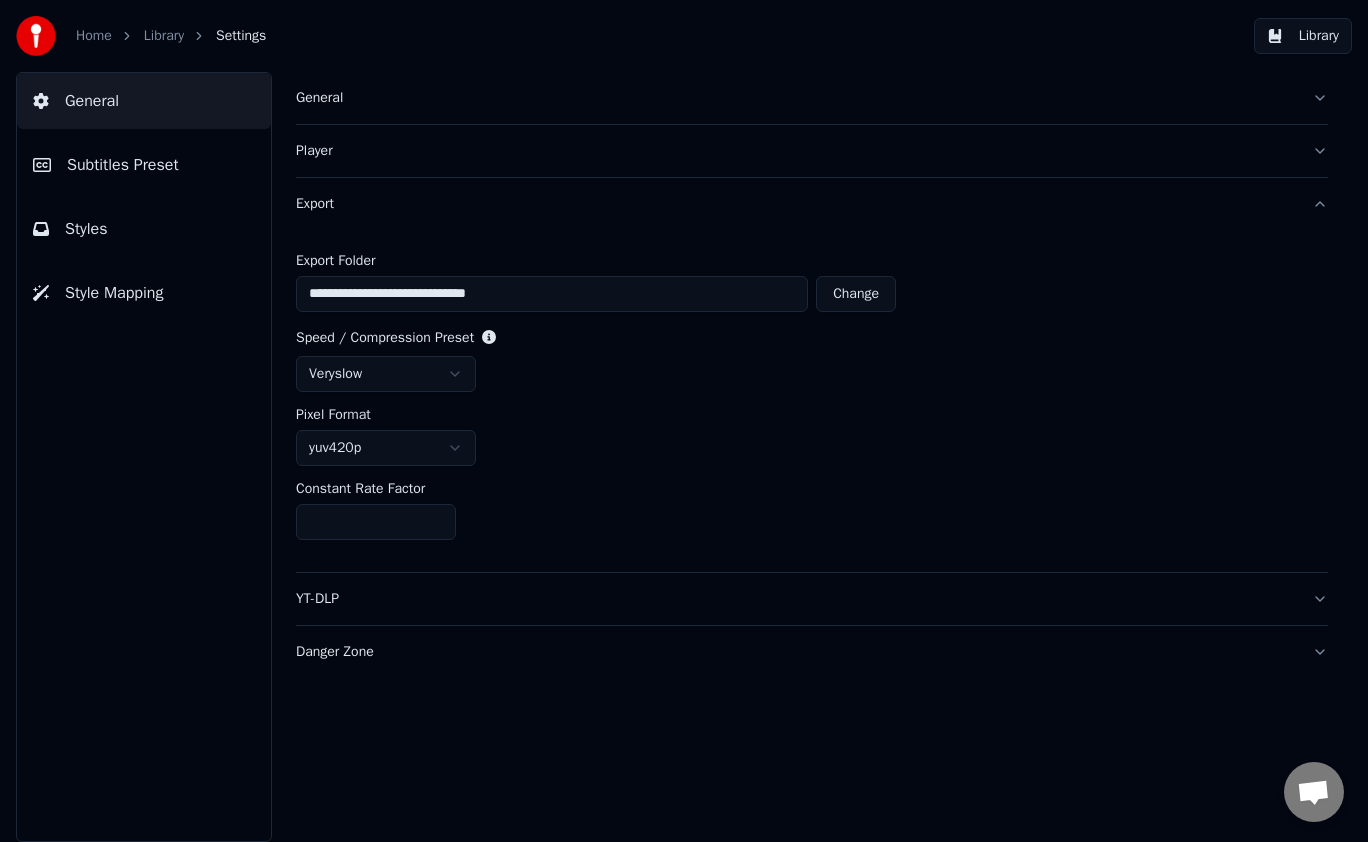 click on "Library" at bounding box center (1303, 36) 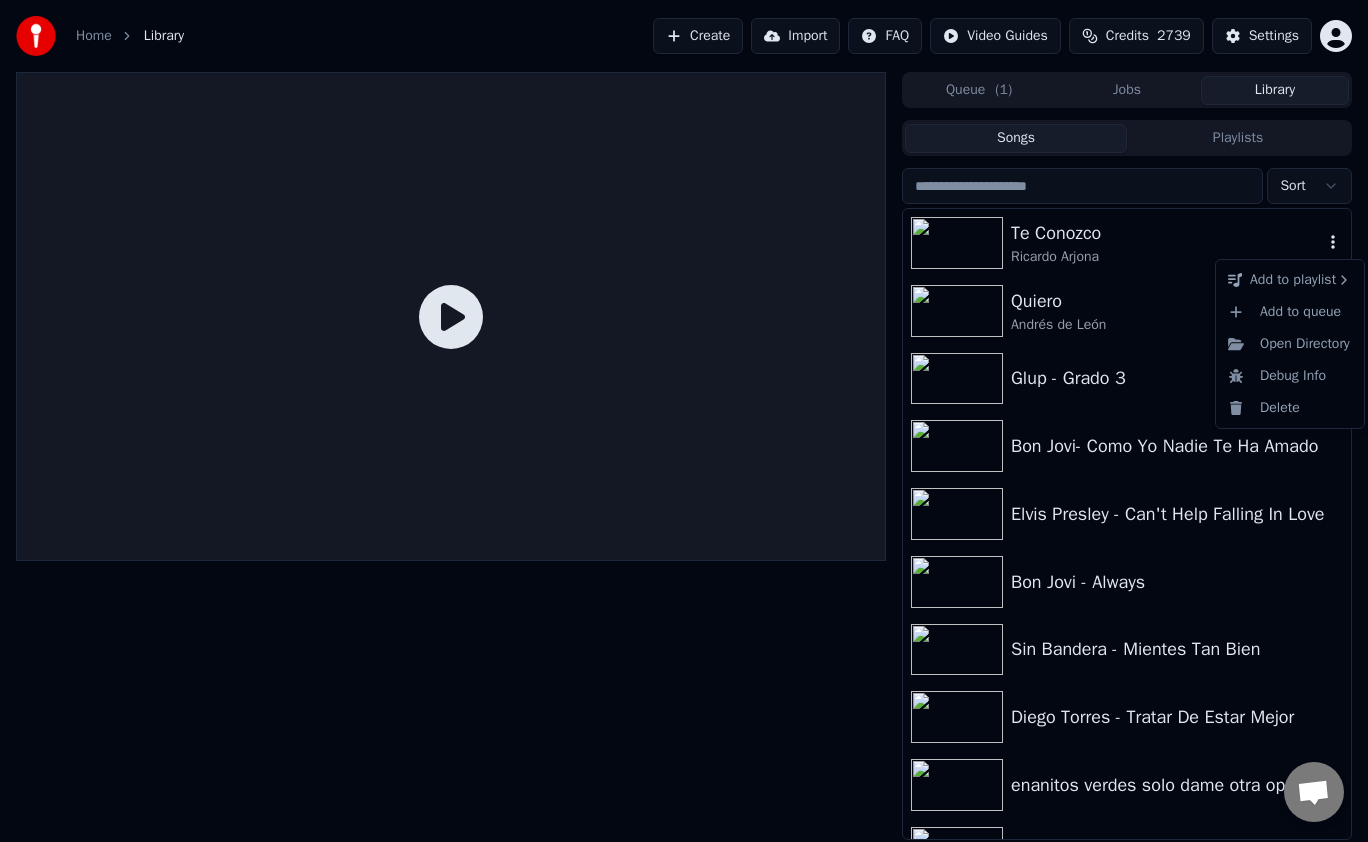 click 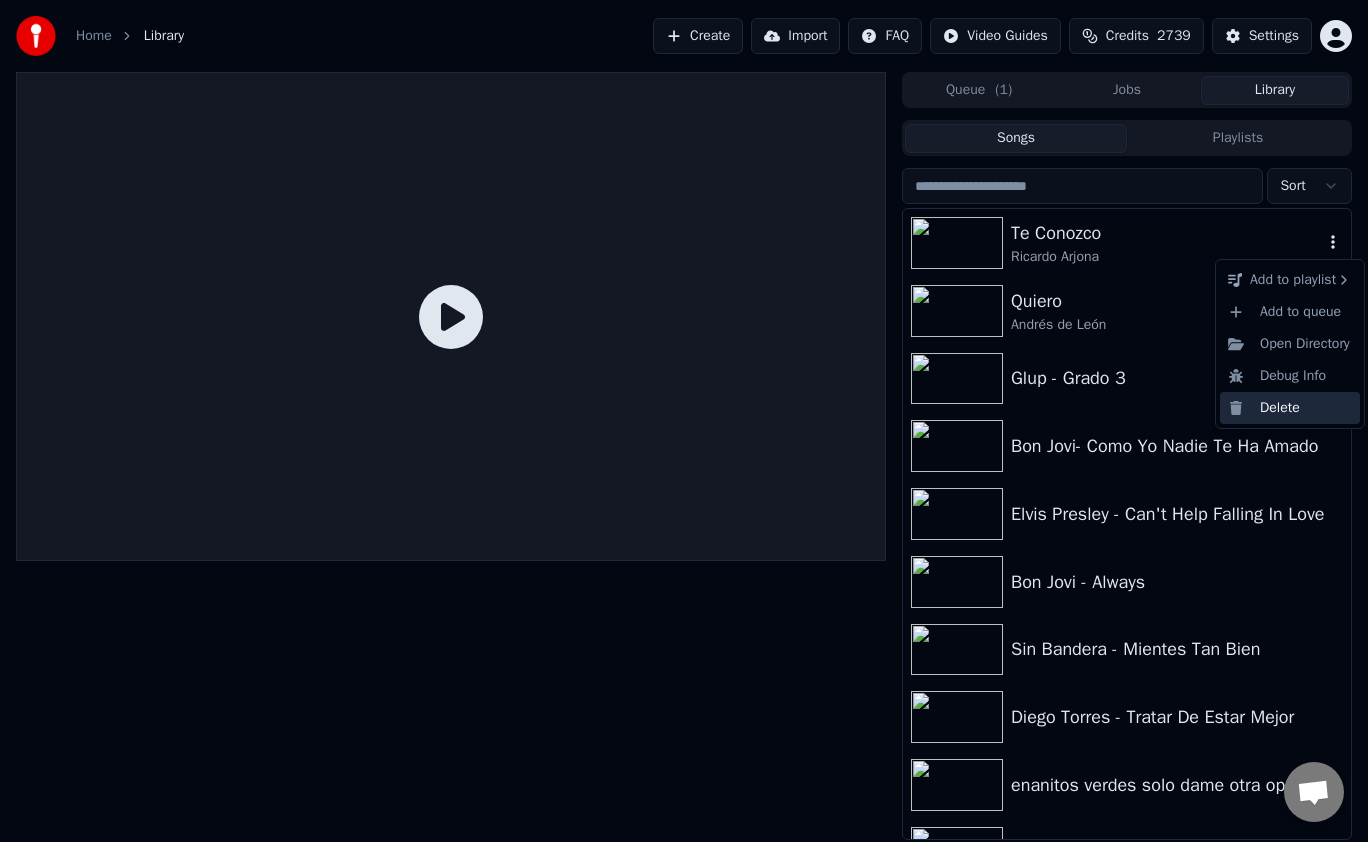 click on "Delete" at bounding box center (1290, 408) 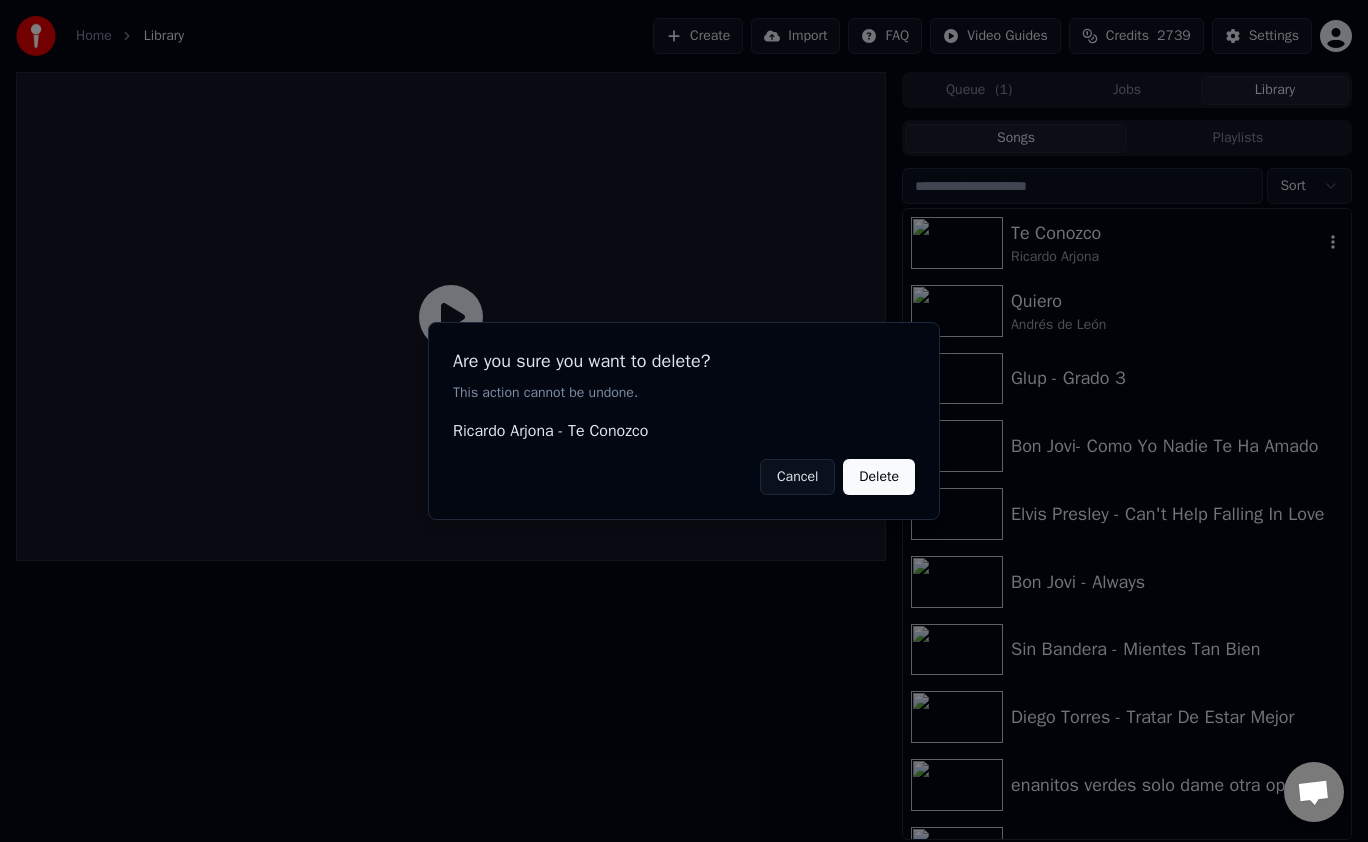 click on "Delete" at bounding box center (879, 477) 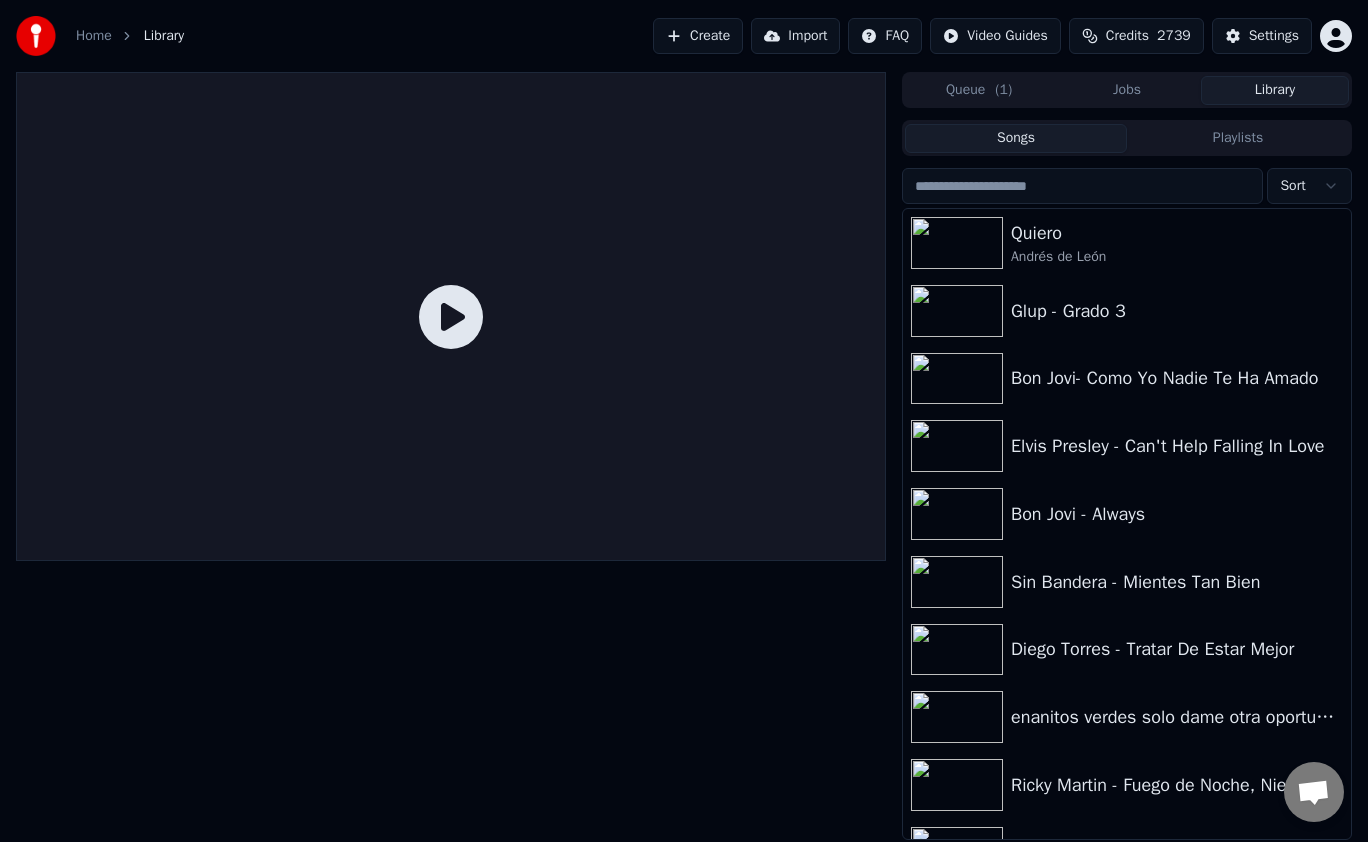 click on "Create" at bounding box center (698, 36) 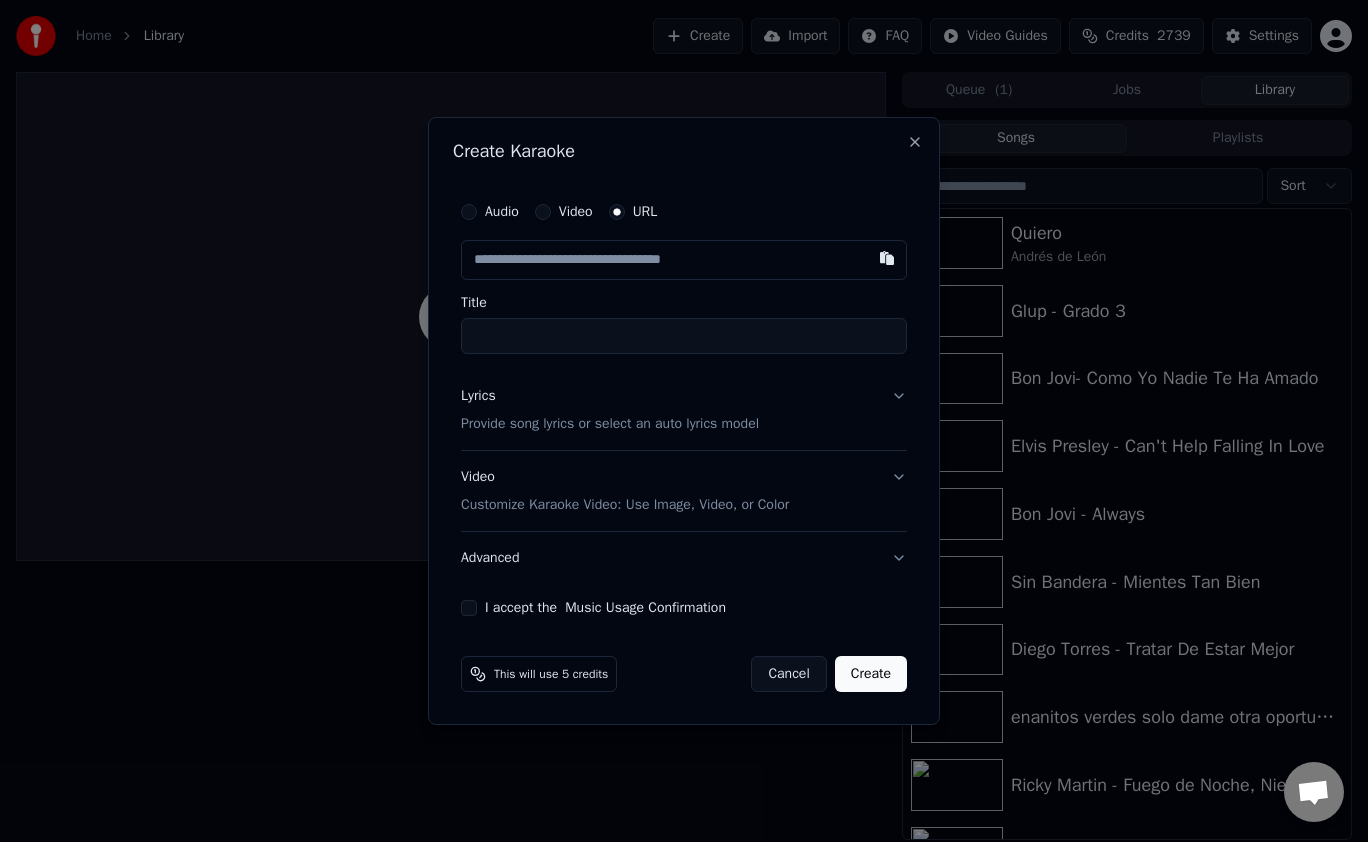 paste on "**********" 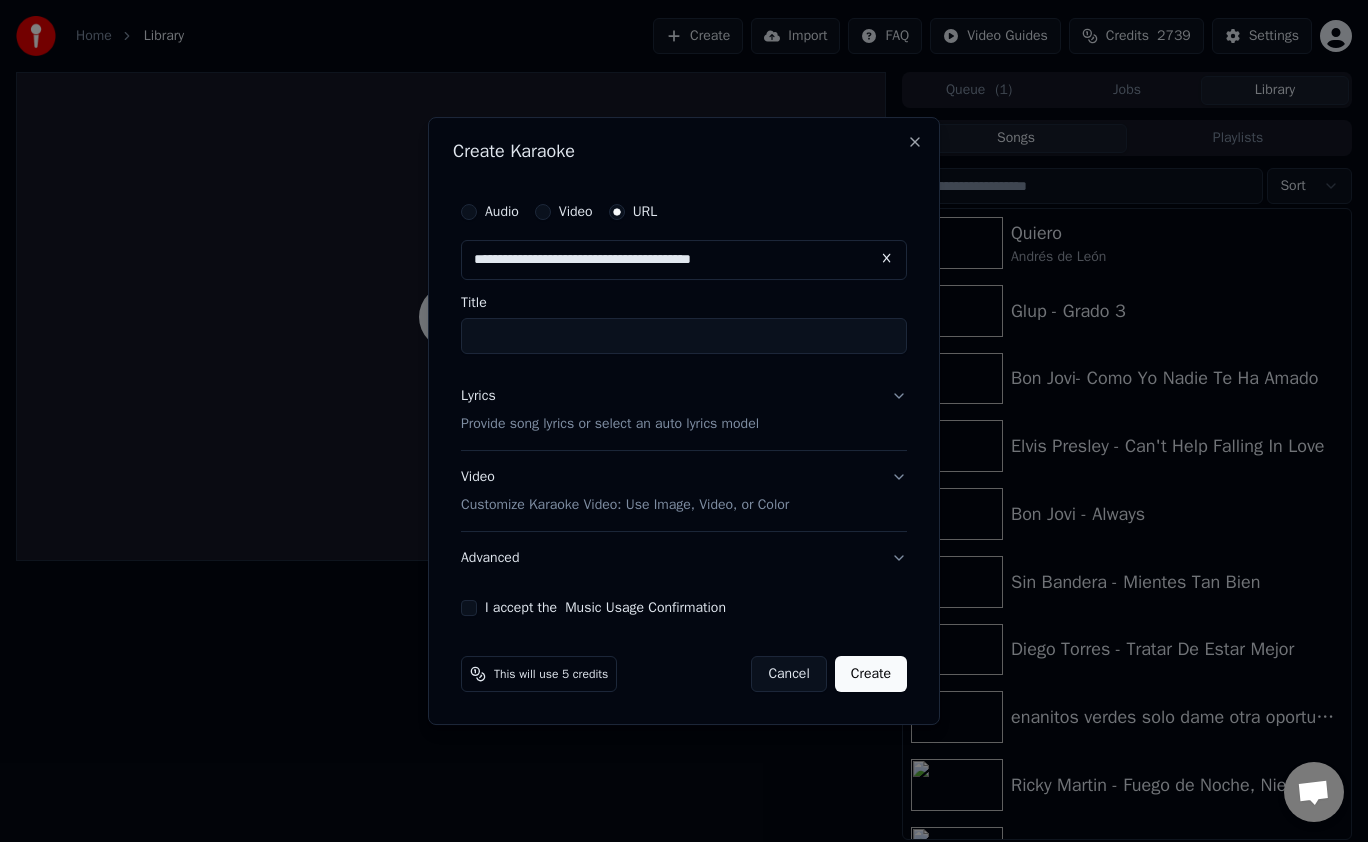 type on "**********" 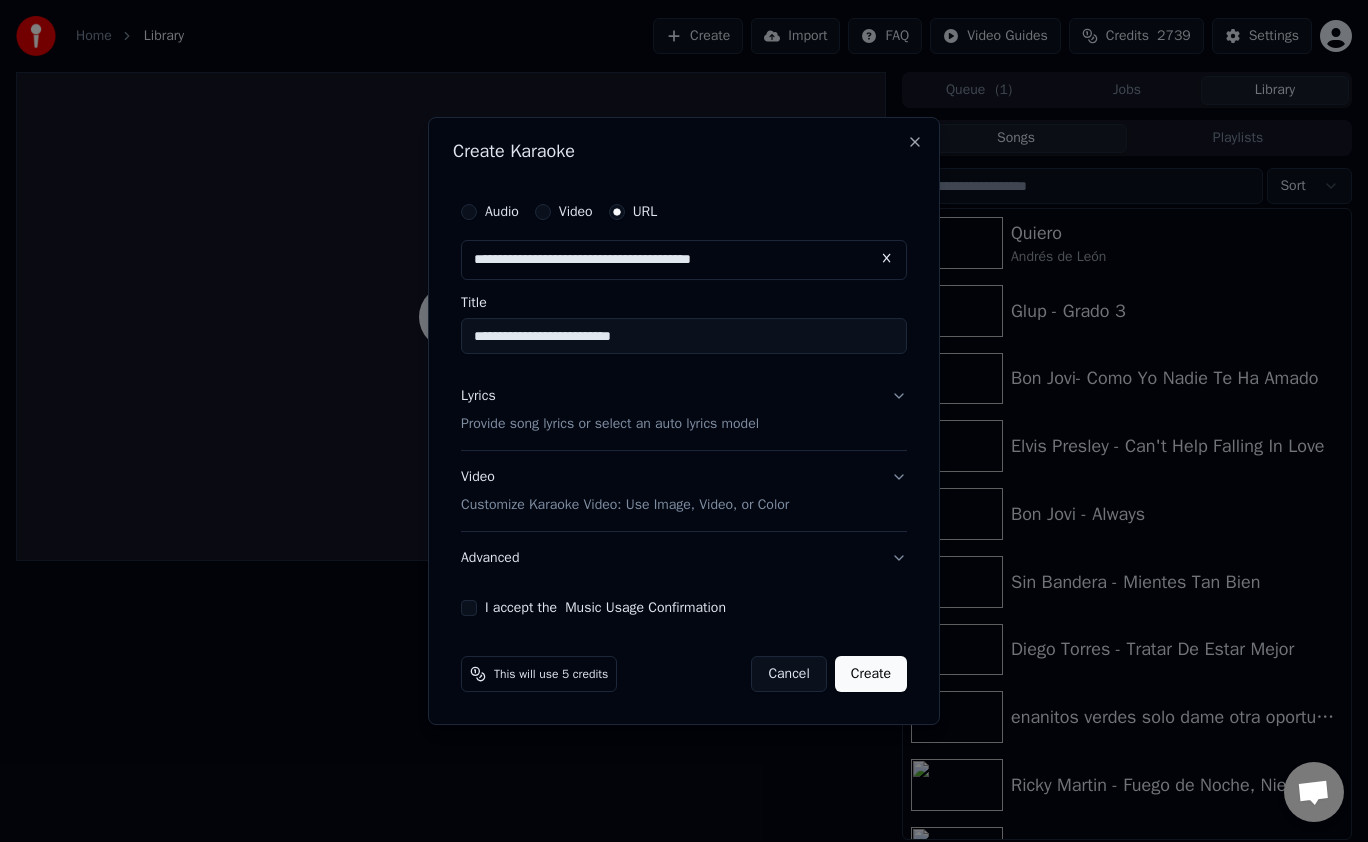 type on "**********" 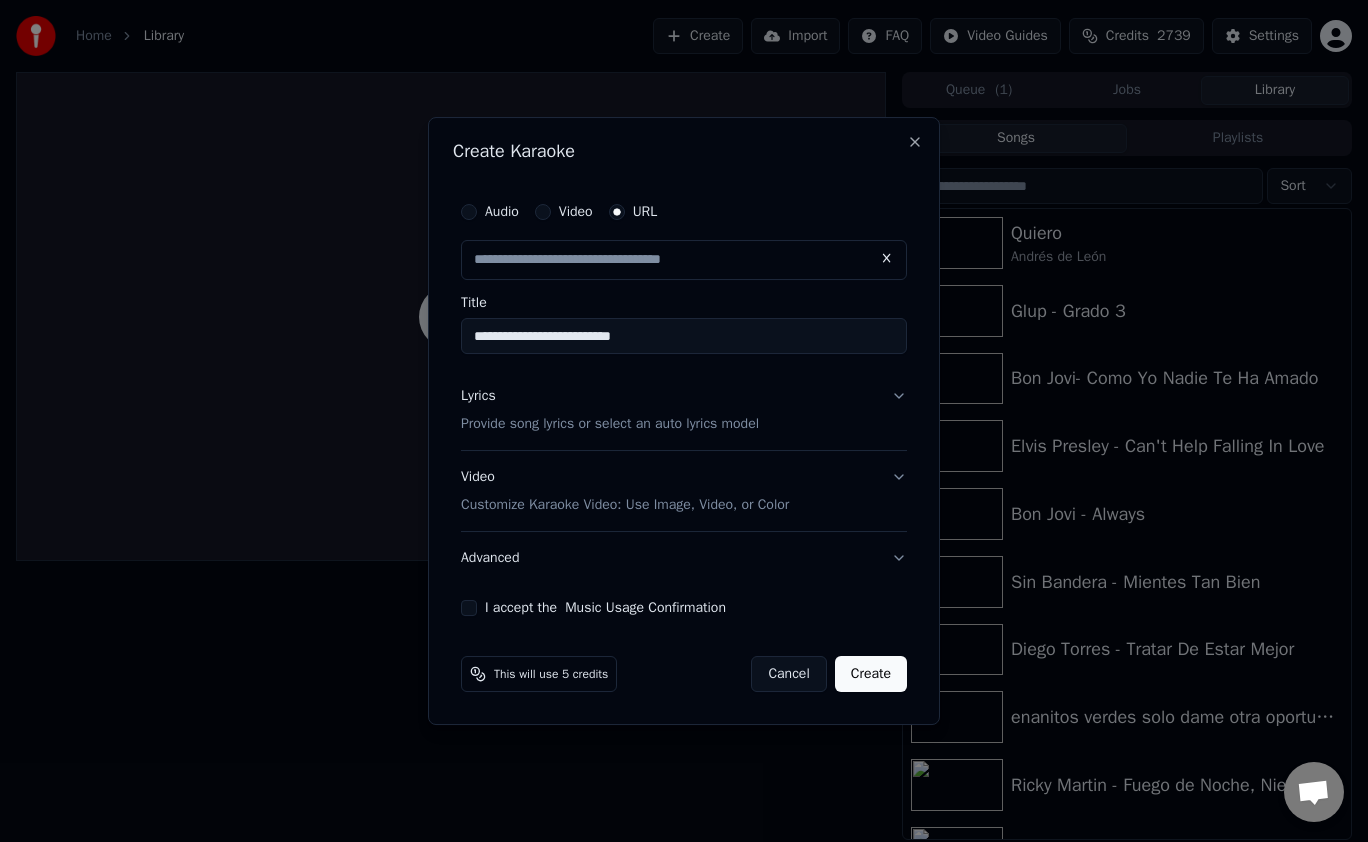 click on "Lyrics Provide song lyrics or select an auto lyrics model" at bounding box center [684, 410] 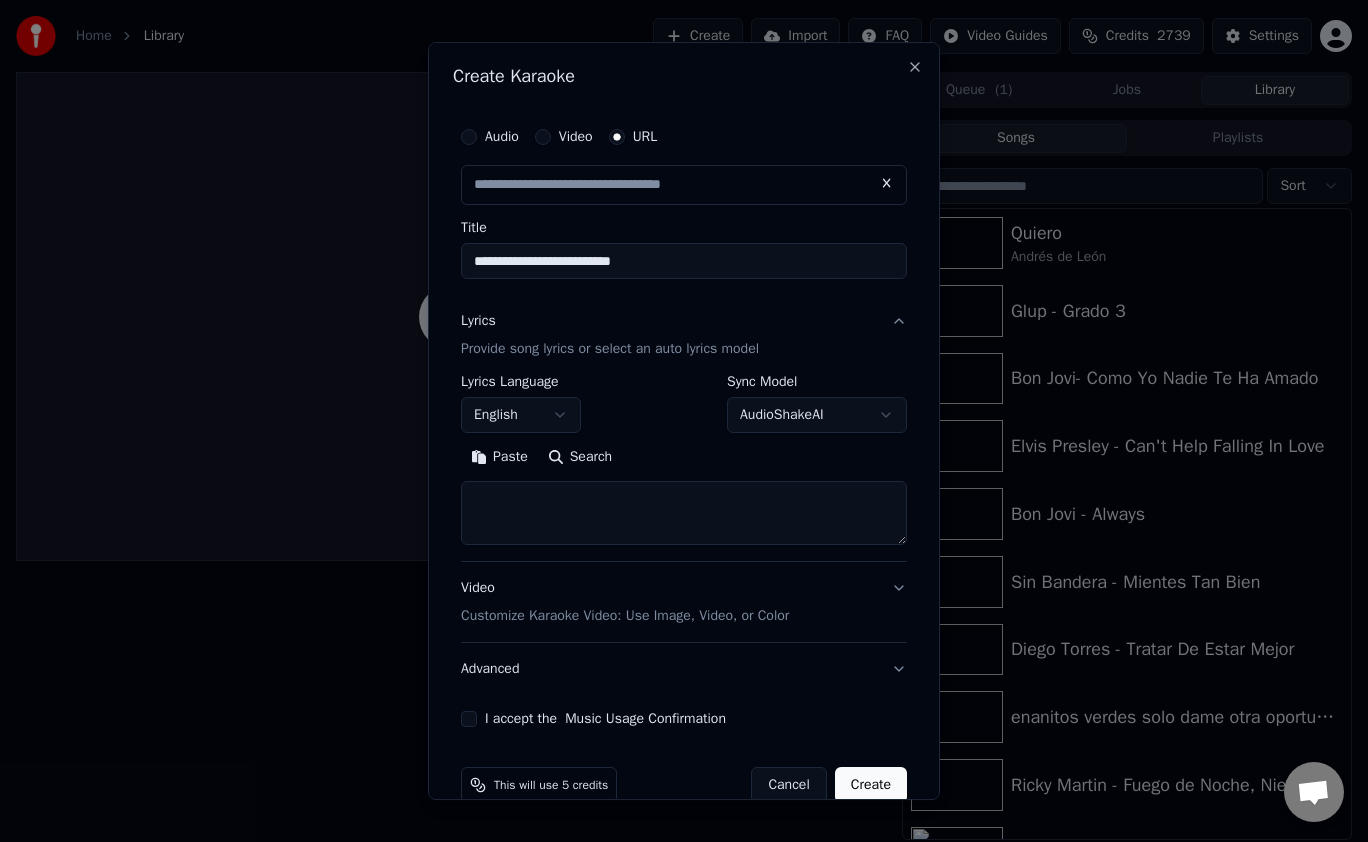 type on "**********" 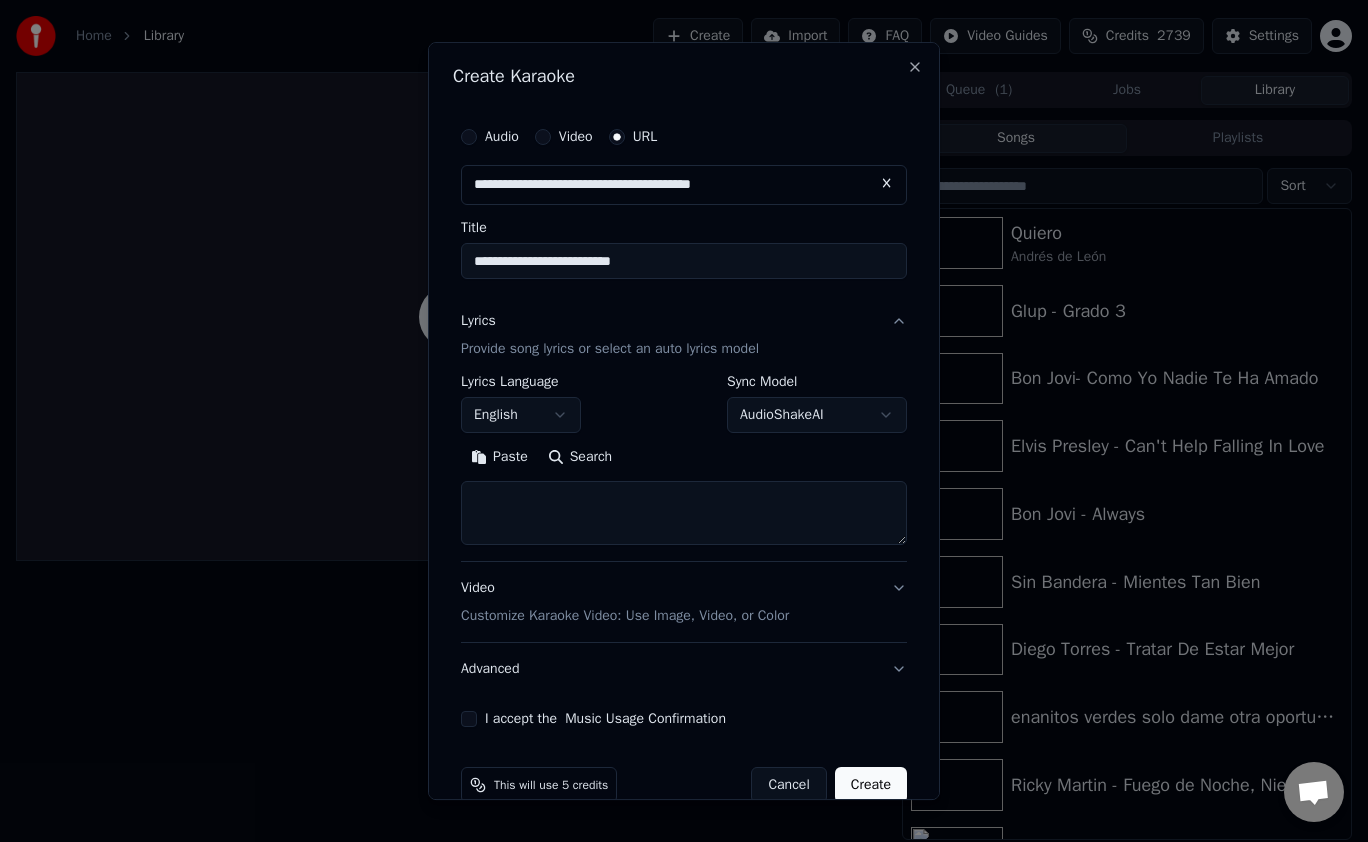 click on "English" at bounding box center (521, 415) 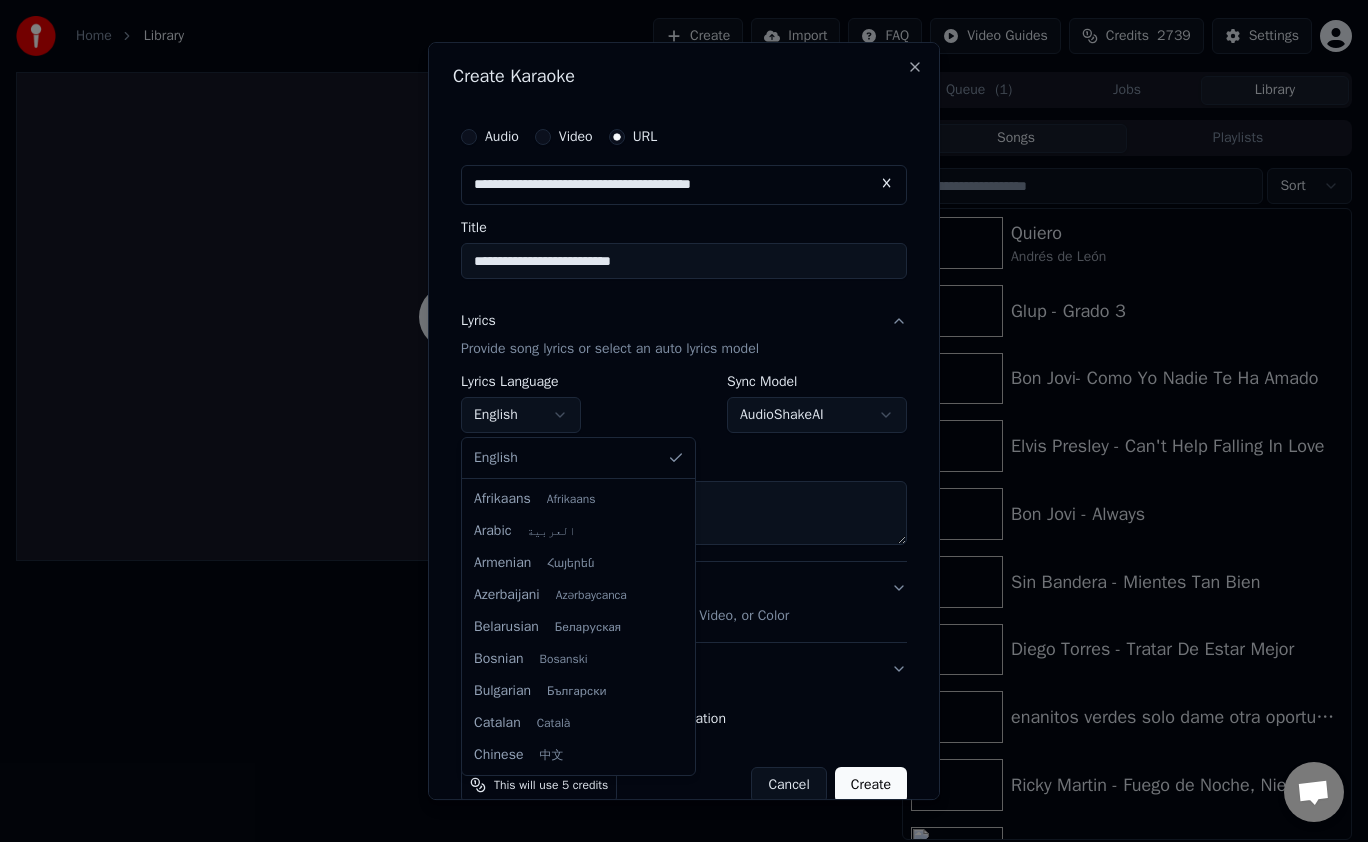scroll, scrollTop: 1279, scrollLeft: 0, axis: vertical 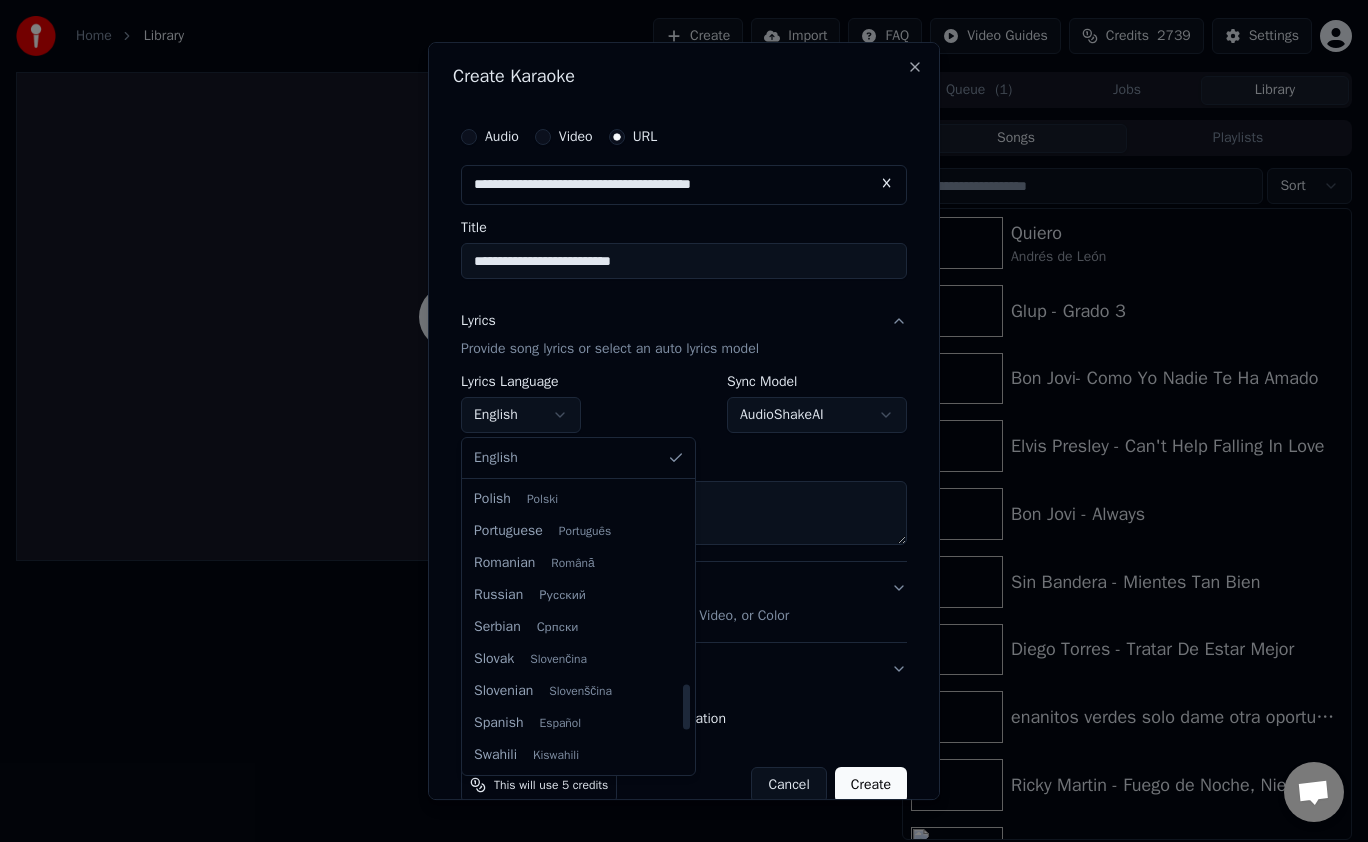 select on "**" 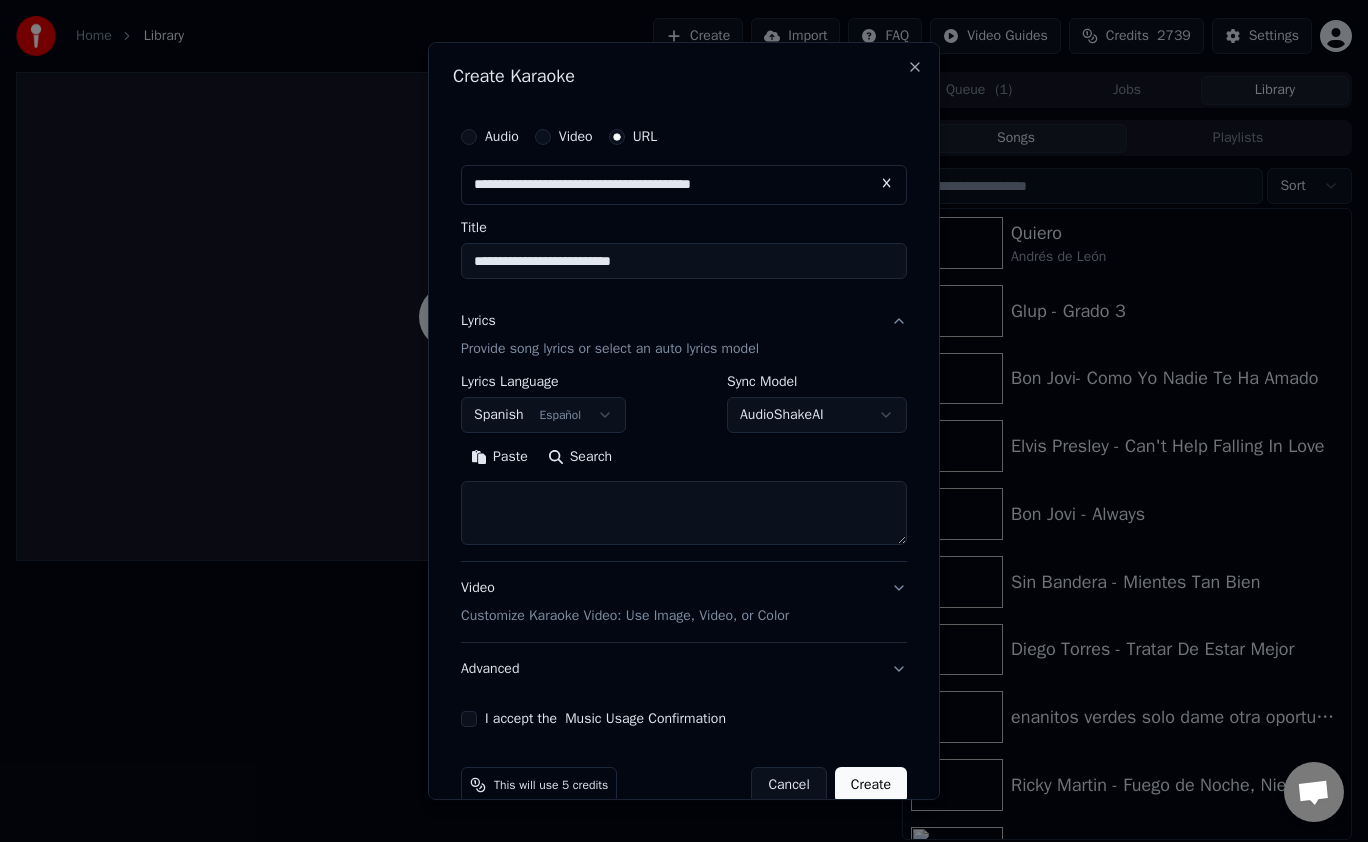 click on "Search" at bounding box center (580, 457) 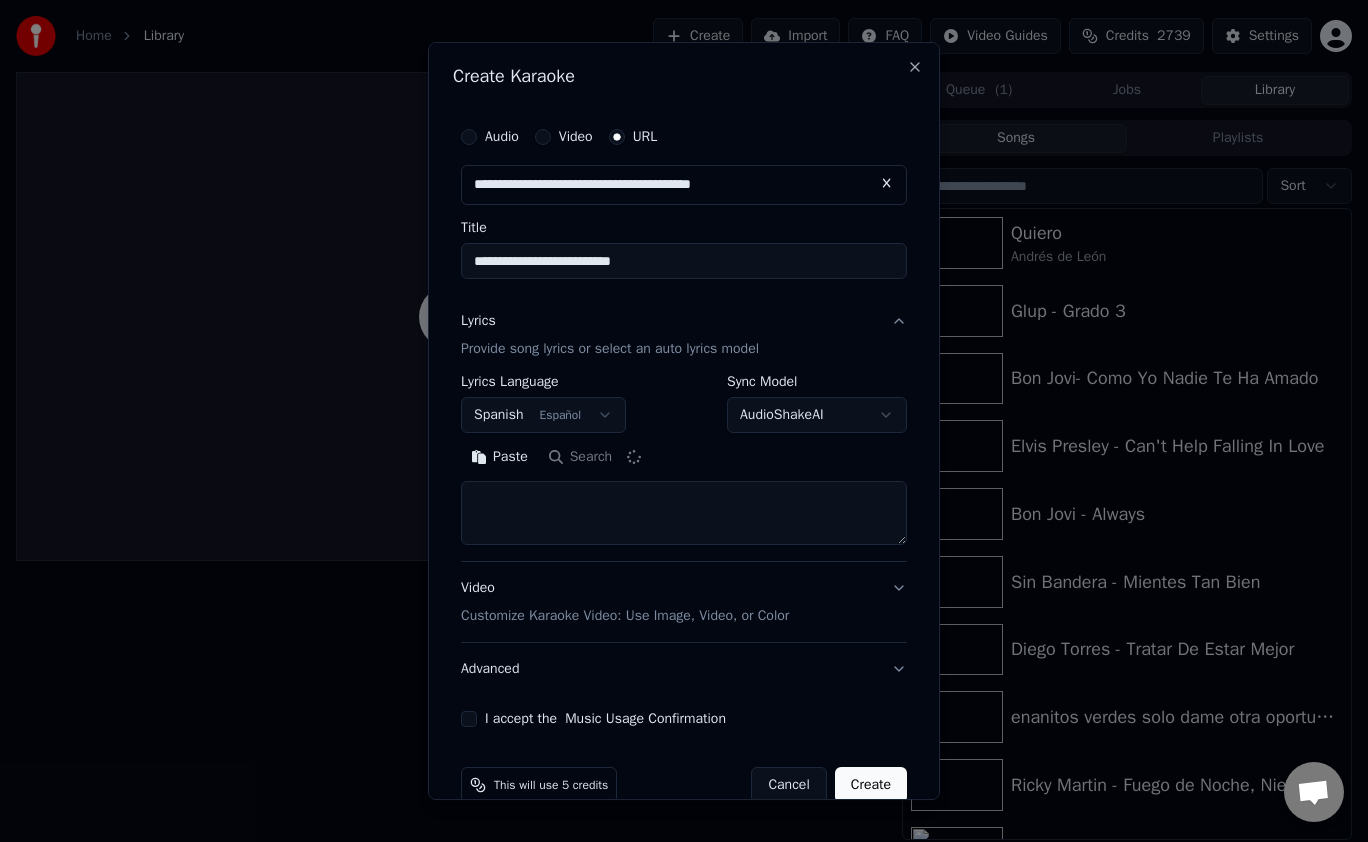 type on "**********" 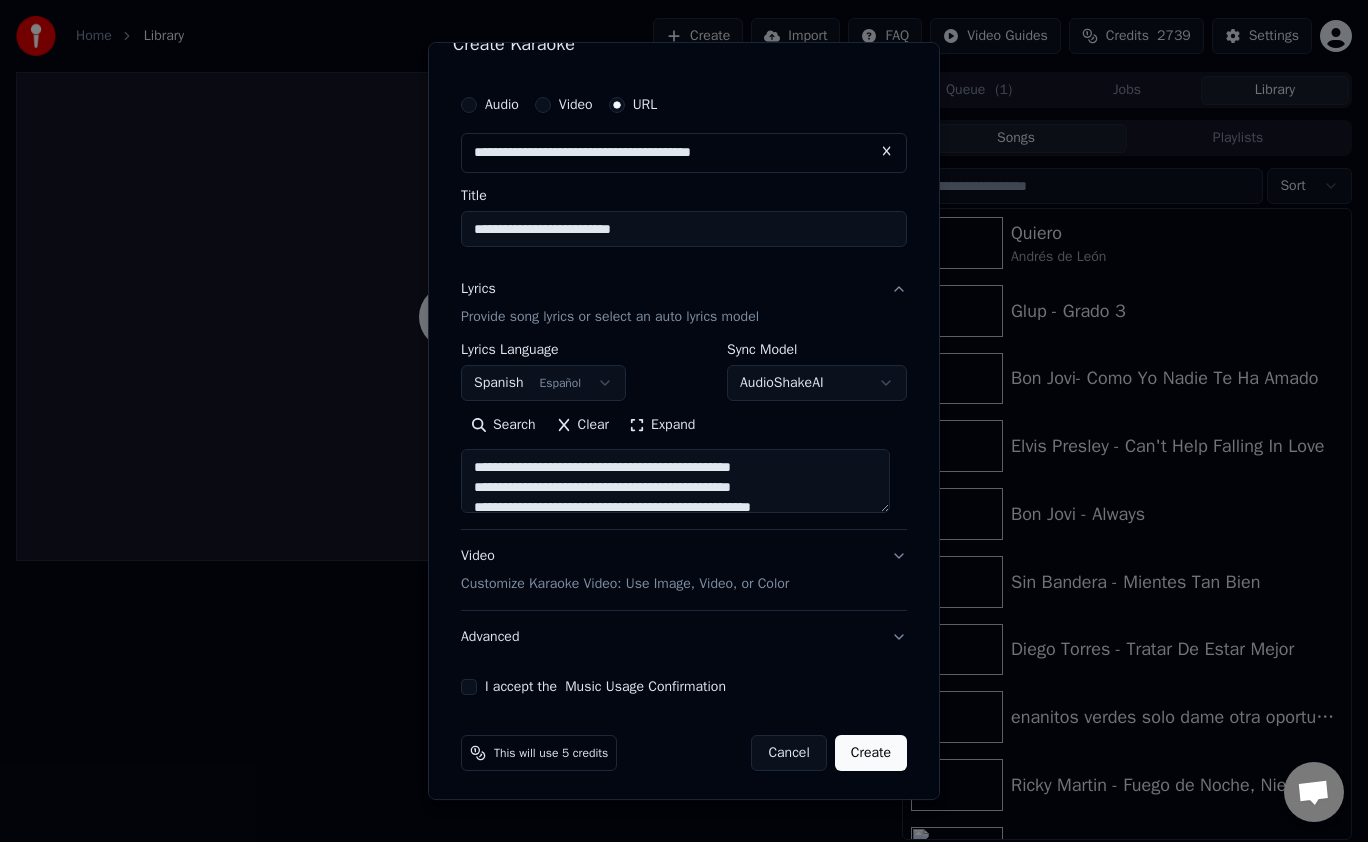 scroll, scrollTop: 36, scrollLeft: 0, axis: vertical 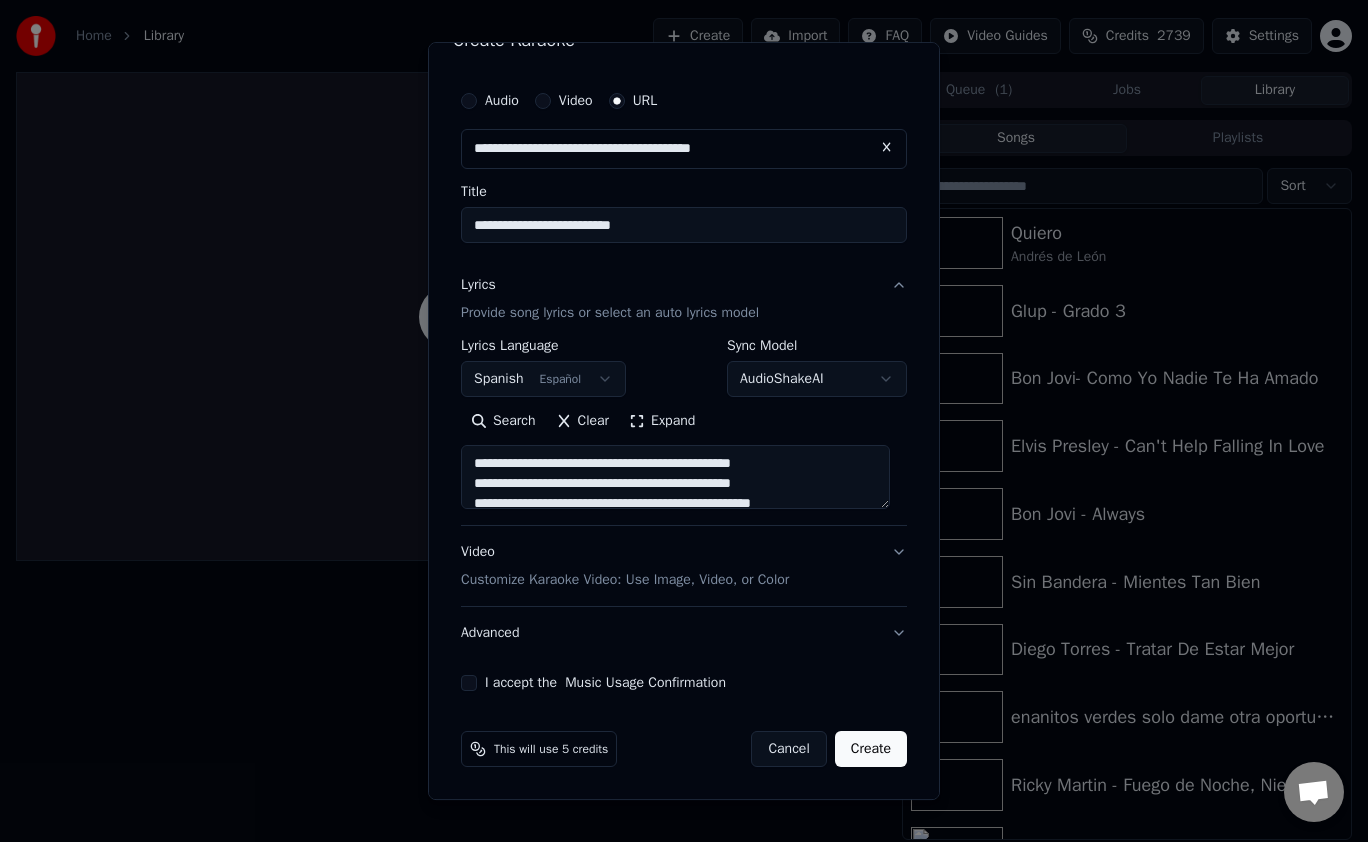 click on "Video Customize Karaoke Video: Use Image, Video, or Color" at bounding box center (684, 566) 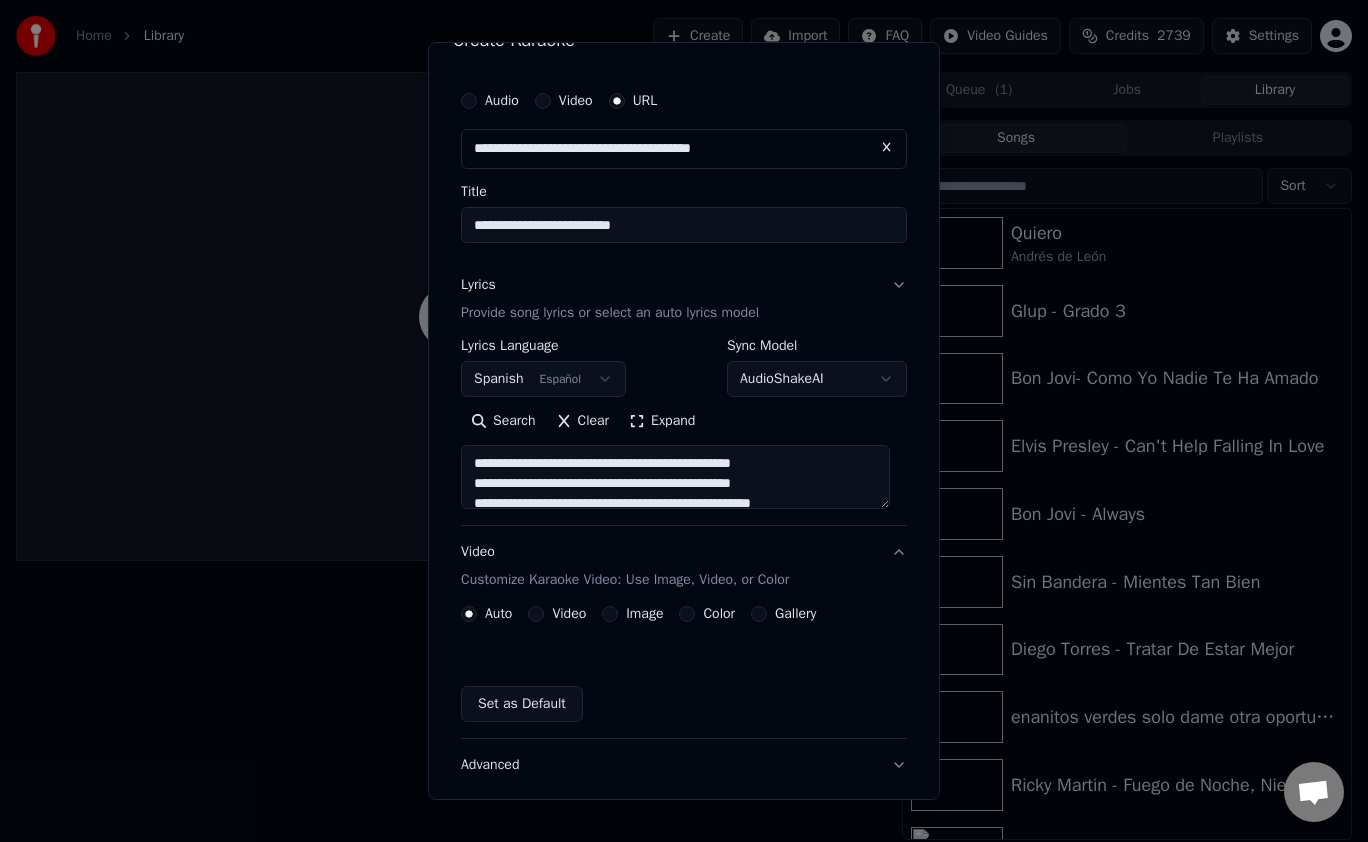 scroll, scrollTop: 0, scrollLeft: 0, axis: both 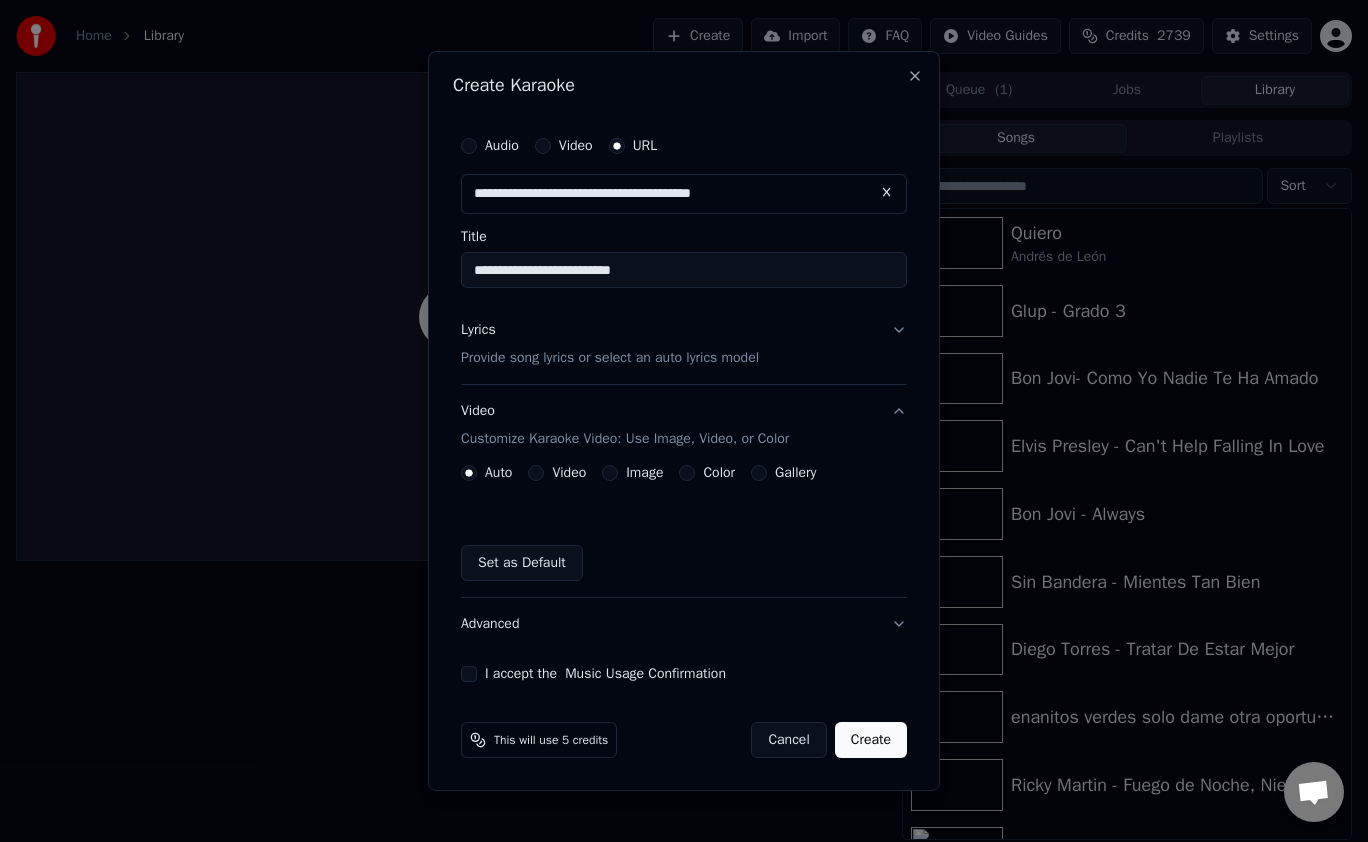 click on "Advanced" at bounding box center (684, 624) 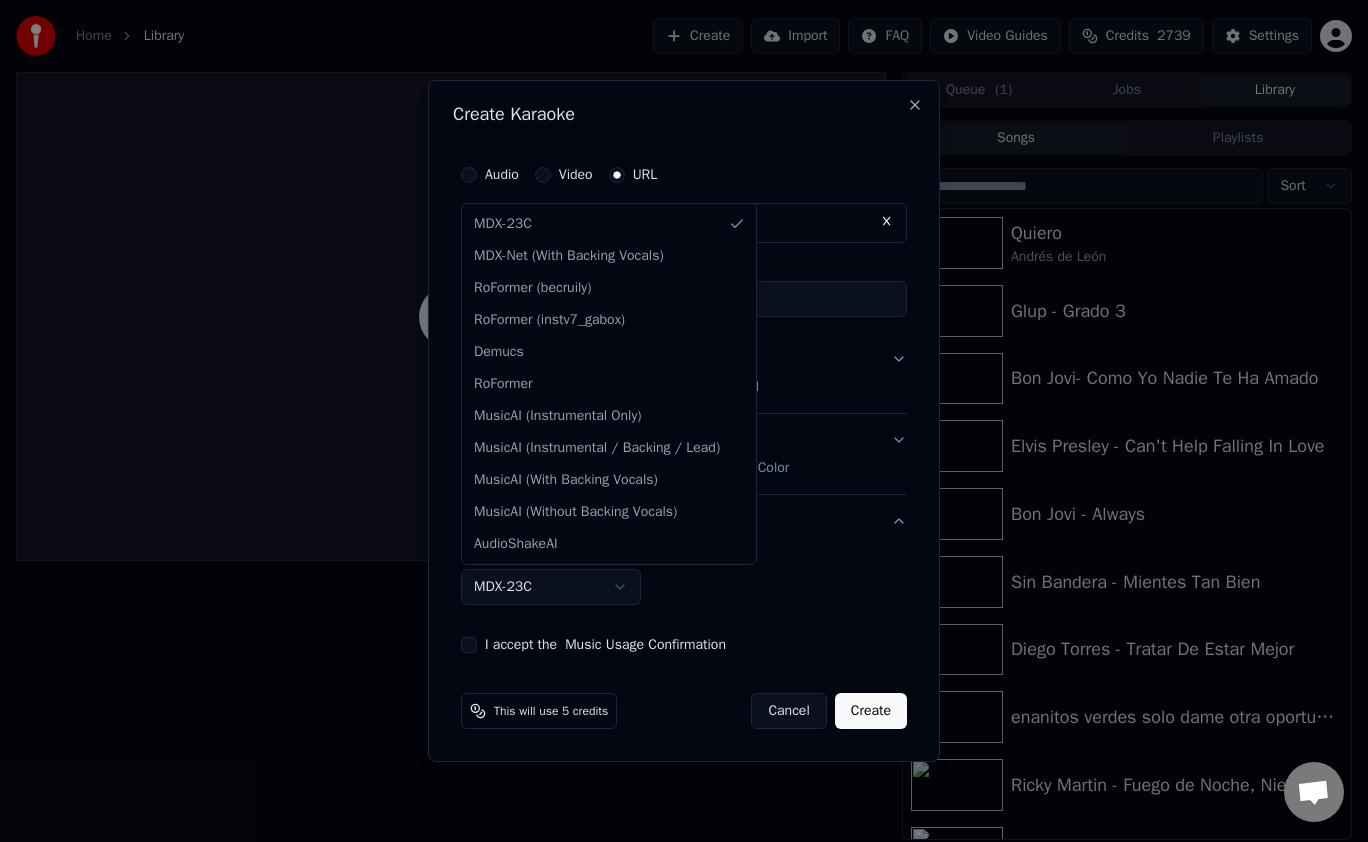 click on "**********" at bounding box center [684, 421] 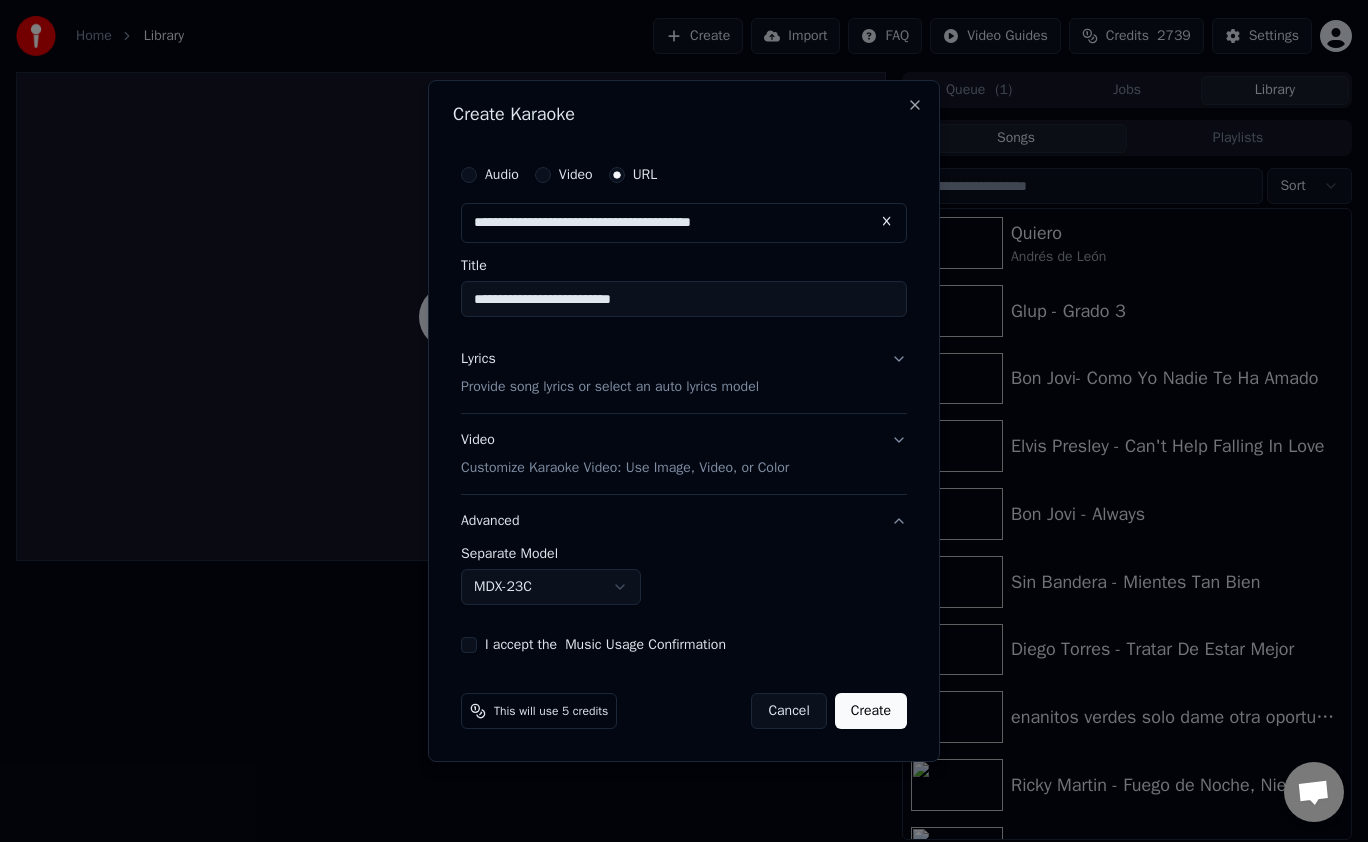 click on "I accept the   Music Usage Confirmation" at bounding box center (469, 645) 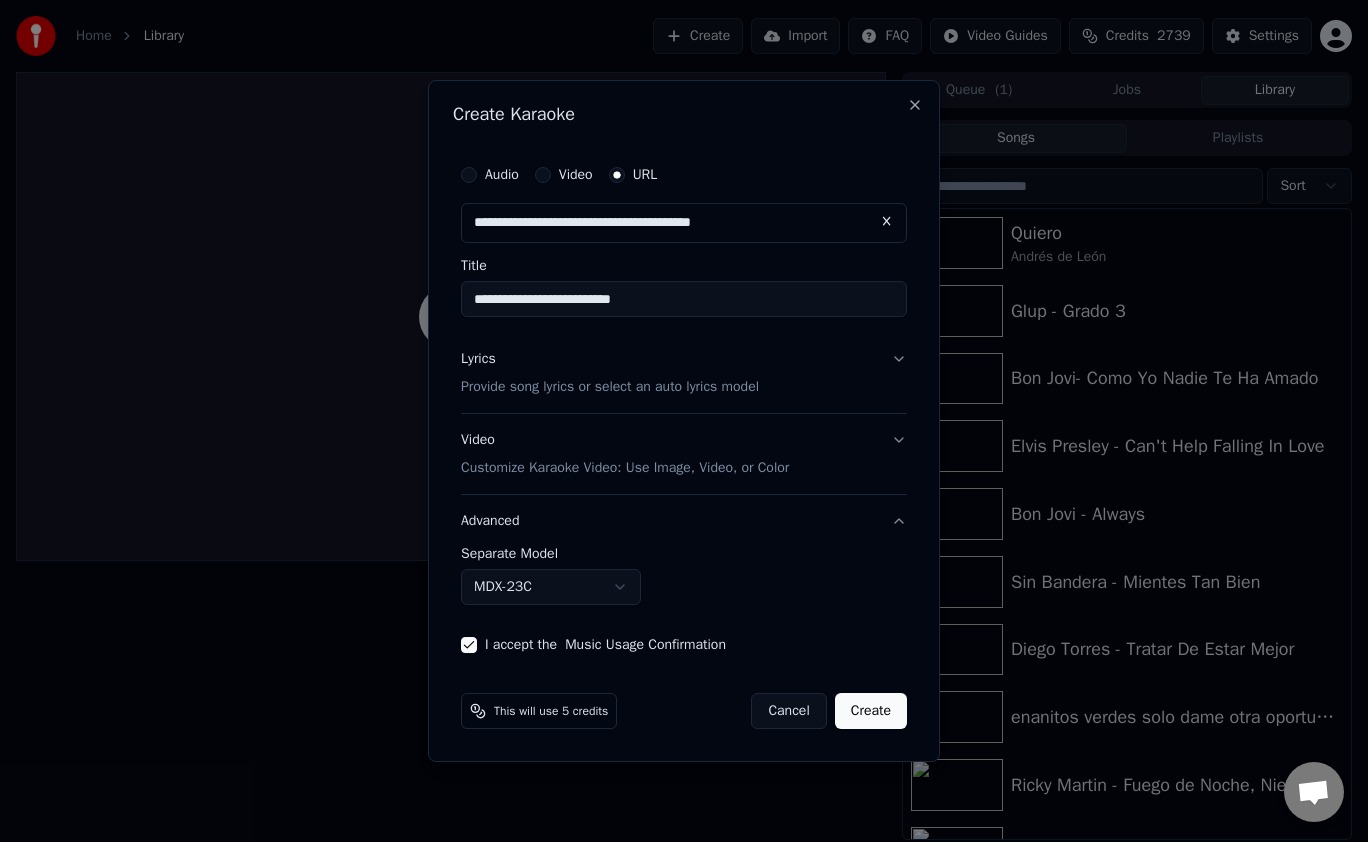 click on "This will use 5 credits" at bounding box center [551, 711] 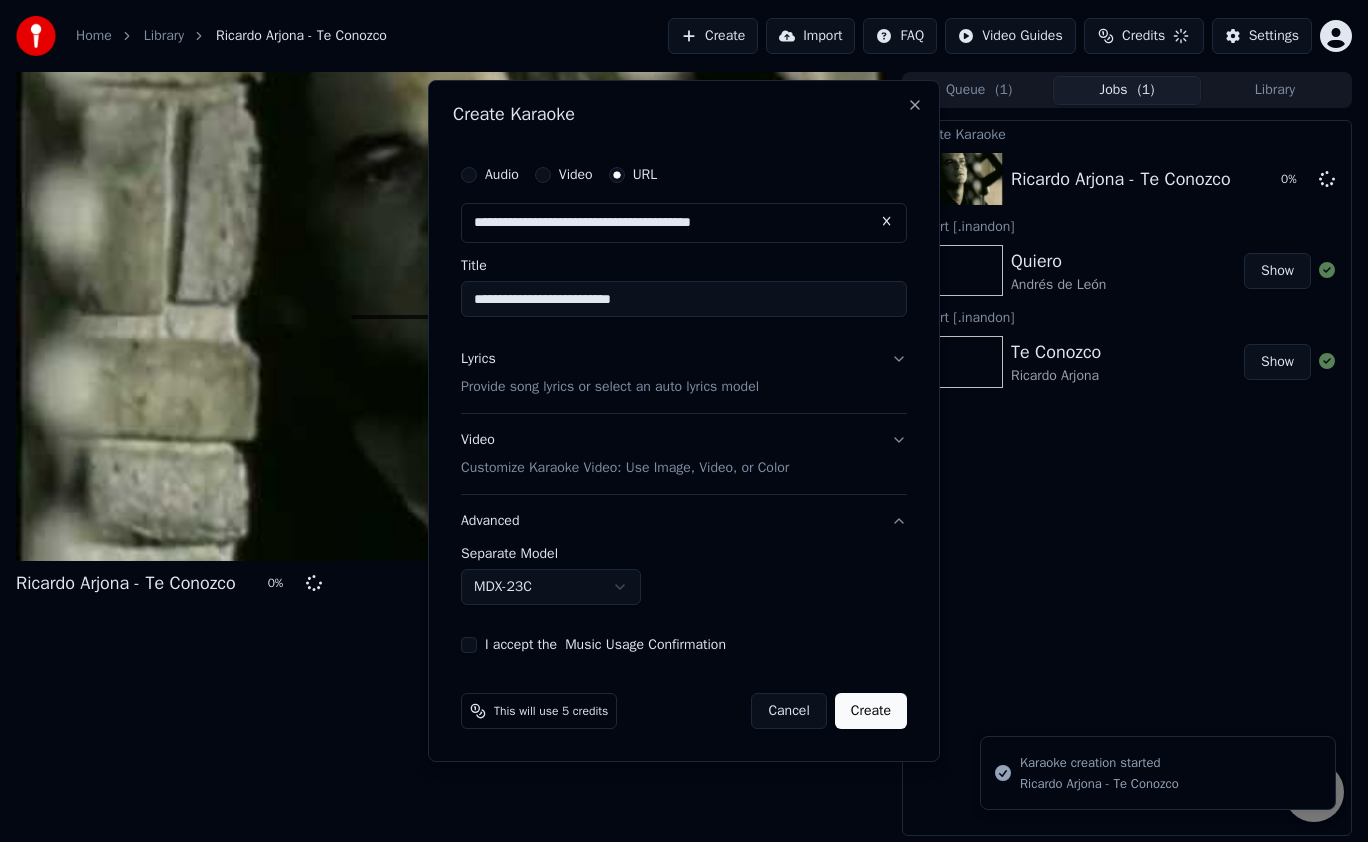 type 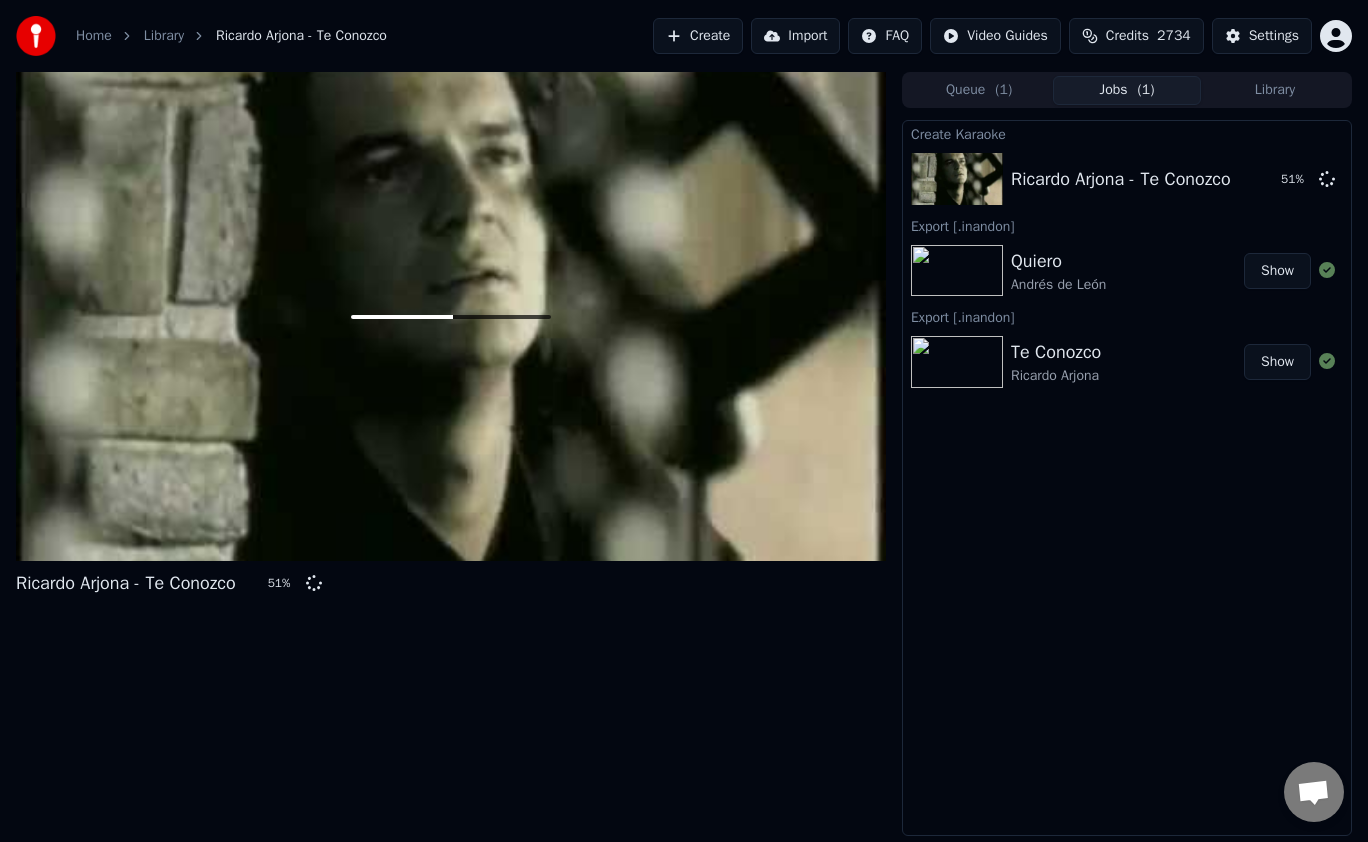 click on "Ricardo Arjona - Te Conozco 51 %" at bounding box center [451, 454] 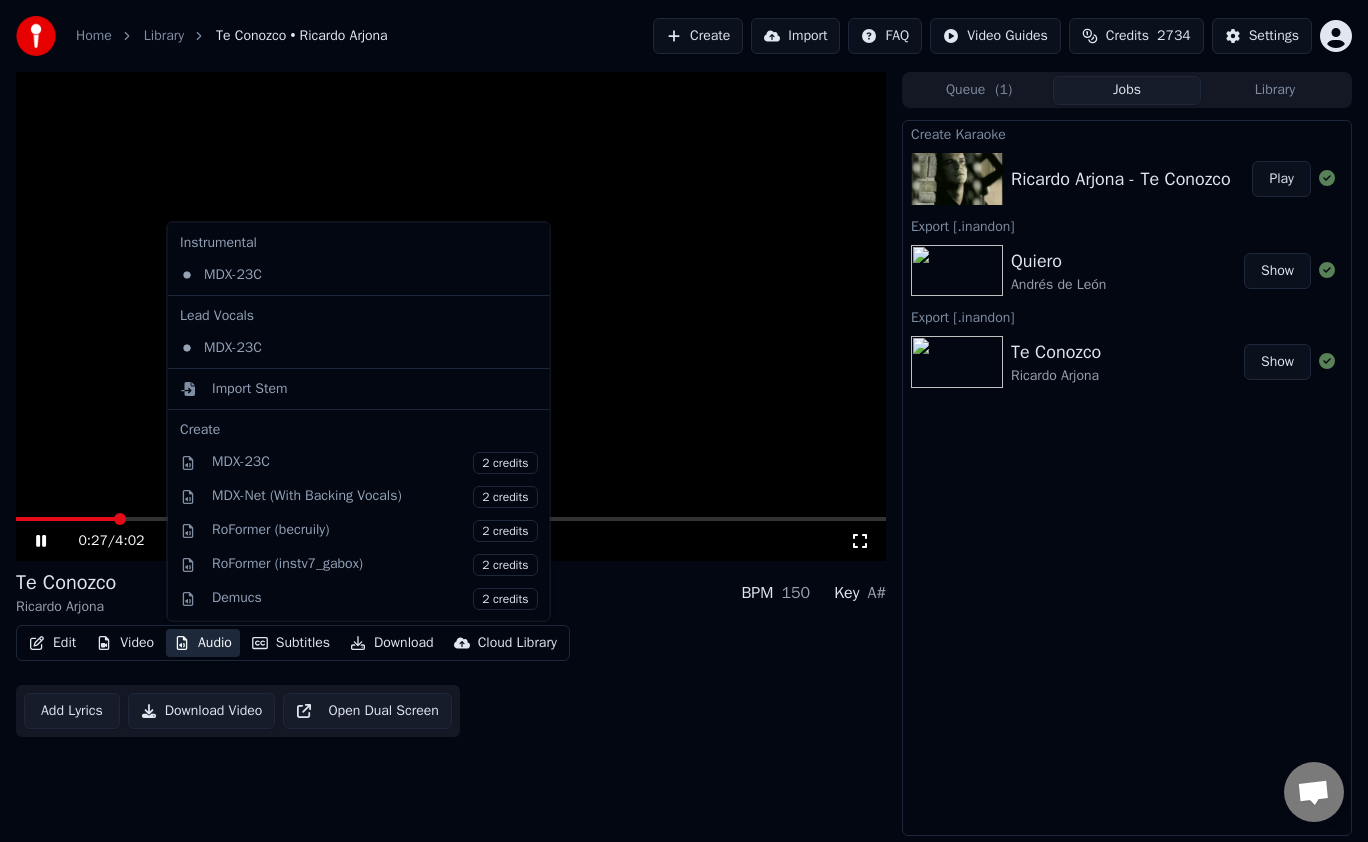 click on "Audio" at bounding box center (203, 643) 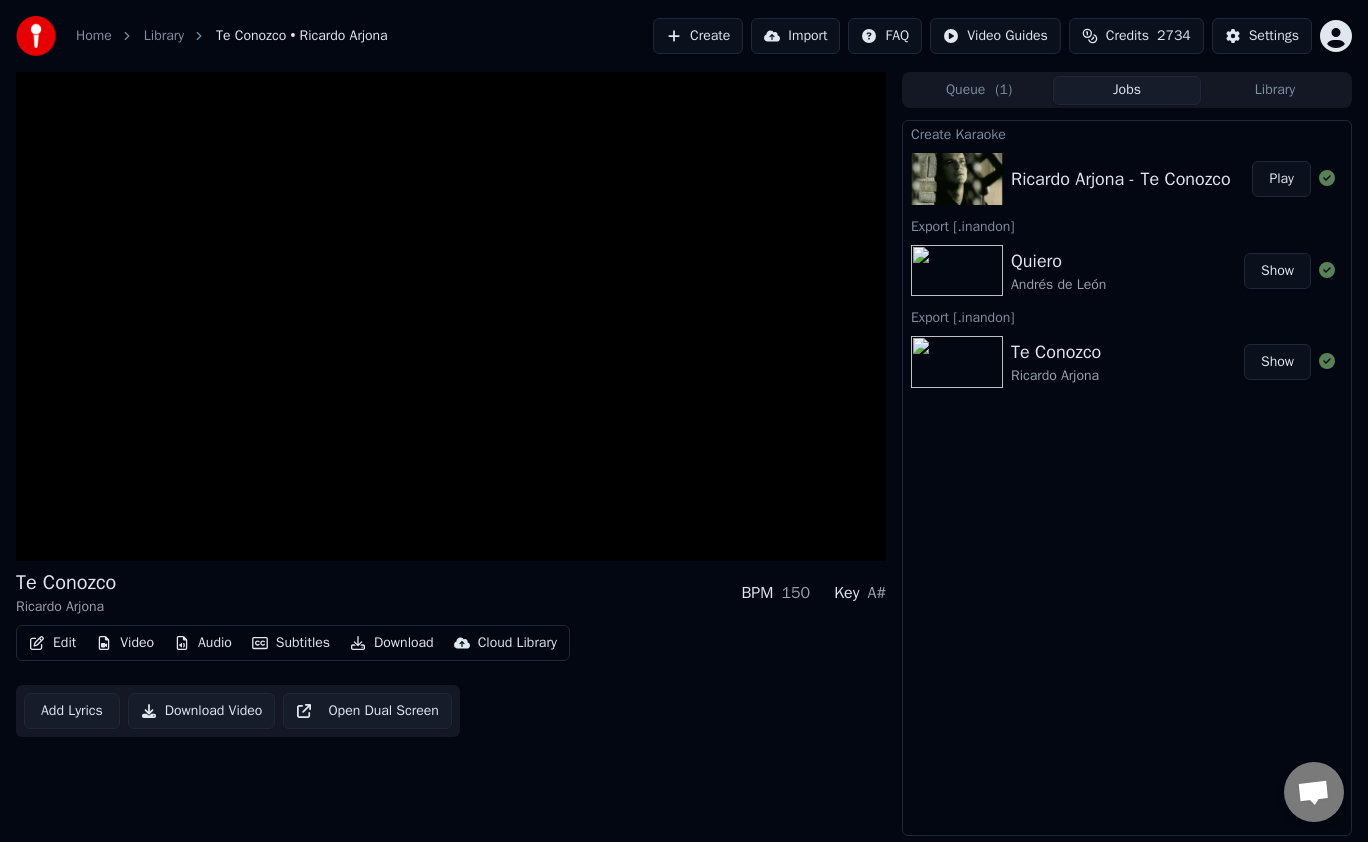 click on "Edit Video Audio Subtitles Download Cloud Library Add Lyrics Download Video Open Dual Screen" at bounding box center [451, 681] 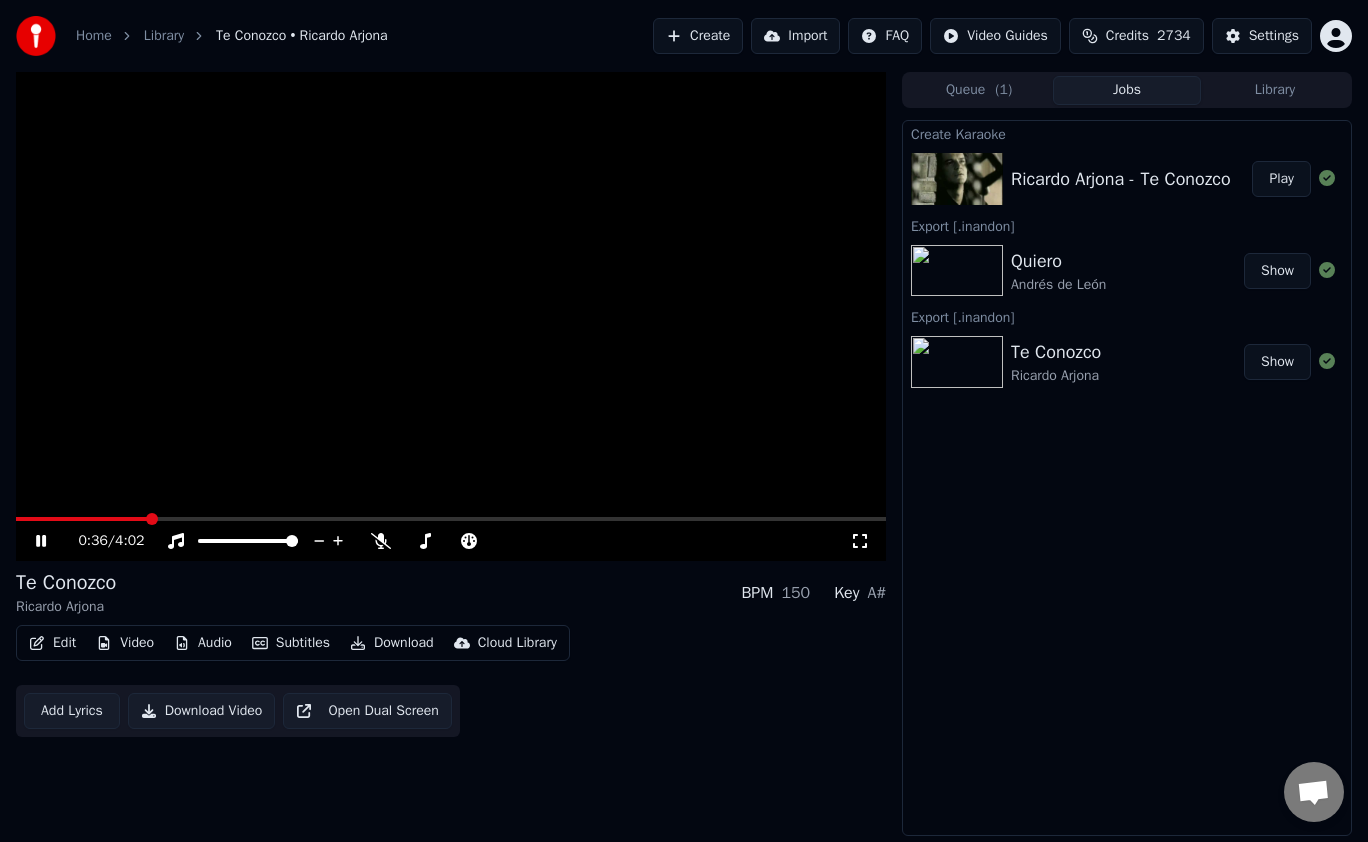 click 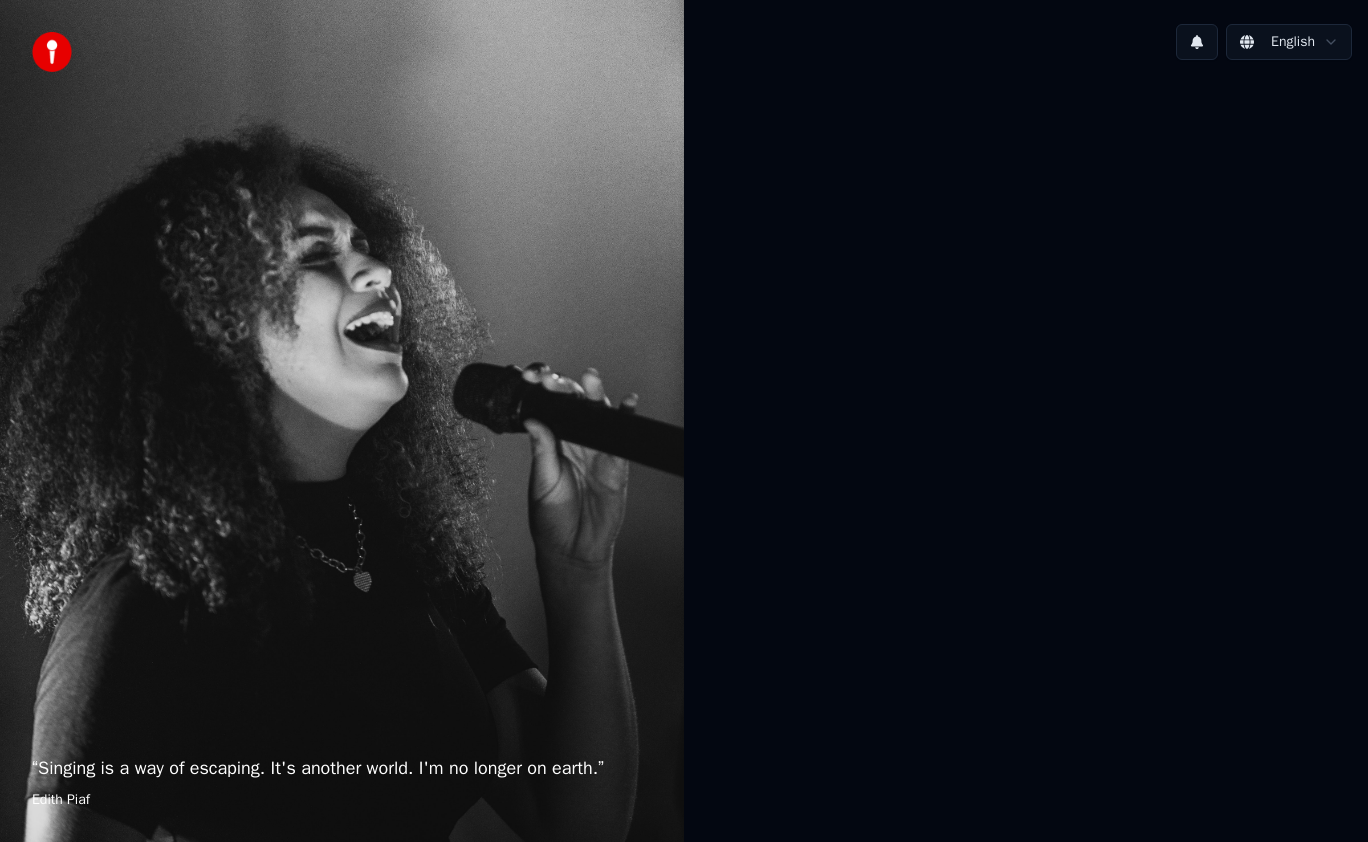 scroll, scrollTop: 0, scrollLeft: 0, axis: both 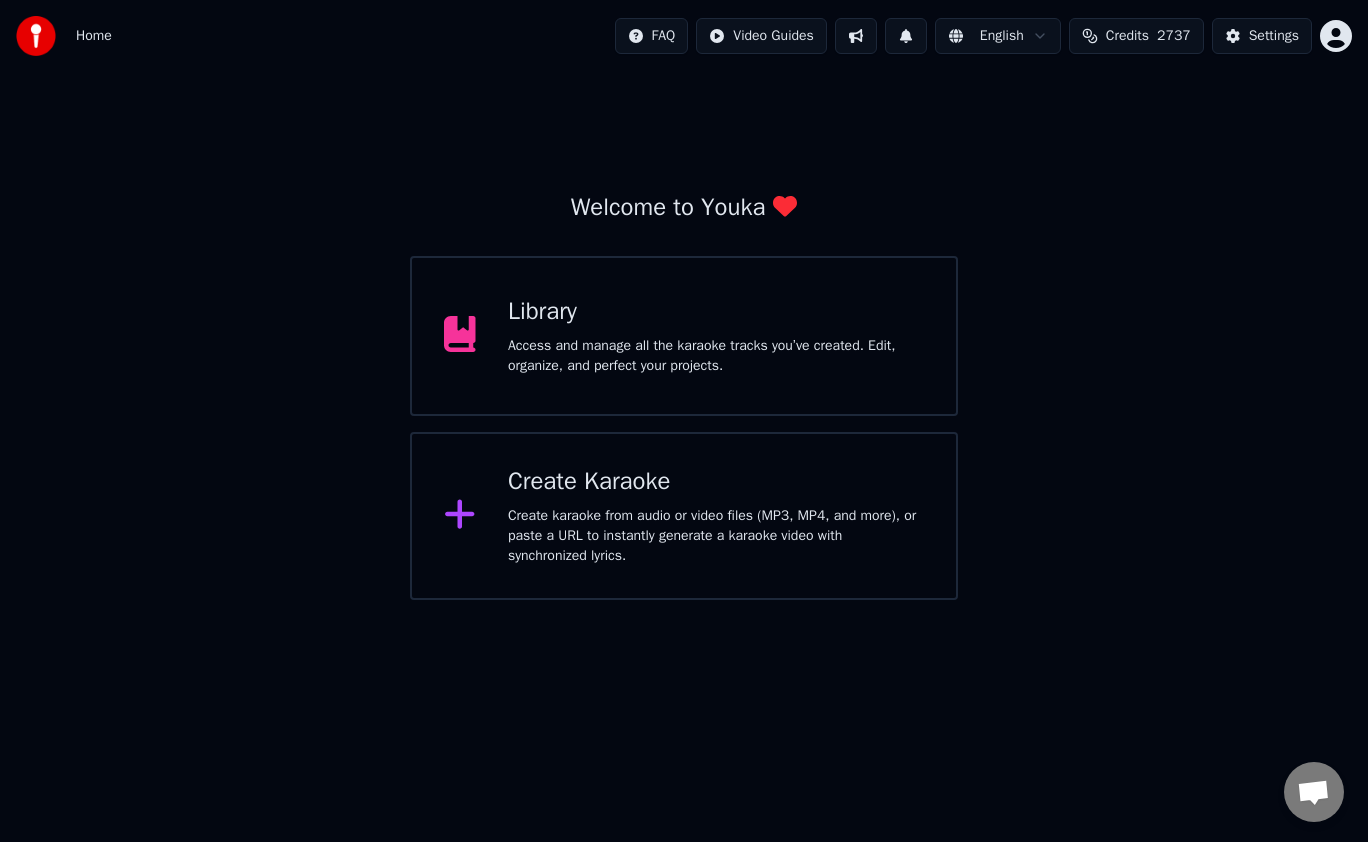 click on "Access and manage all the karaoke tracks you’ve created. Edit, organize, and perfect your projects." at bounding box center [716, 356] 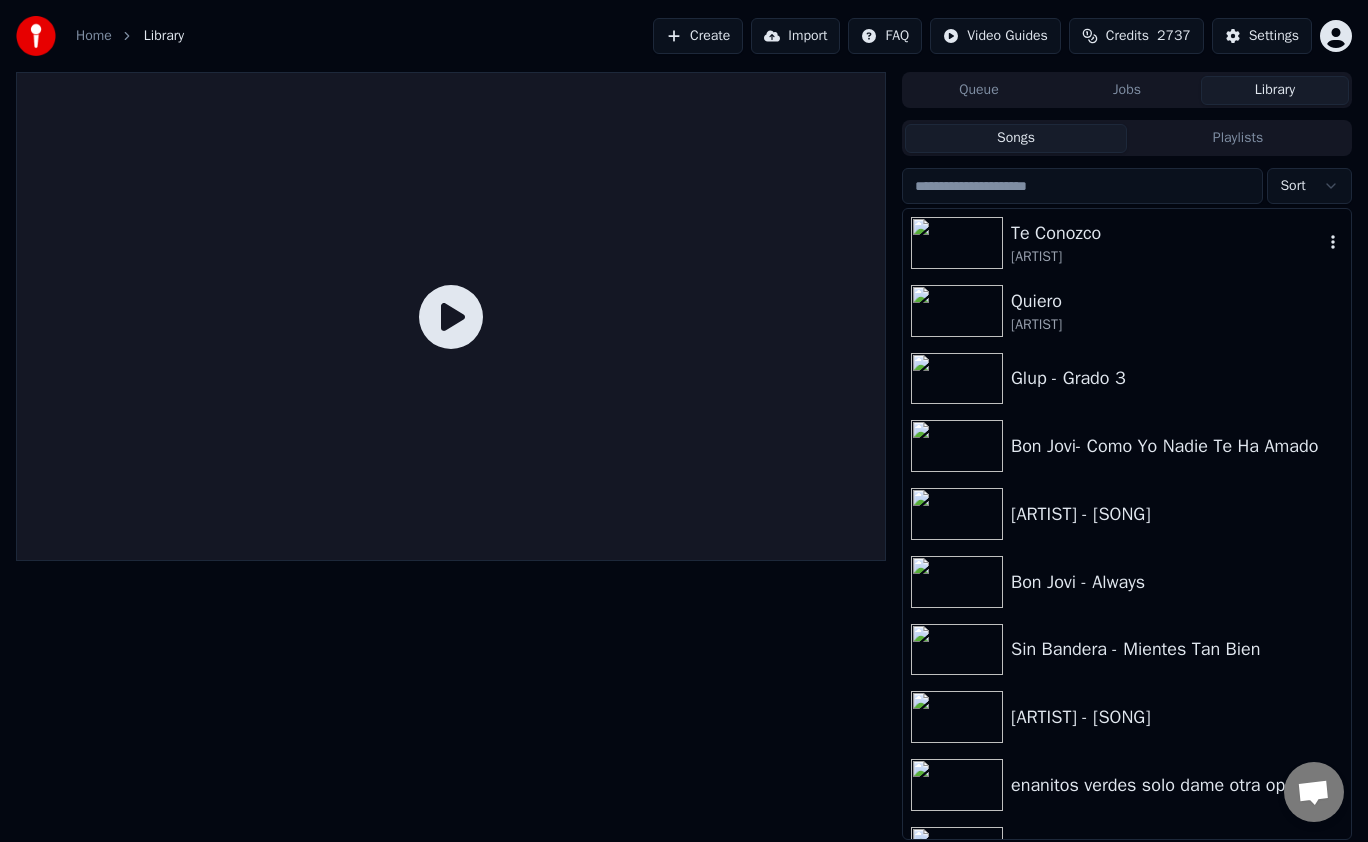 click on "Te Conozco" at bounding box center (1167, 233) 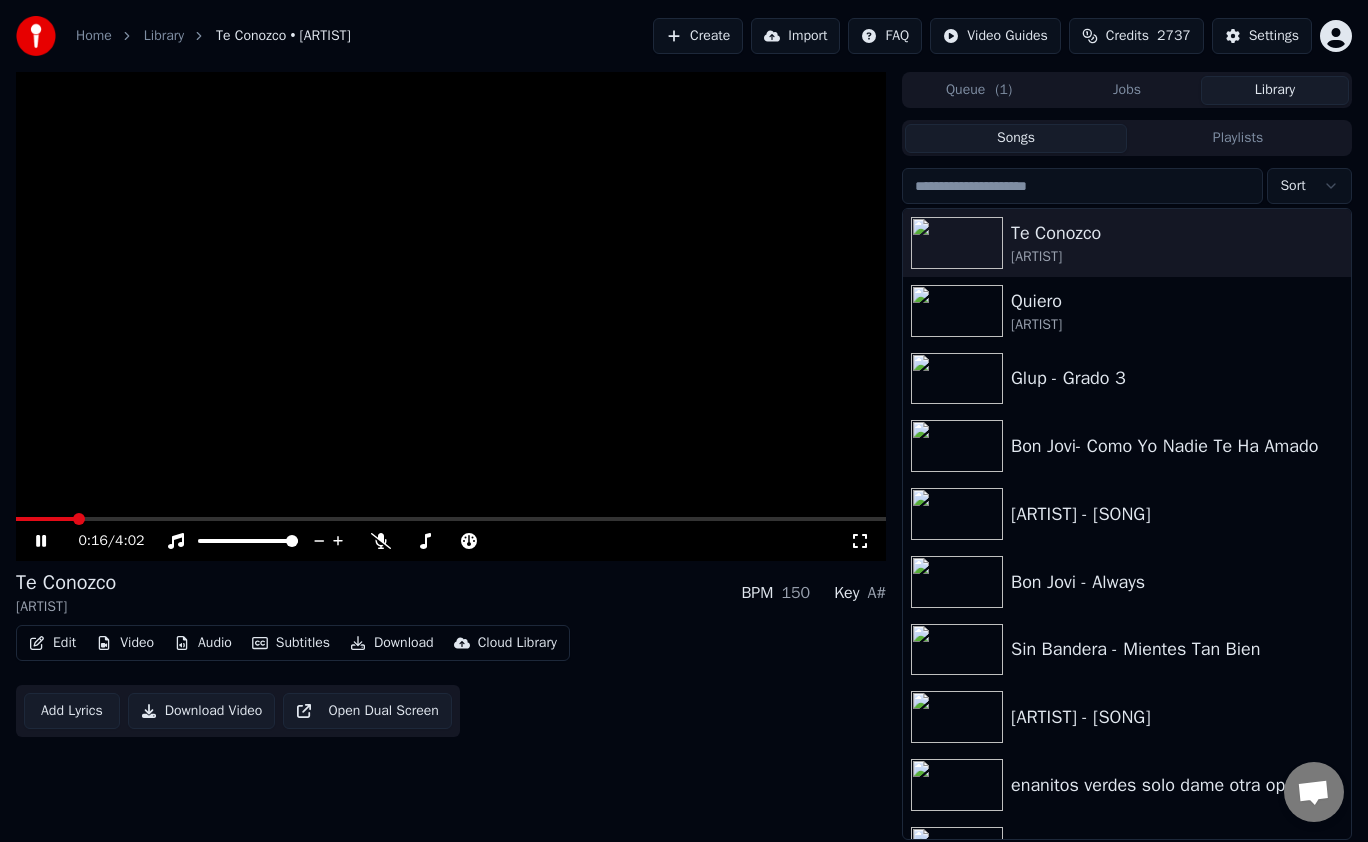 click 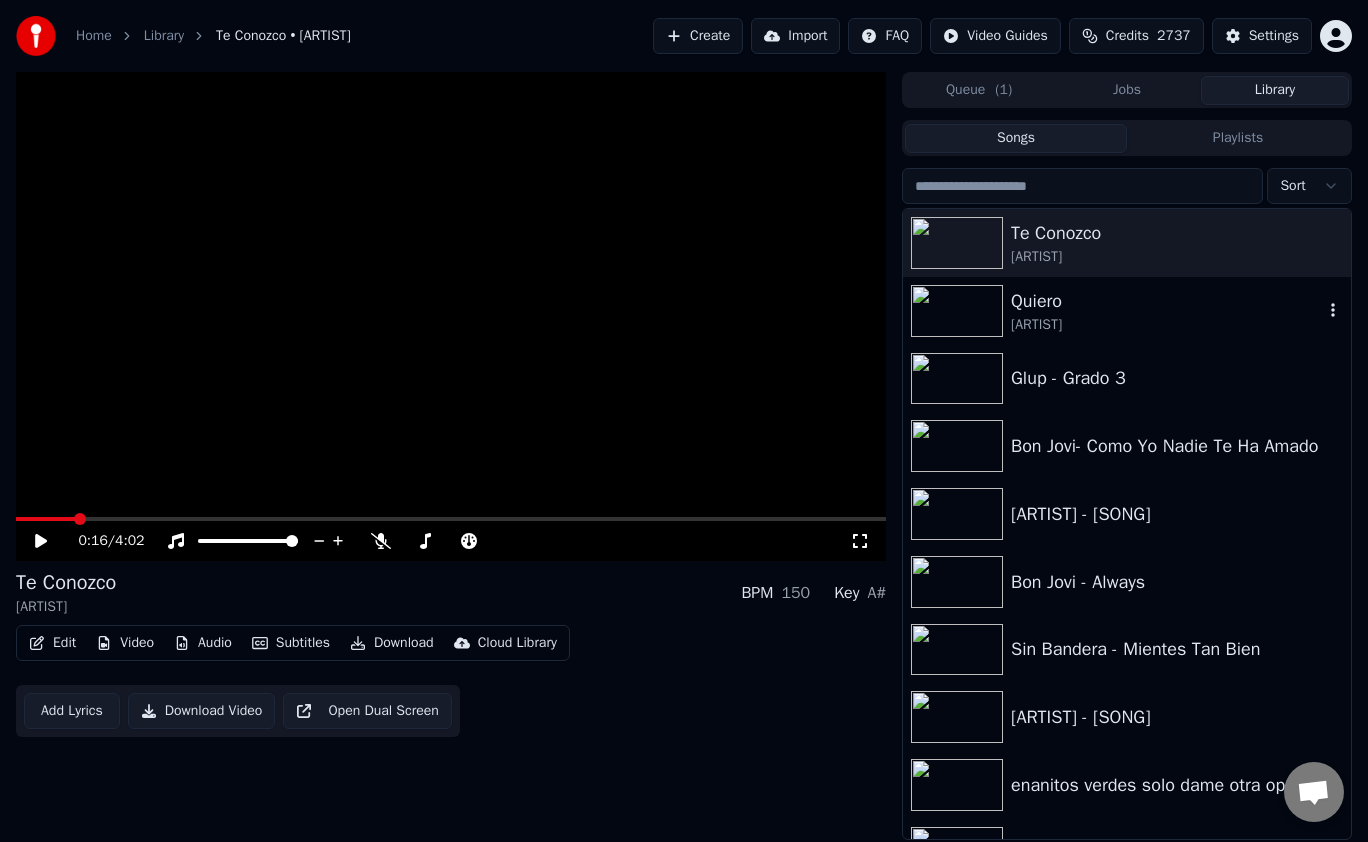 click on "[ARTIST]" at bounding box center (1167, 325) 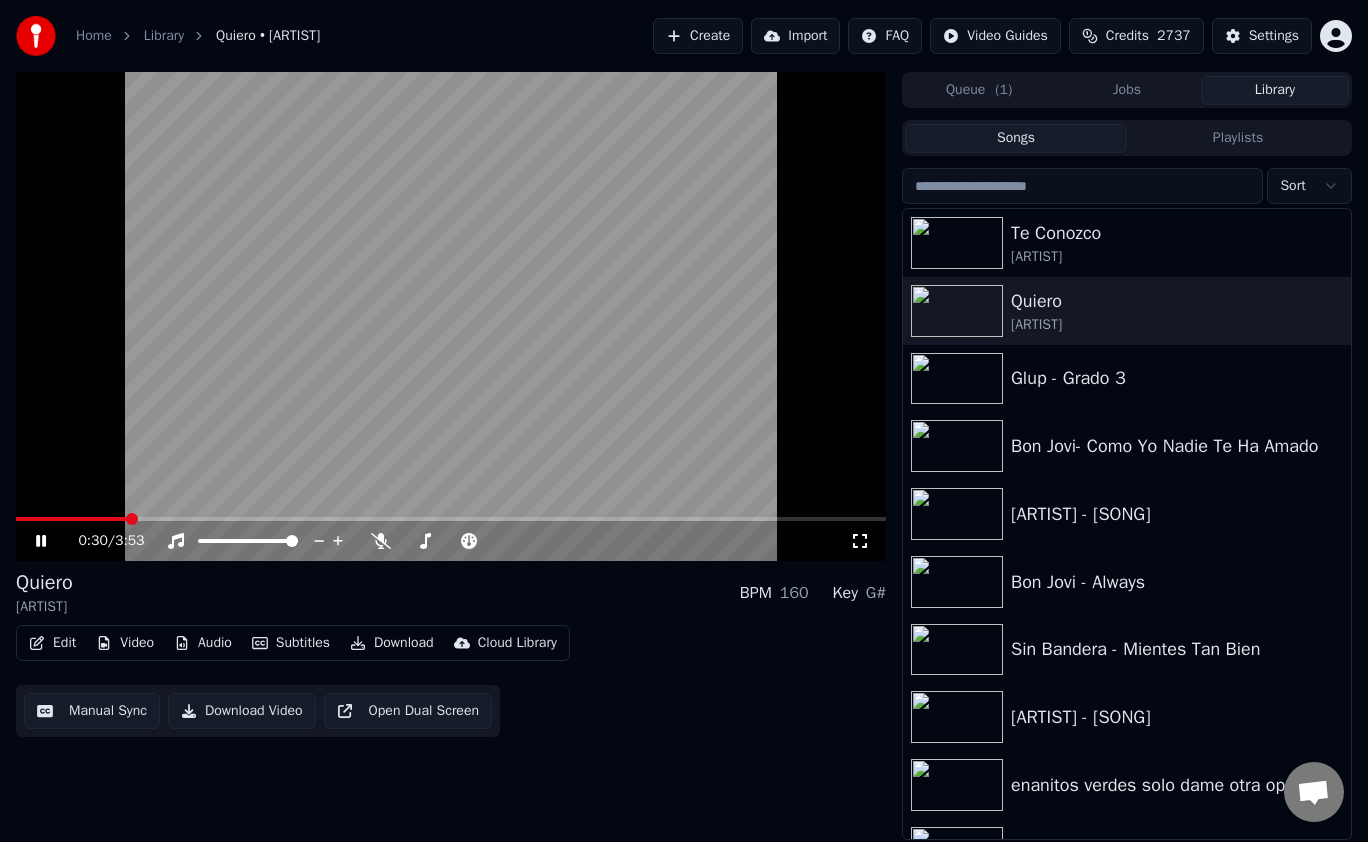 click at bounding box center (451, 519) 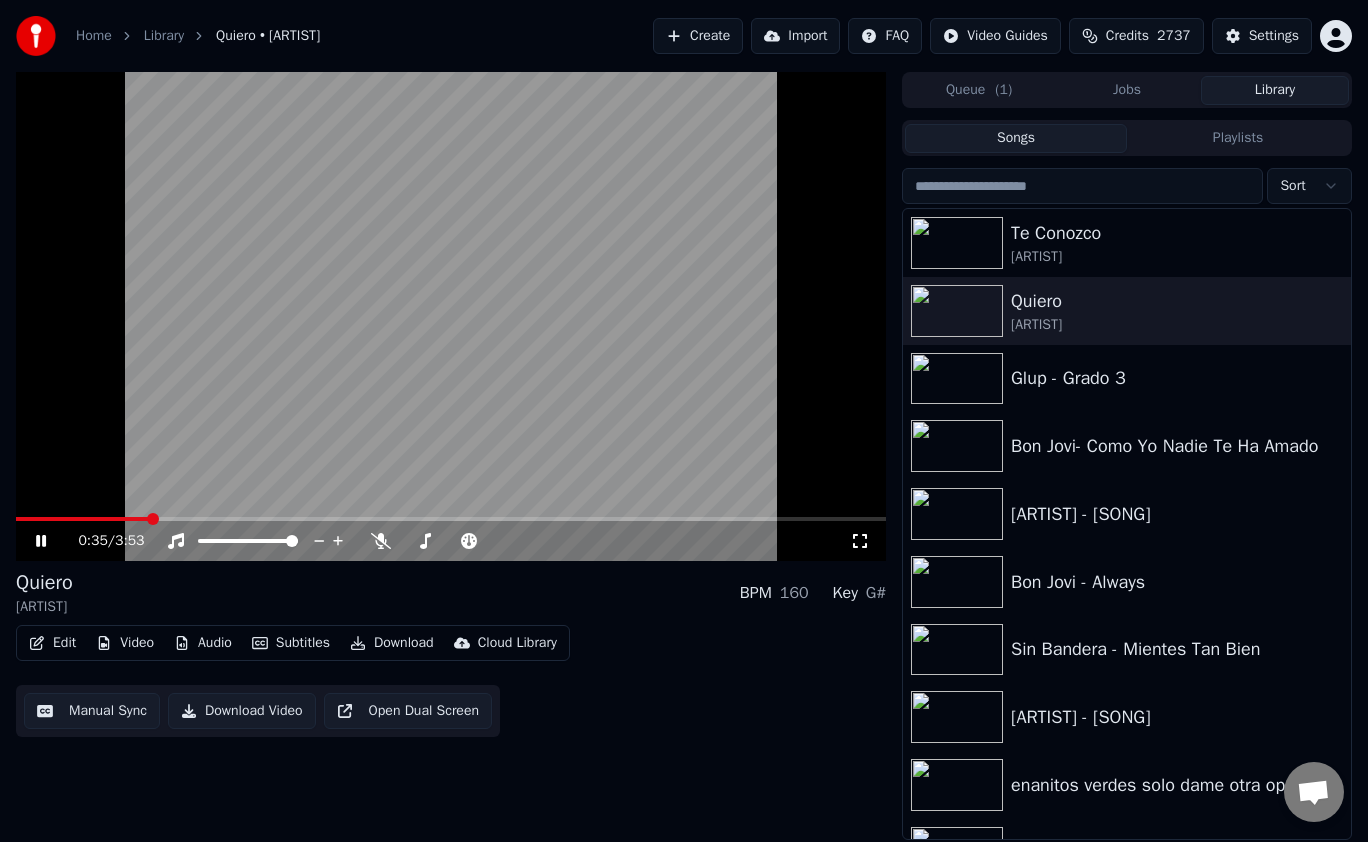 click 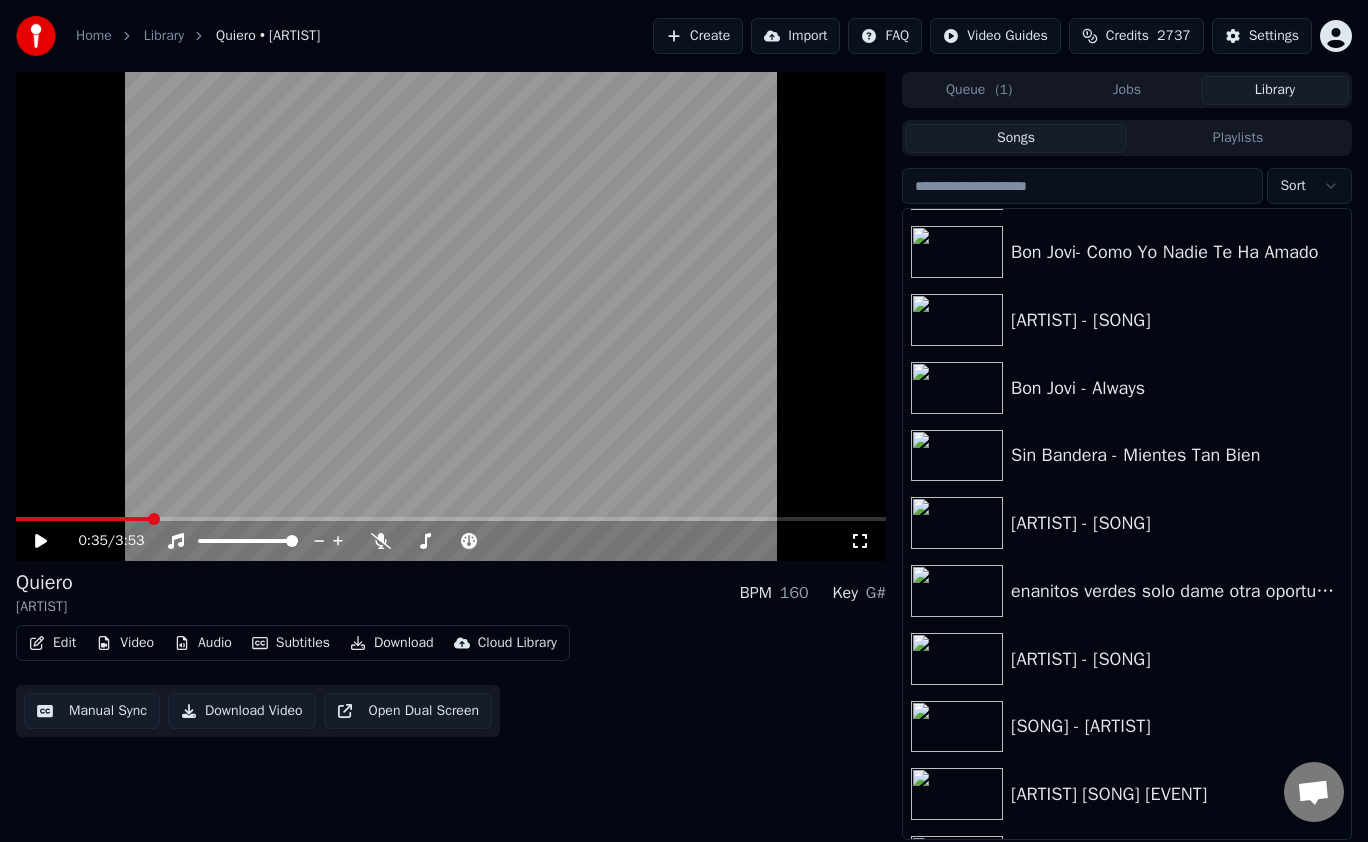 scroll, scrollTop: 195, scrollLeft: 0, axis: vertical 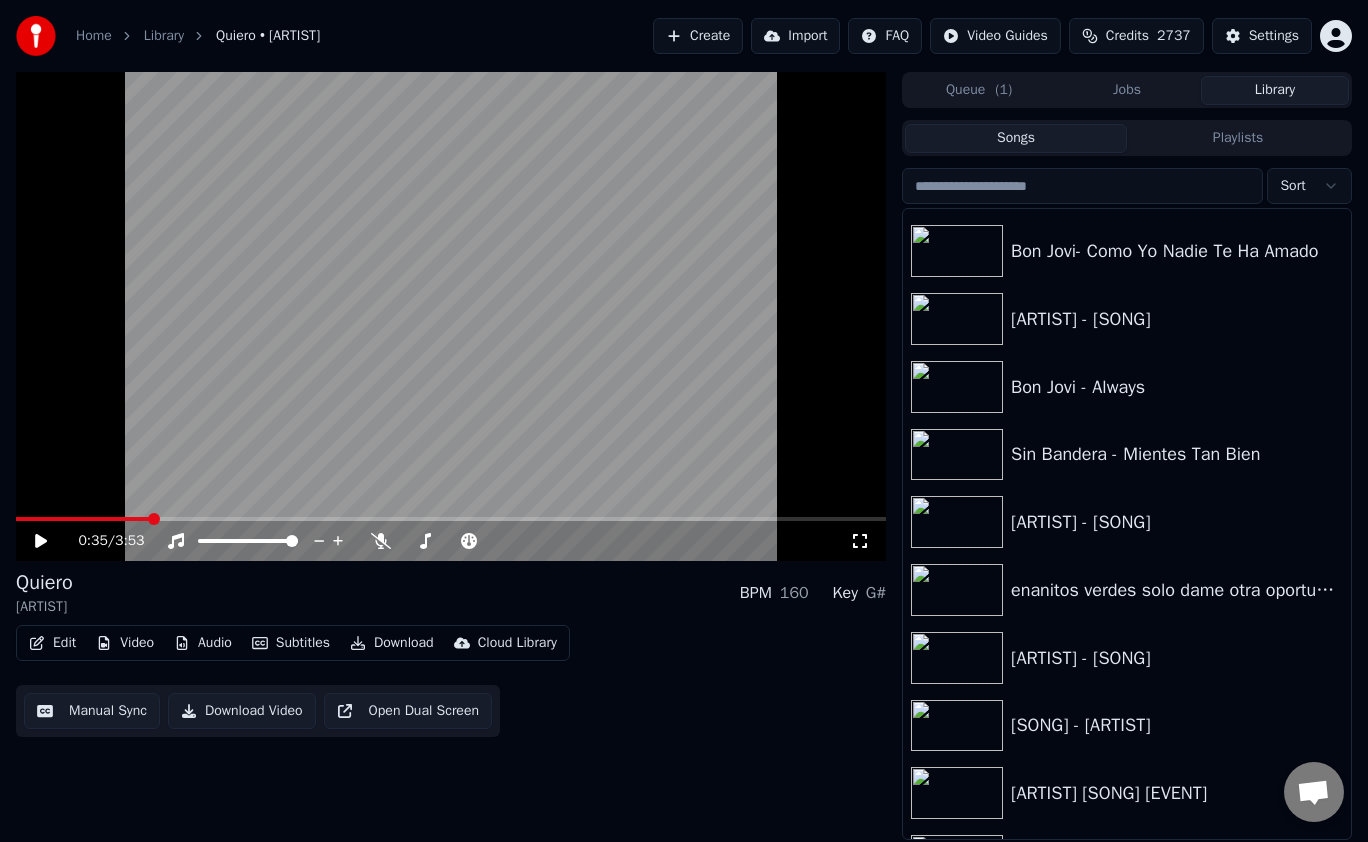 click on "[ARTIST] - [SONG]" at bounding box center (1177, 522) 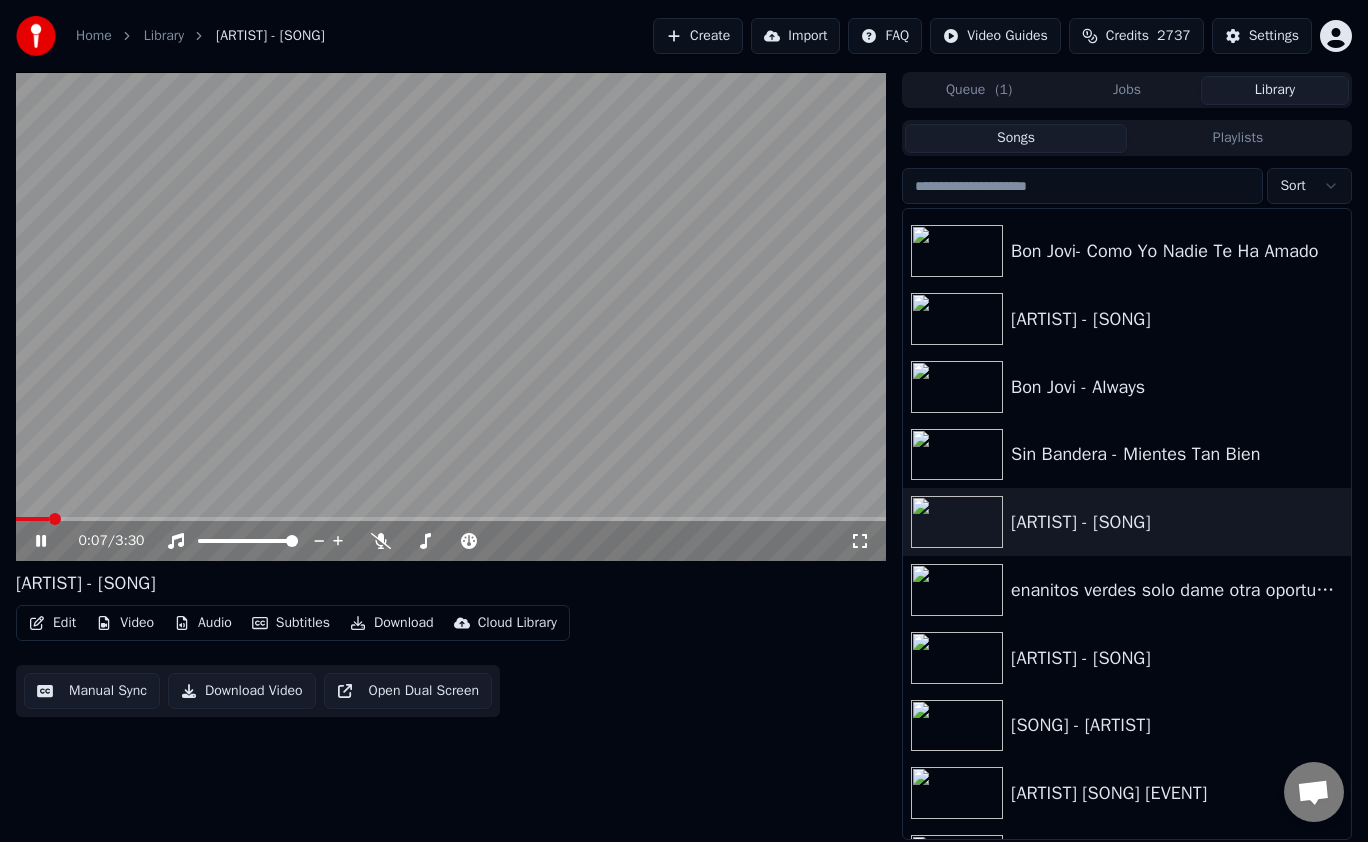 click 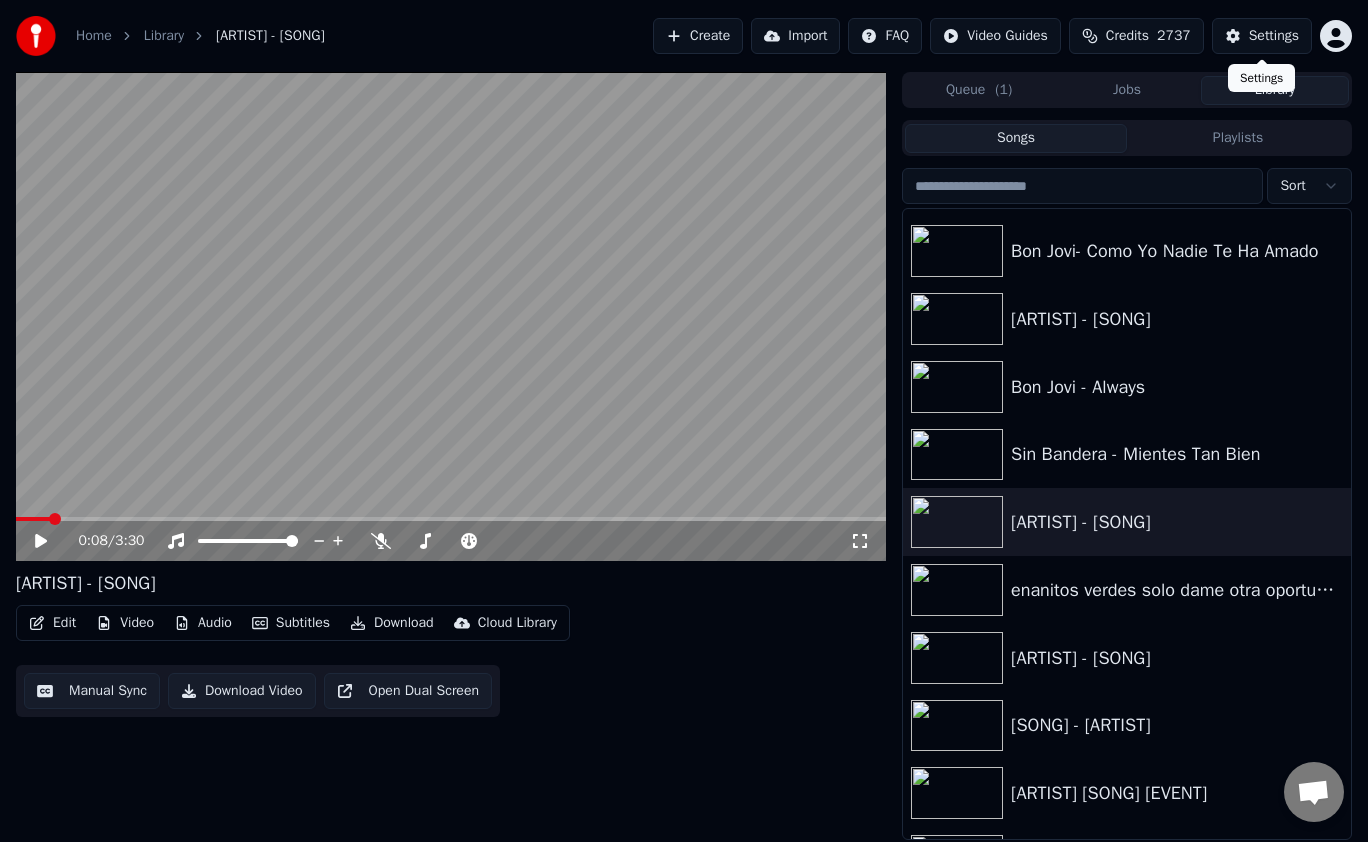 click on "Settings" at bounding box center [1262, 36] 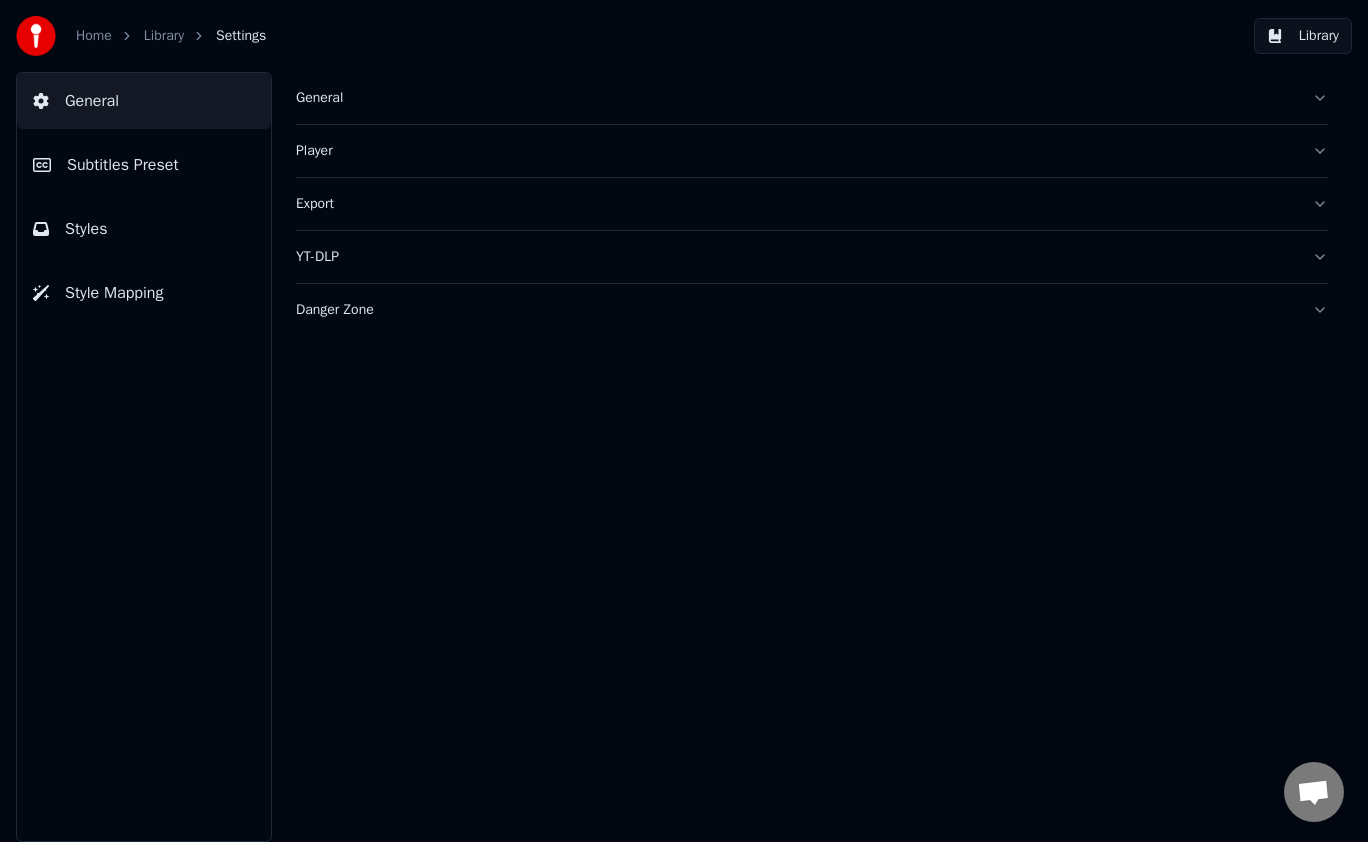 click on "Export" at bounding box center [796, 204] 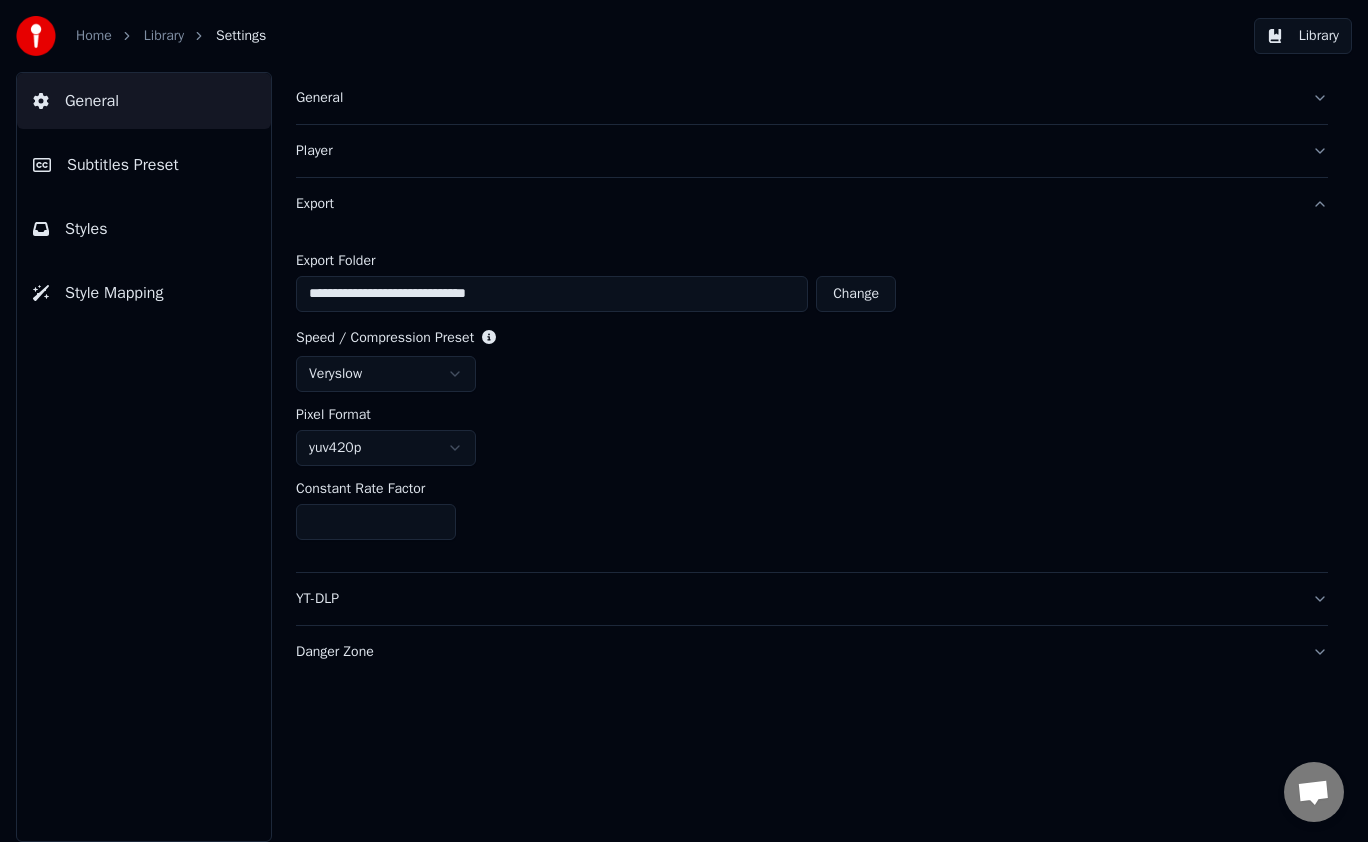 click on "Subtitles Preset" at bounding box center (123, 165) 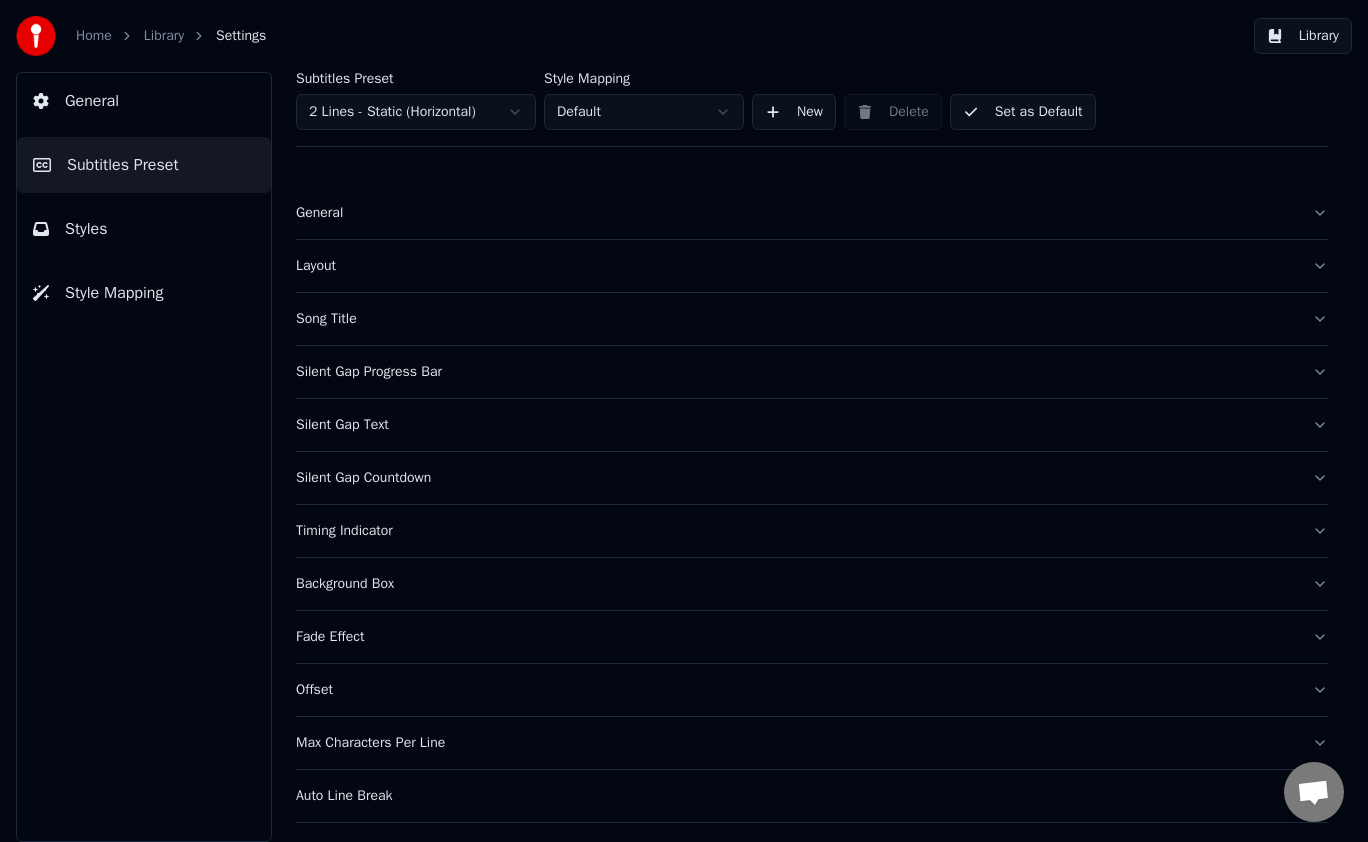 click on "Song Title" at bounding box center [796, 319] 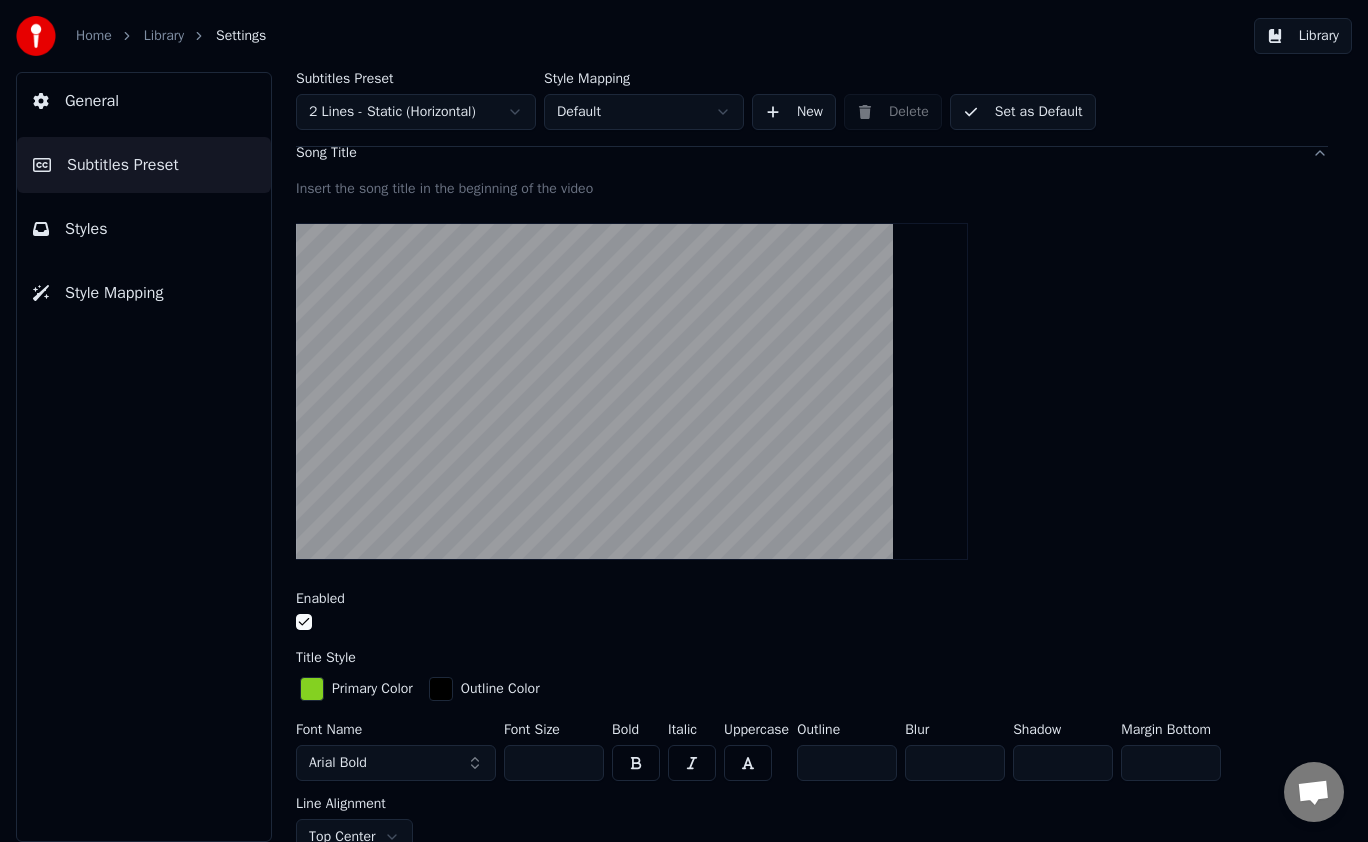 scroll, scrollTop: 165, scrollLeft: 0, axis: vertical 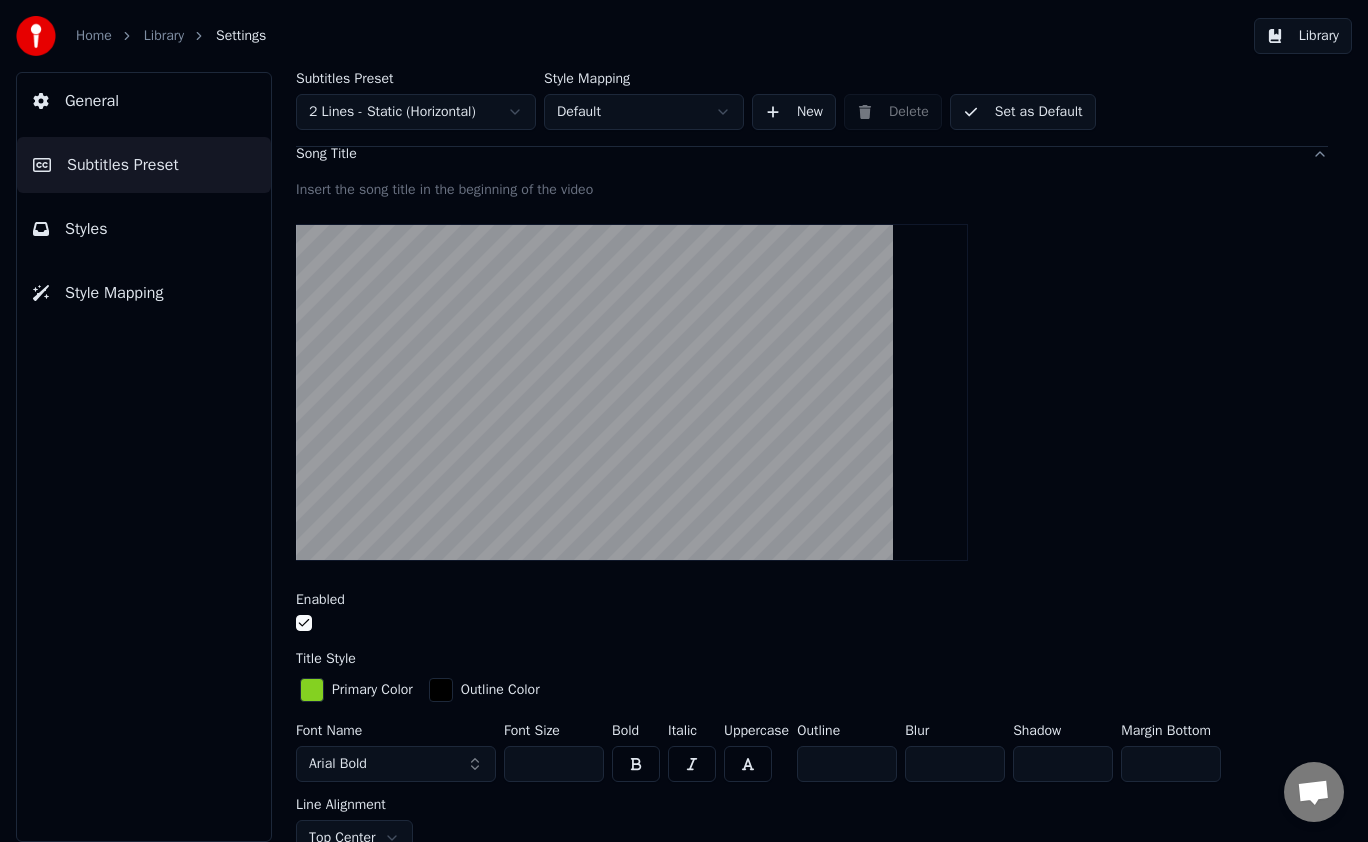 click on "*" at bounding box center [847, 764] 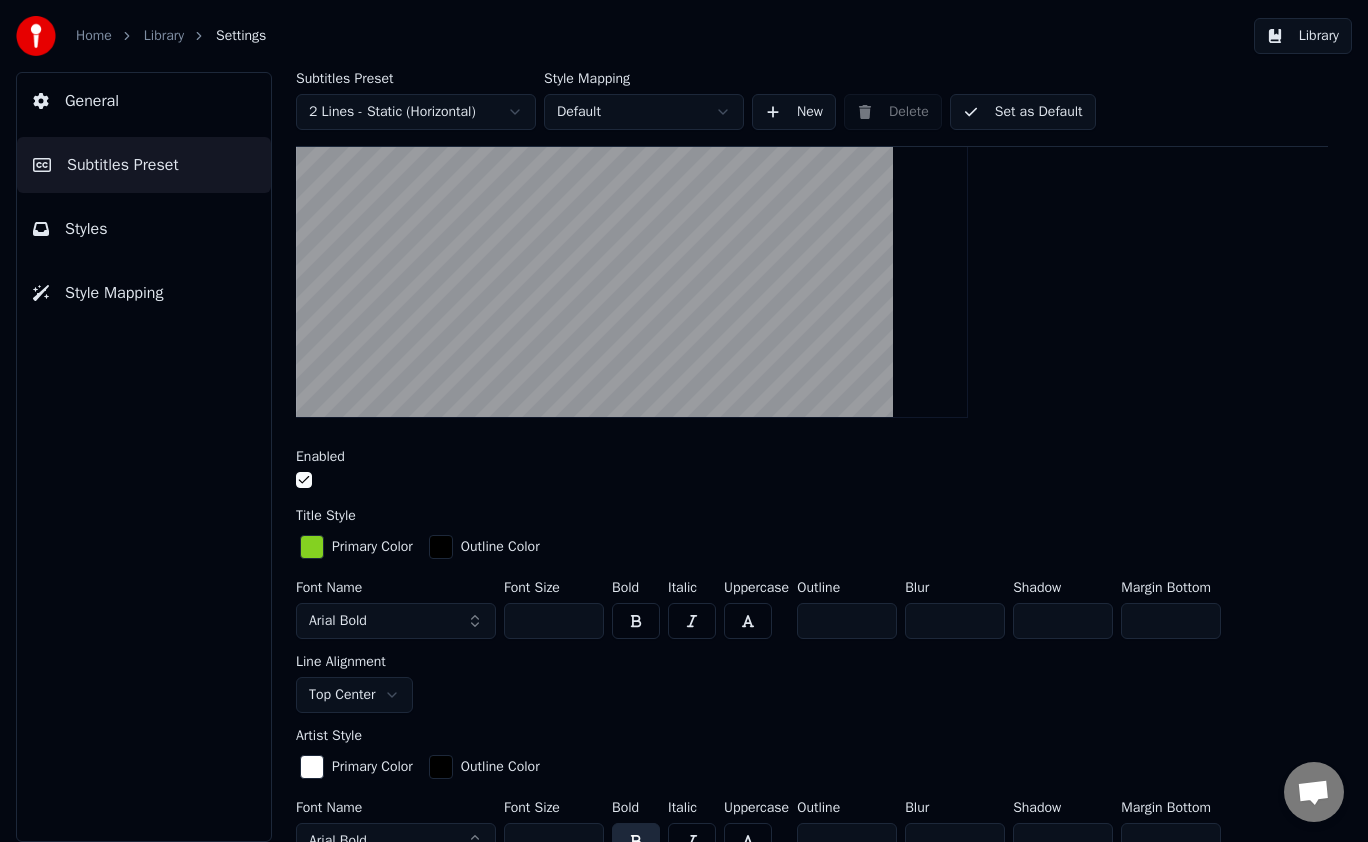 scroll, scrollTop: 313, scrollLeft: 0, axis: vertical 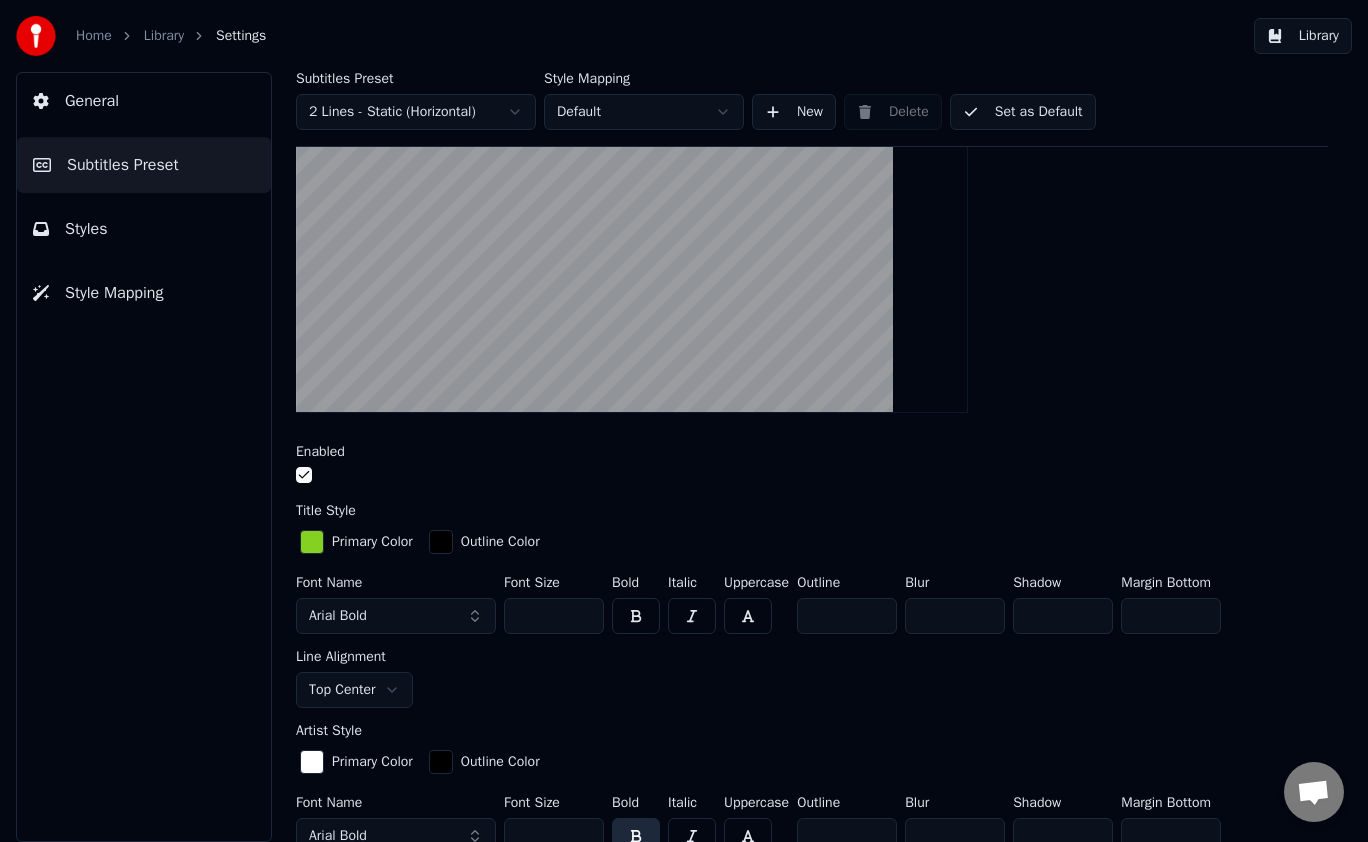 type on "*" 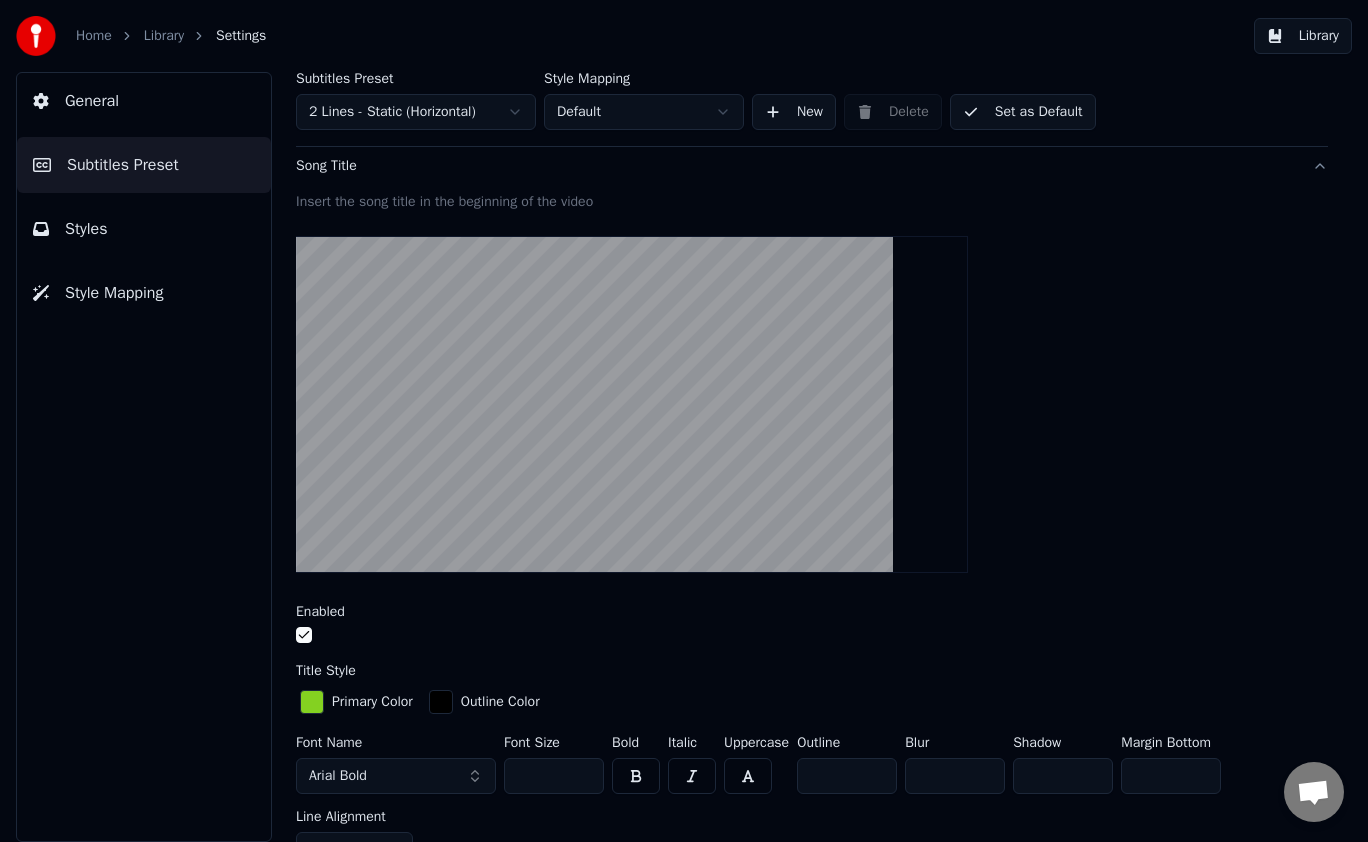 scroll, scrollTop: 0, scrollLeft: 0, axis: both 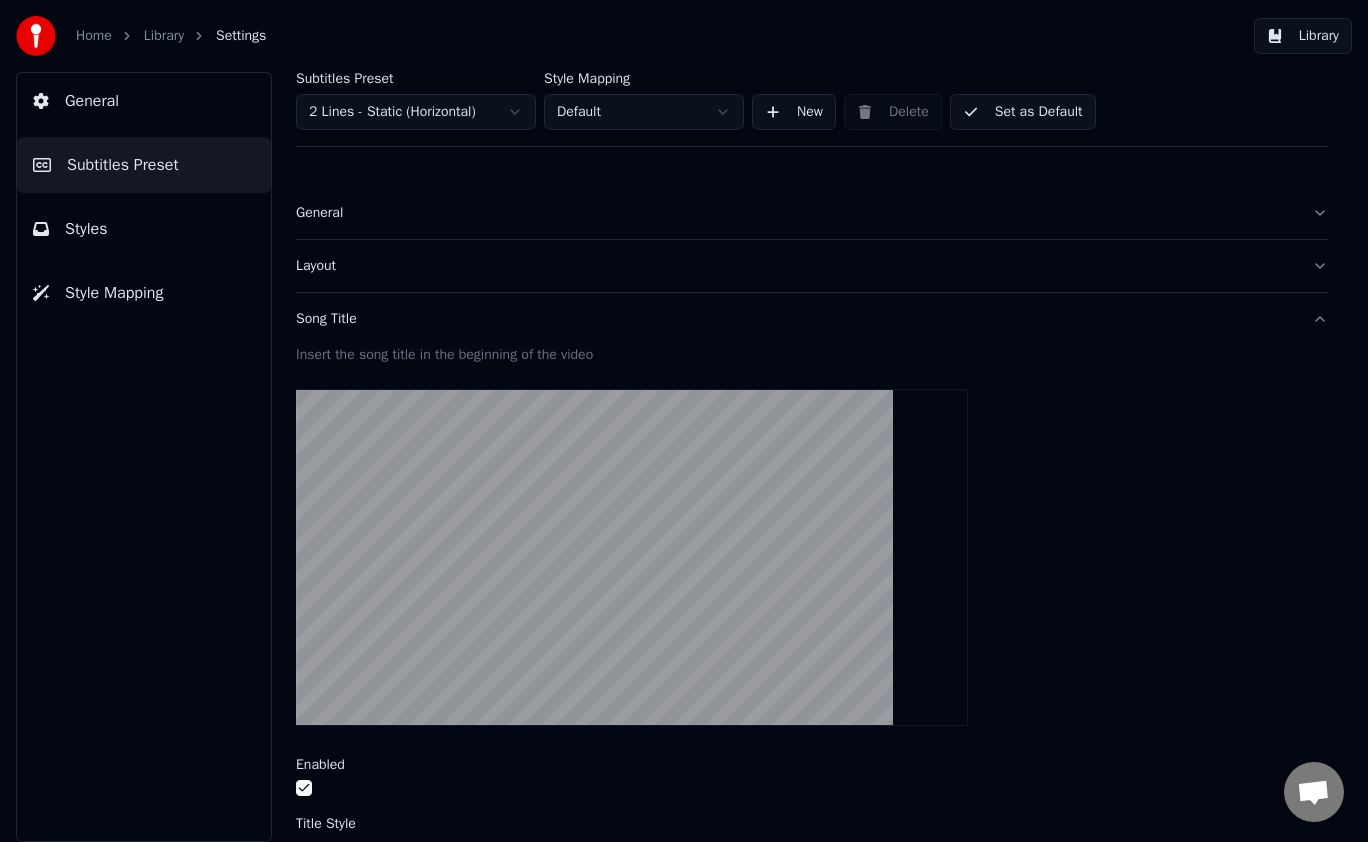 type on "*" 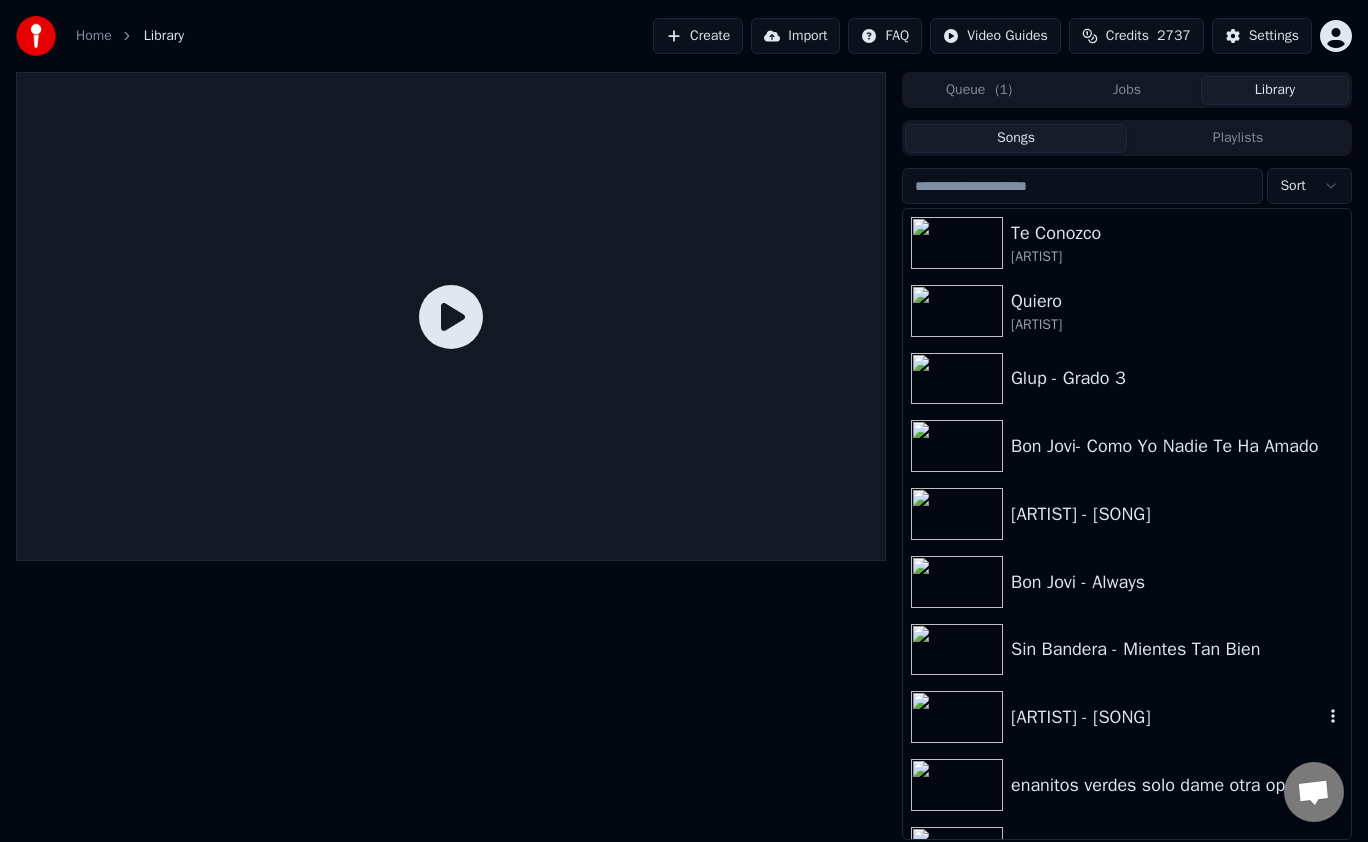 click on "[ARTIST] - [SONG]" at bounding box center (1167, 717) 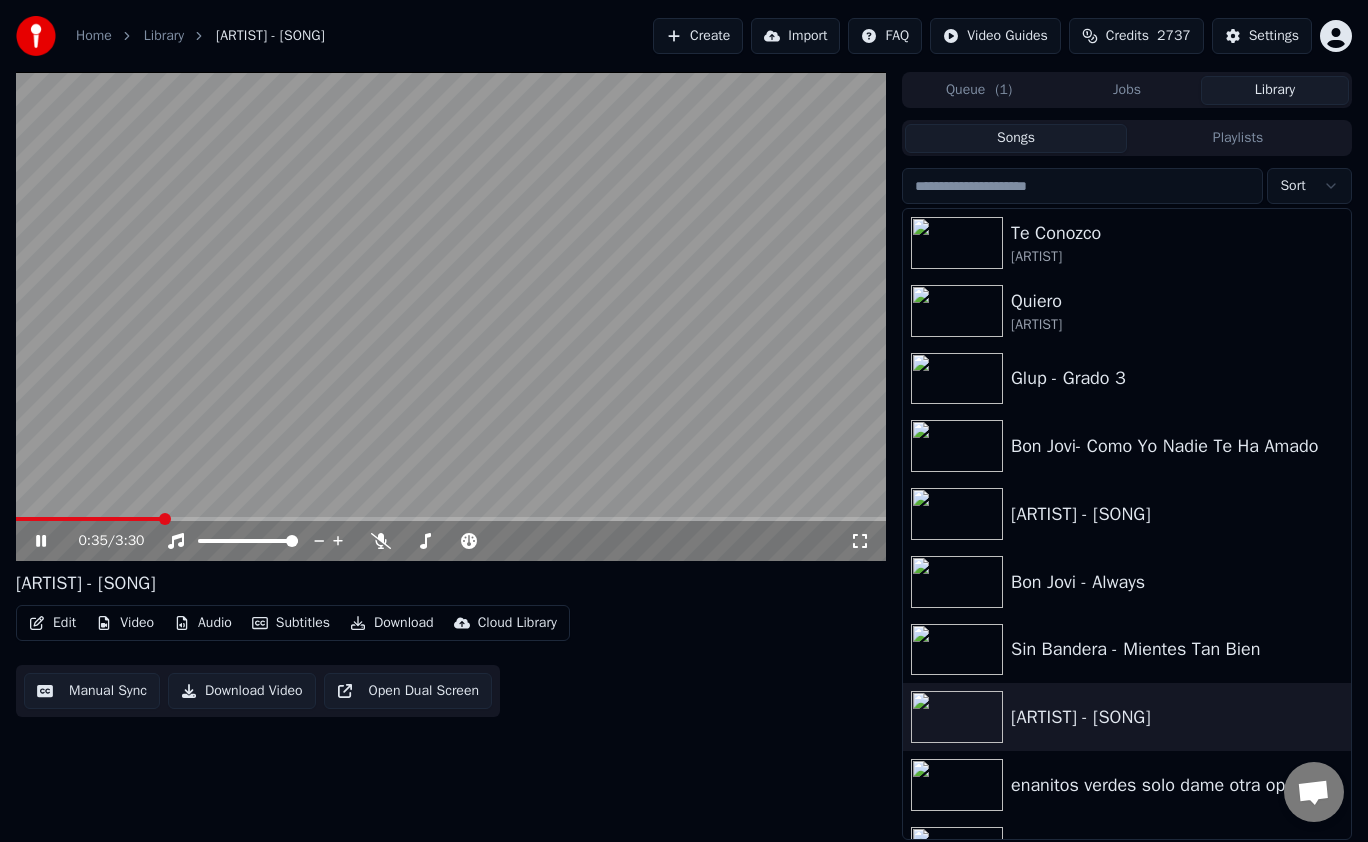 click at bounding box center [451, 519] 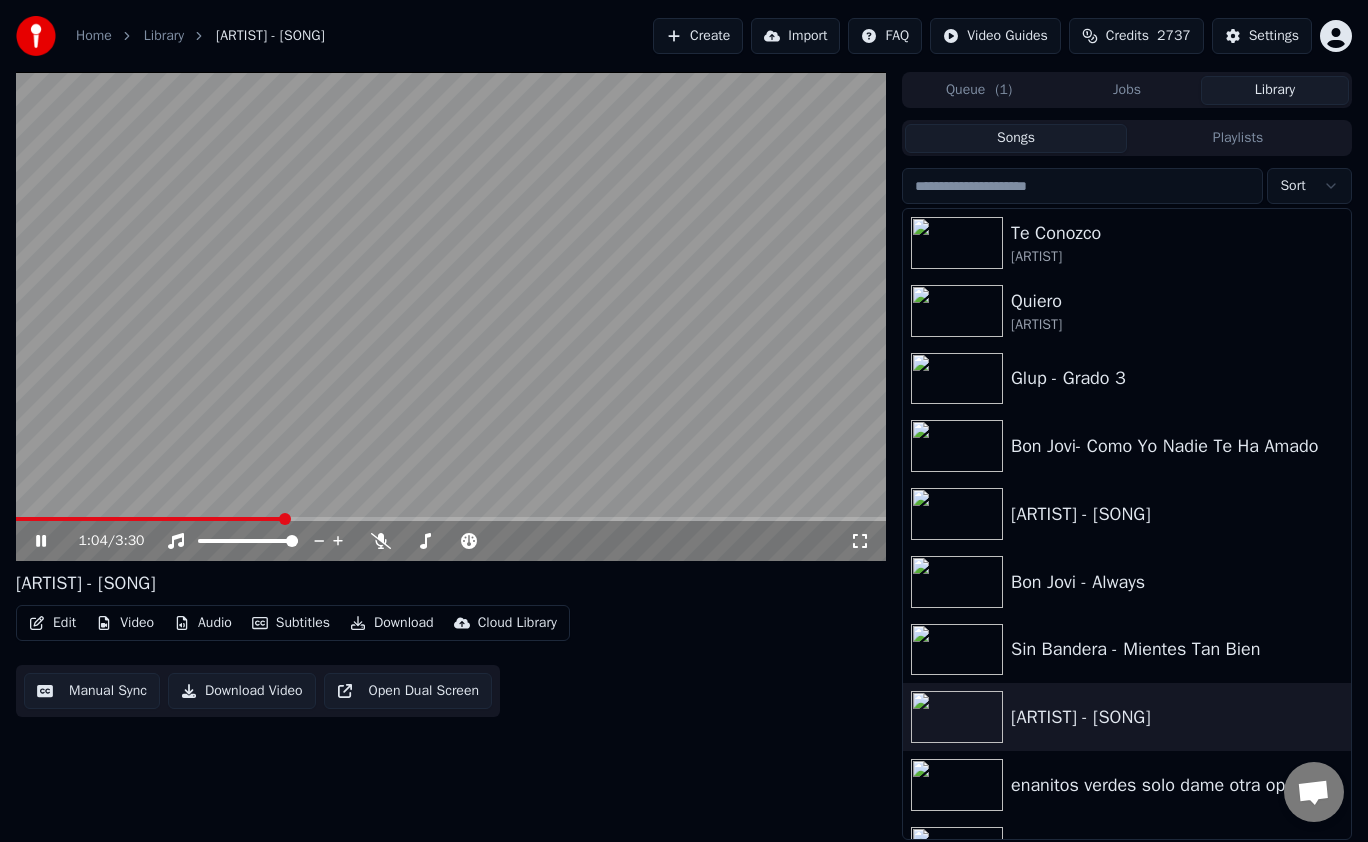 click 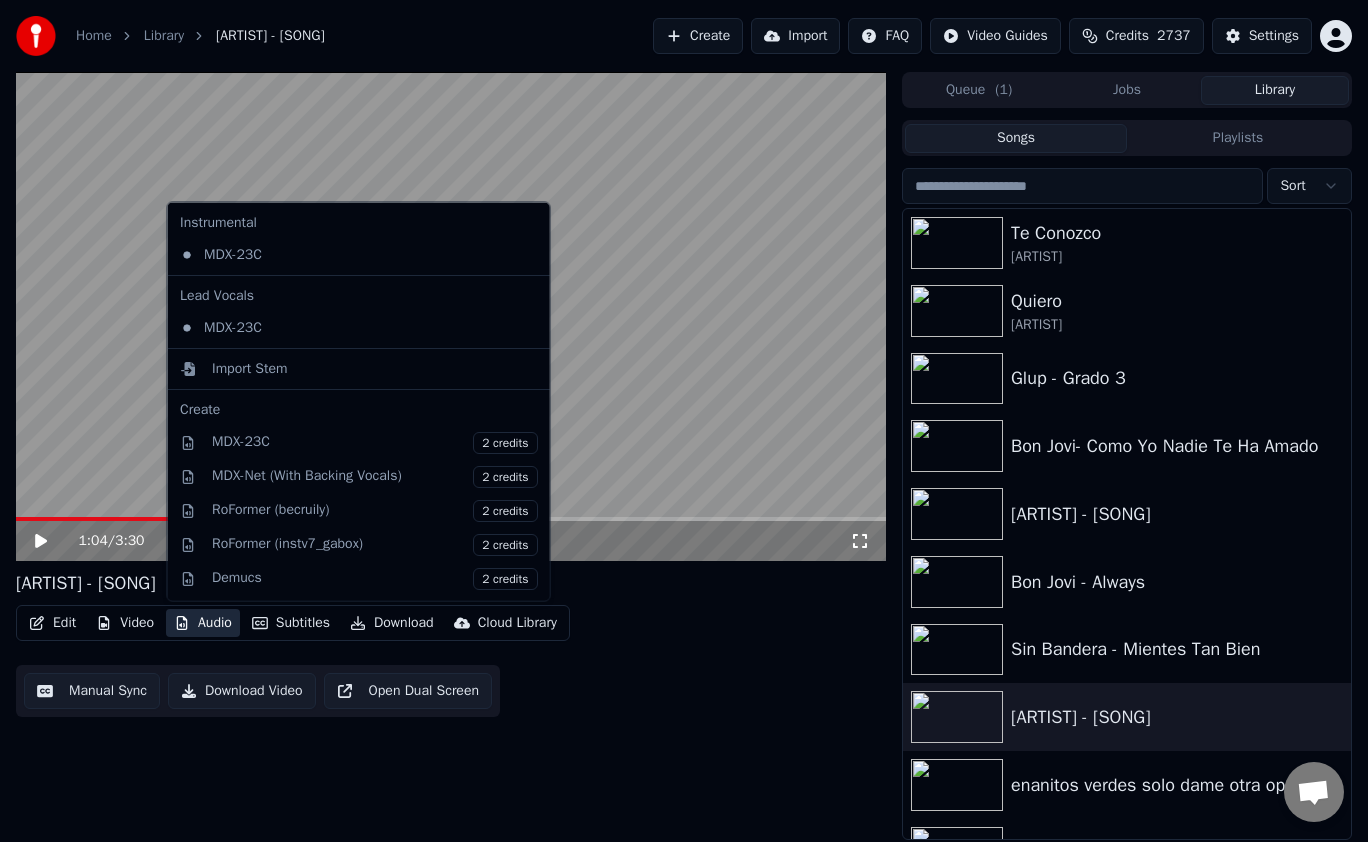 click on "Audio" at bounding box center (203, 623) 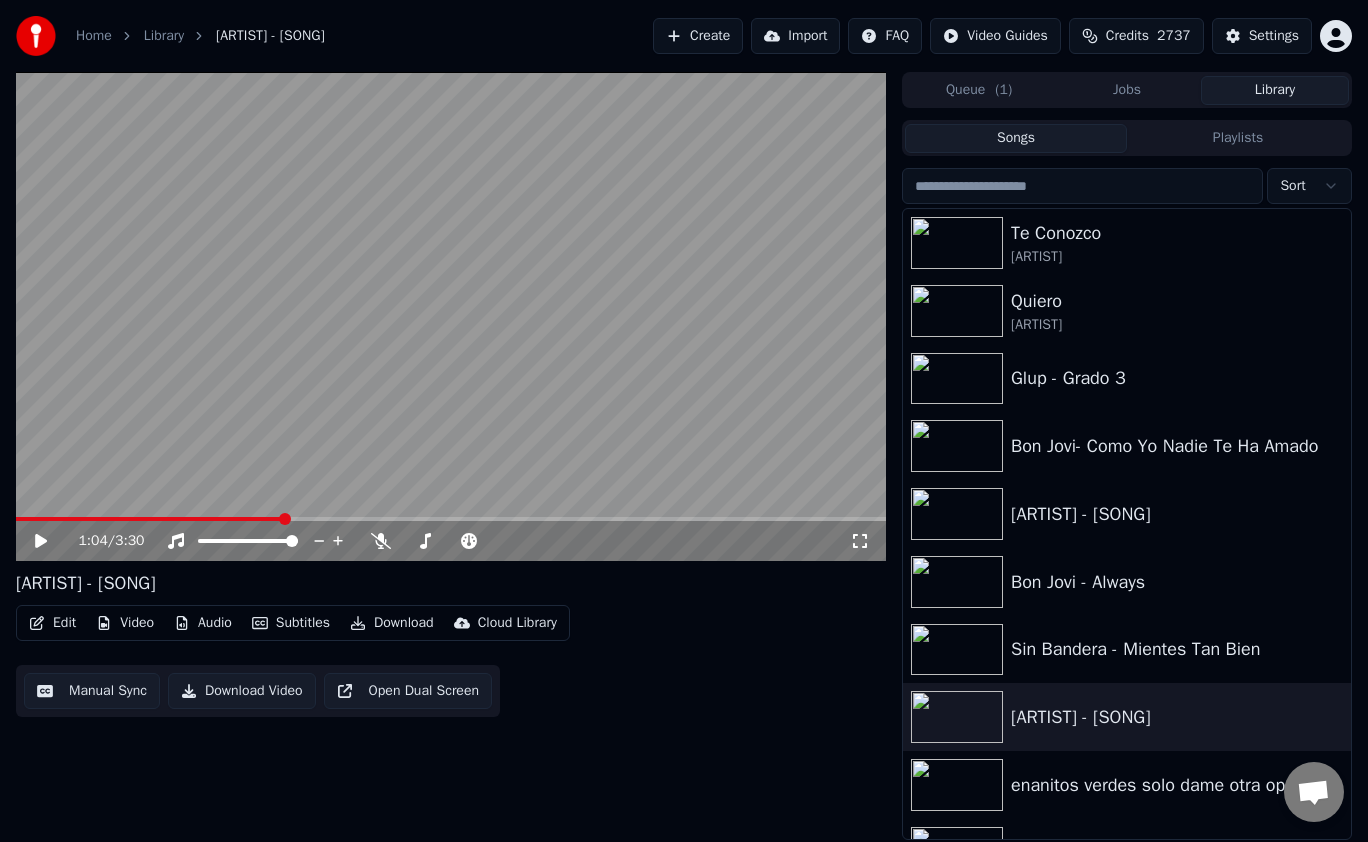 click on "1:04 / 3:30 [ARTIST] - [SONG] Edit Video Audio Subtitles Download Cloud Library Manual Sync Download Video Open Dual Screen" at bounding box center [451, 456] 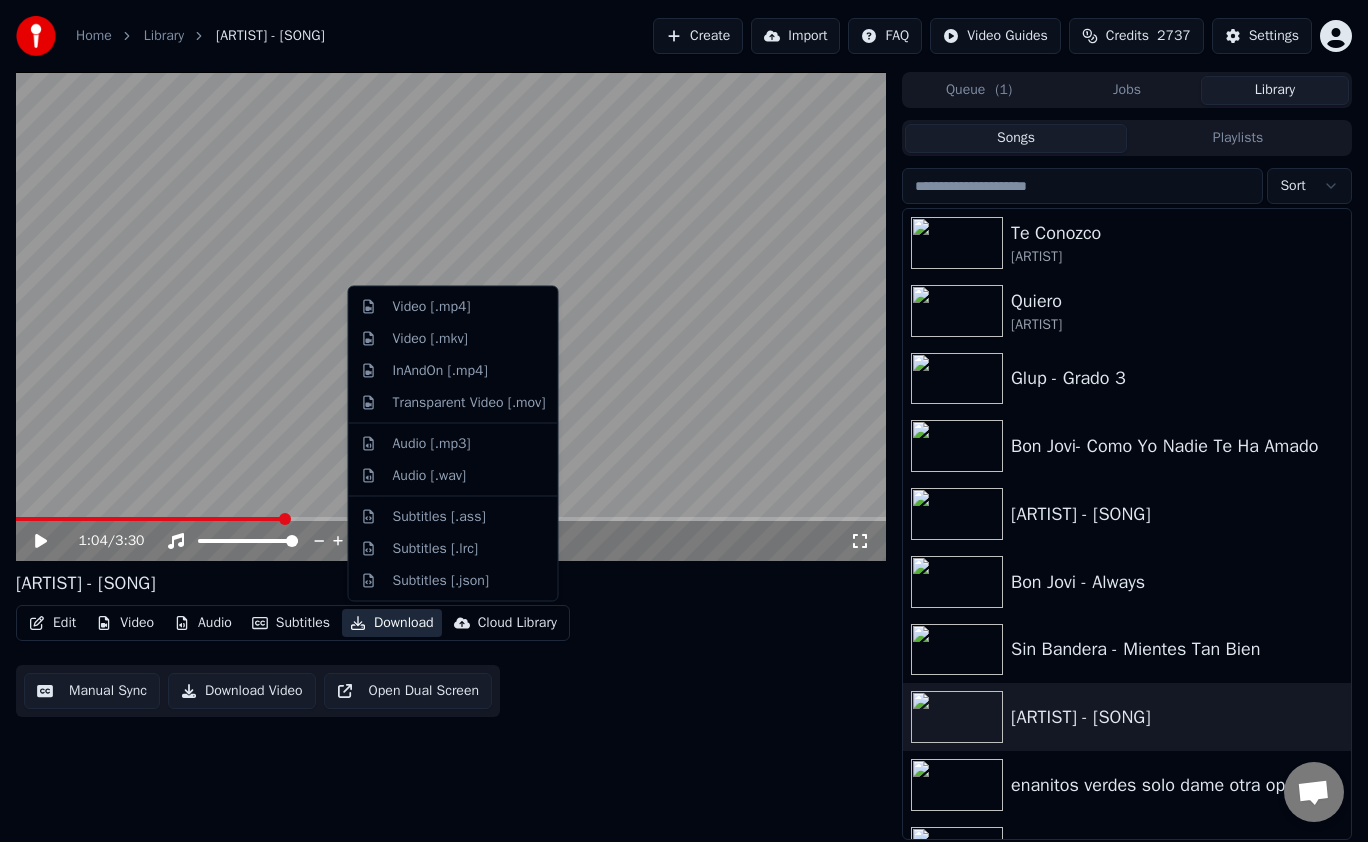 click on "Download" at bounding box center [392, 623] 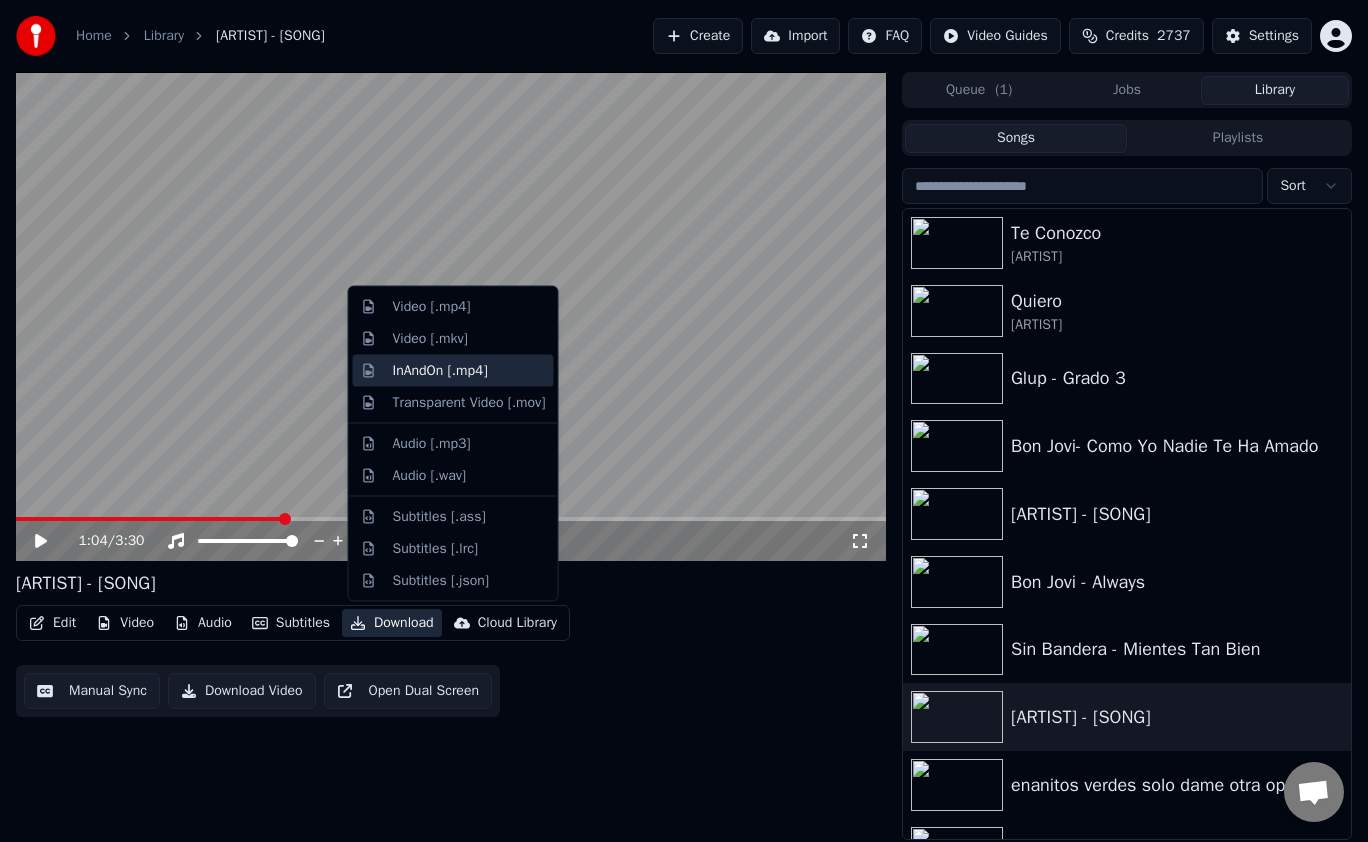 click on "InAndOn [.mp4]" at bounding box center [440, 370] 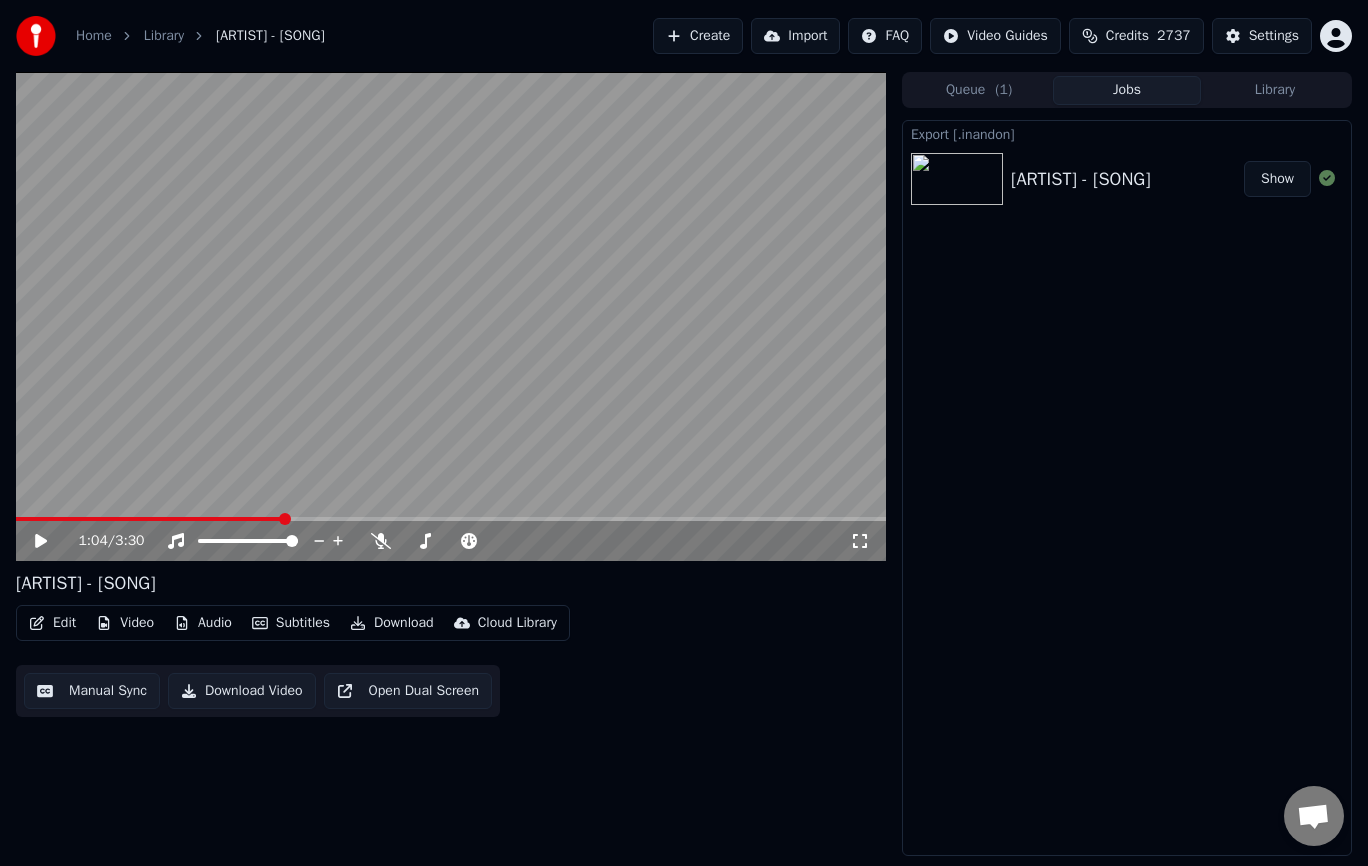 click at bounding box center (451, 316) 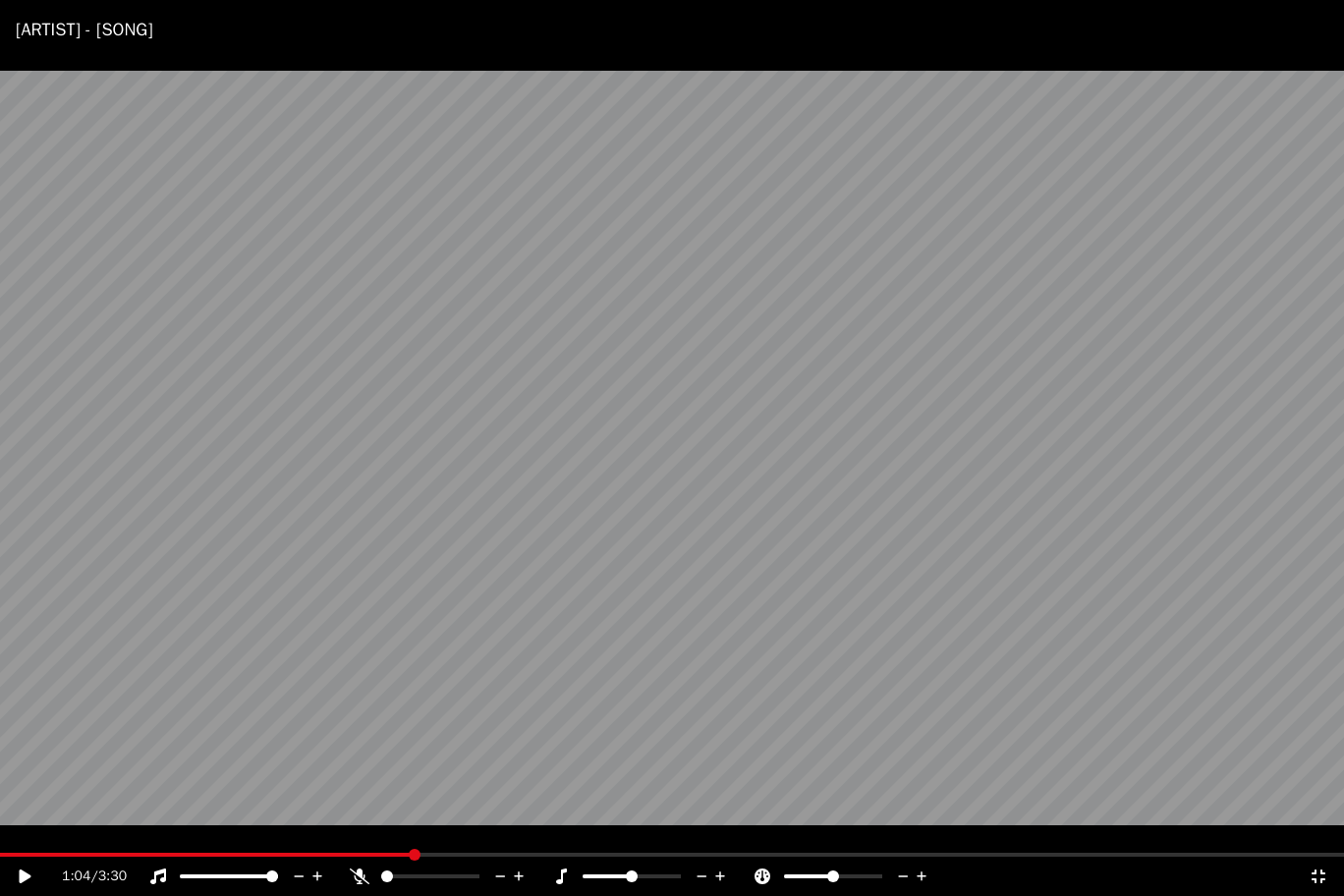 click 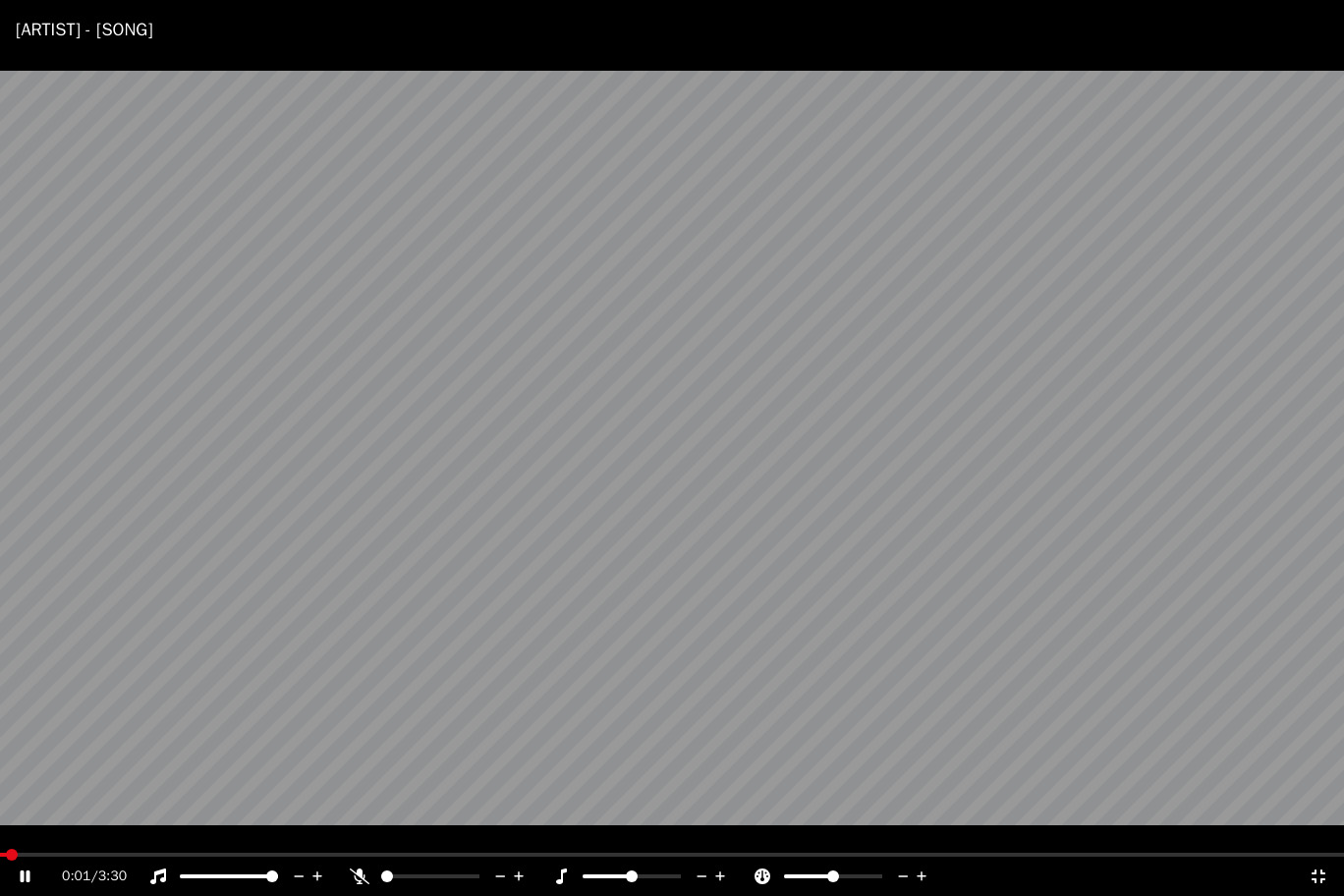 click at bounding box center (3, 855) 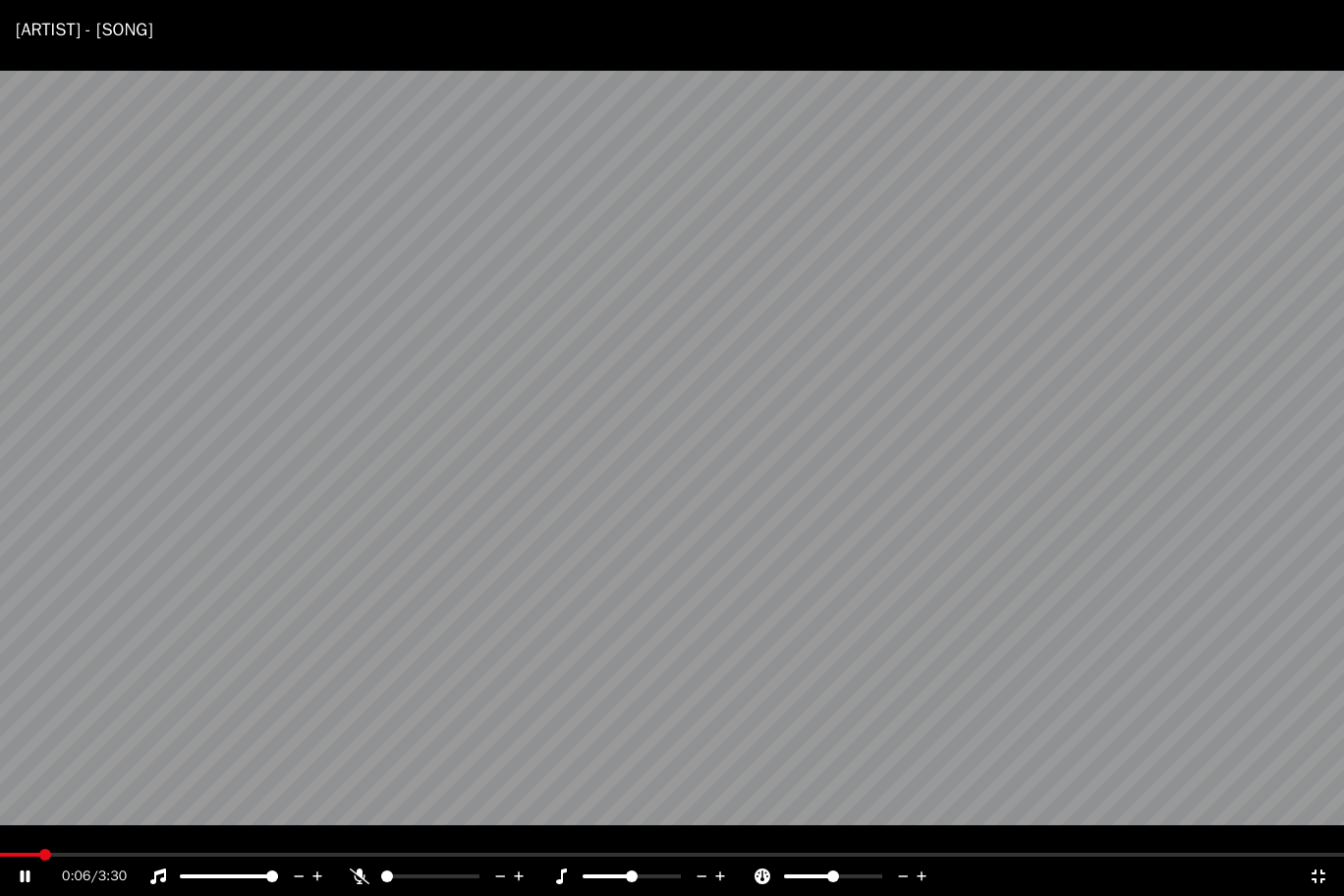 click 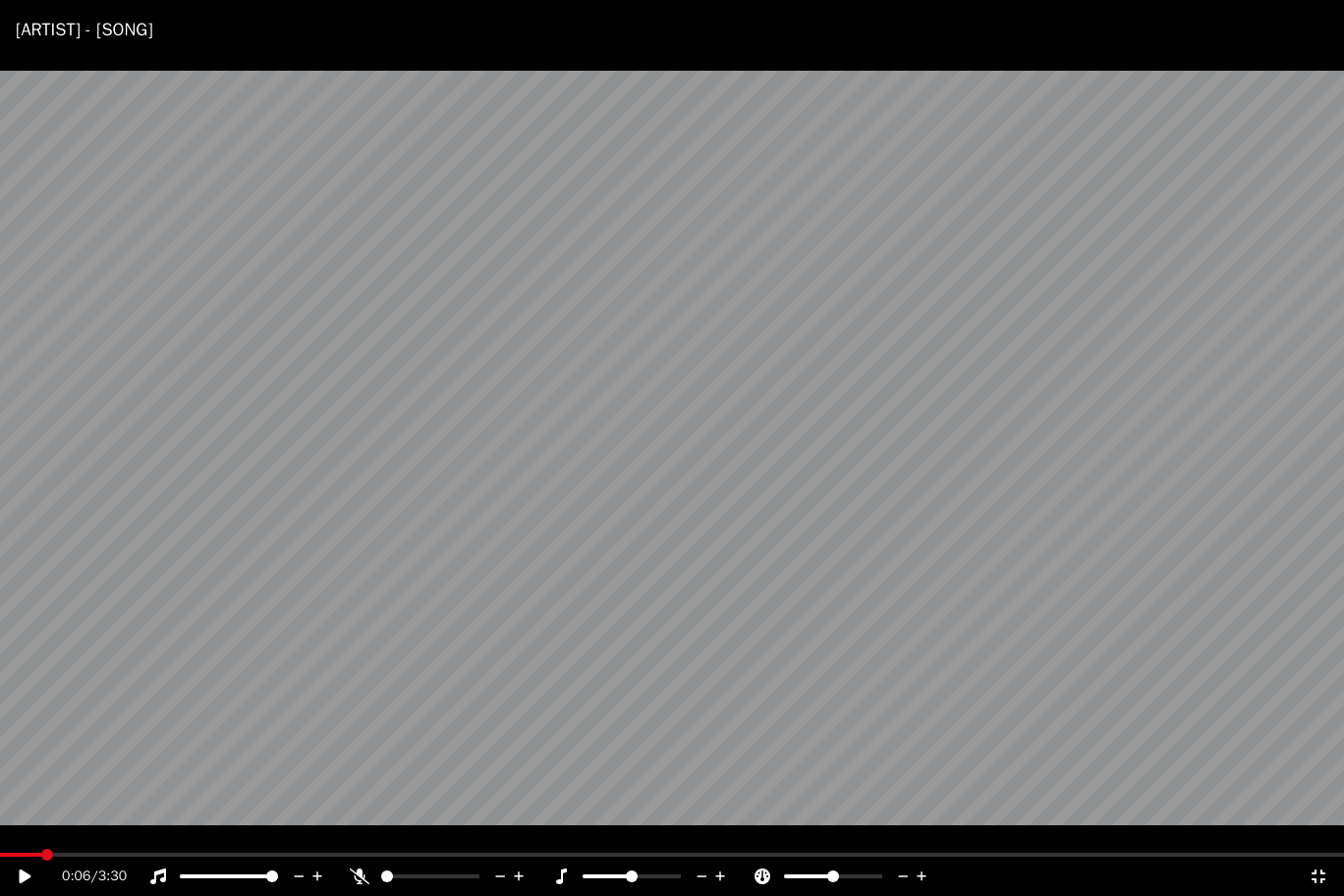 click 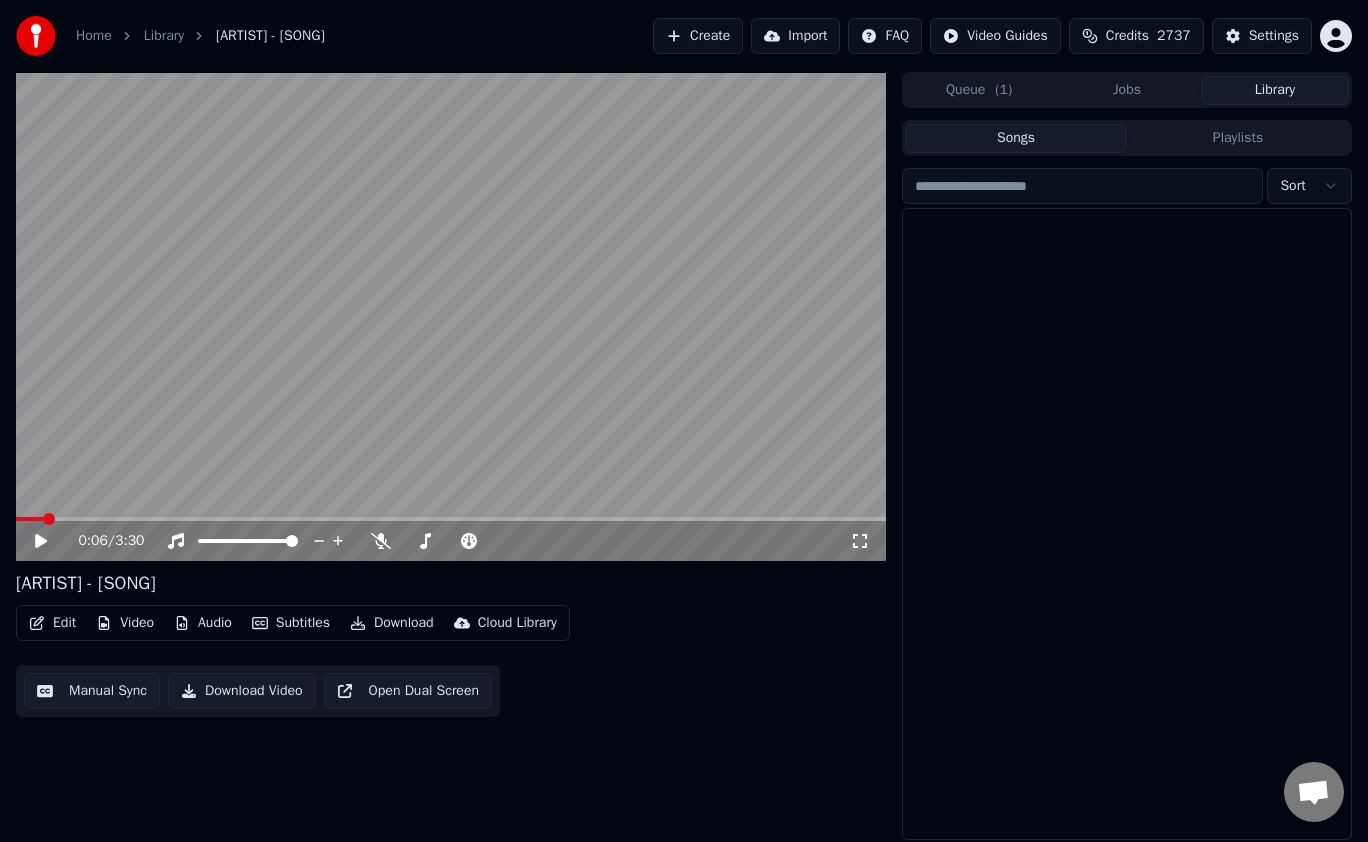 click on "Library" at bounding box center (1275, 90) 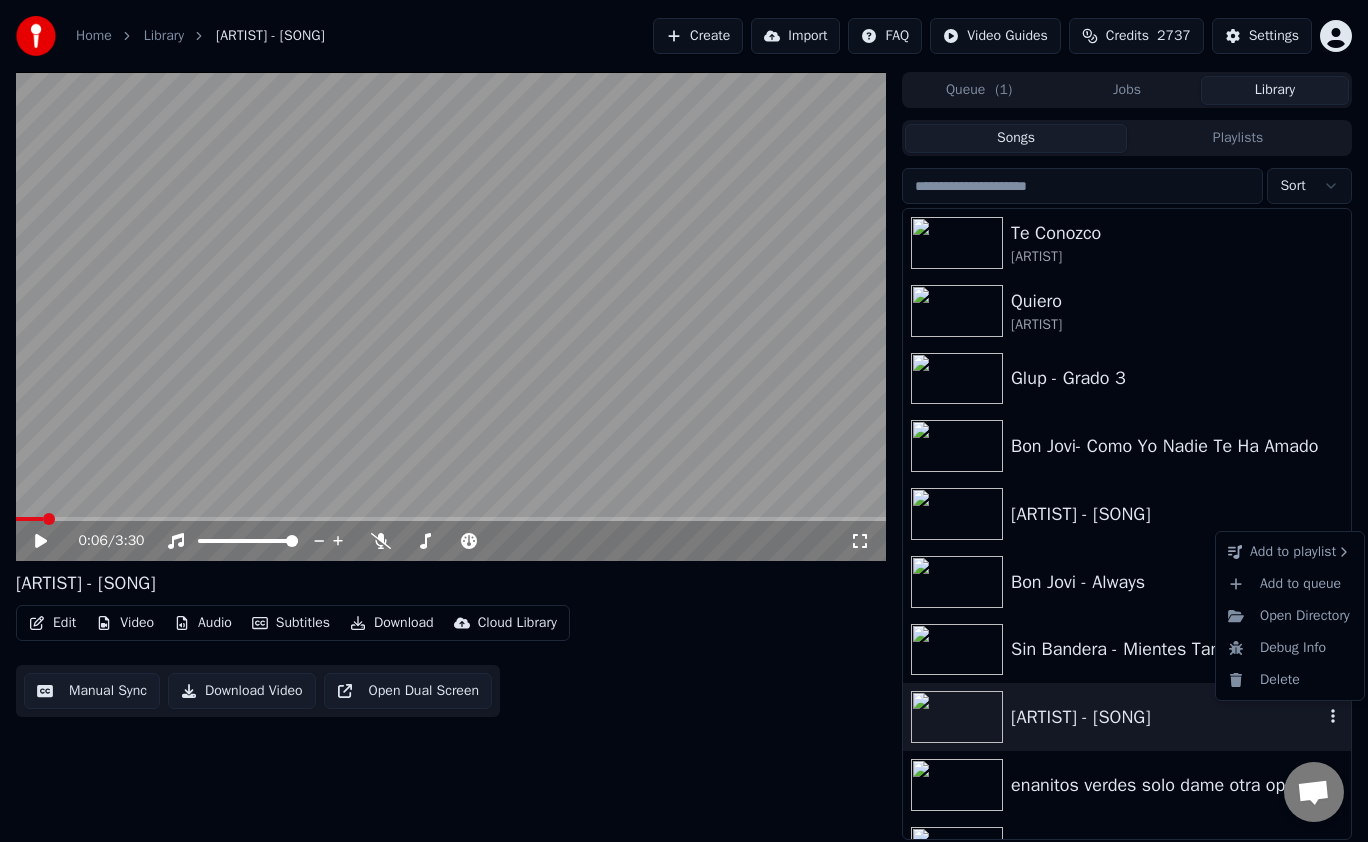 click 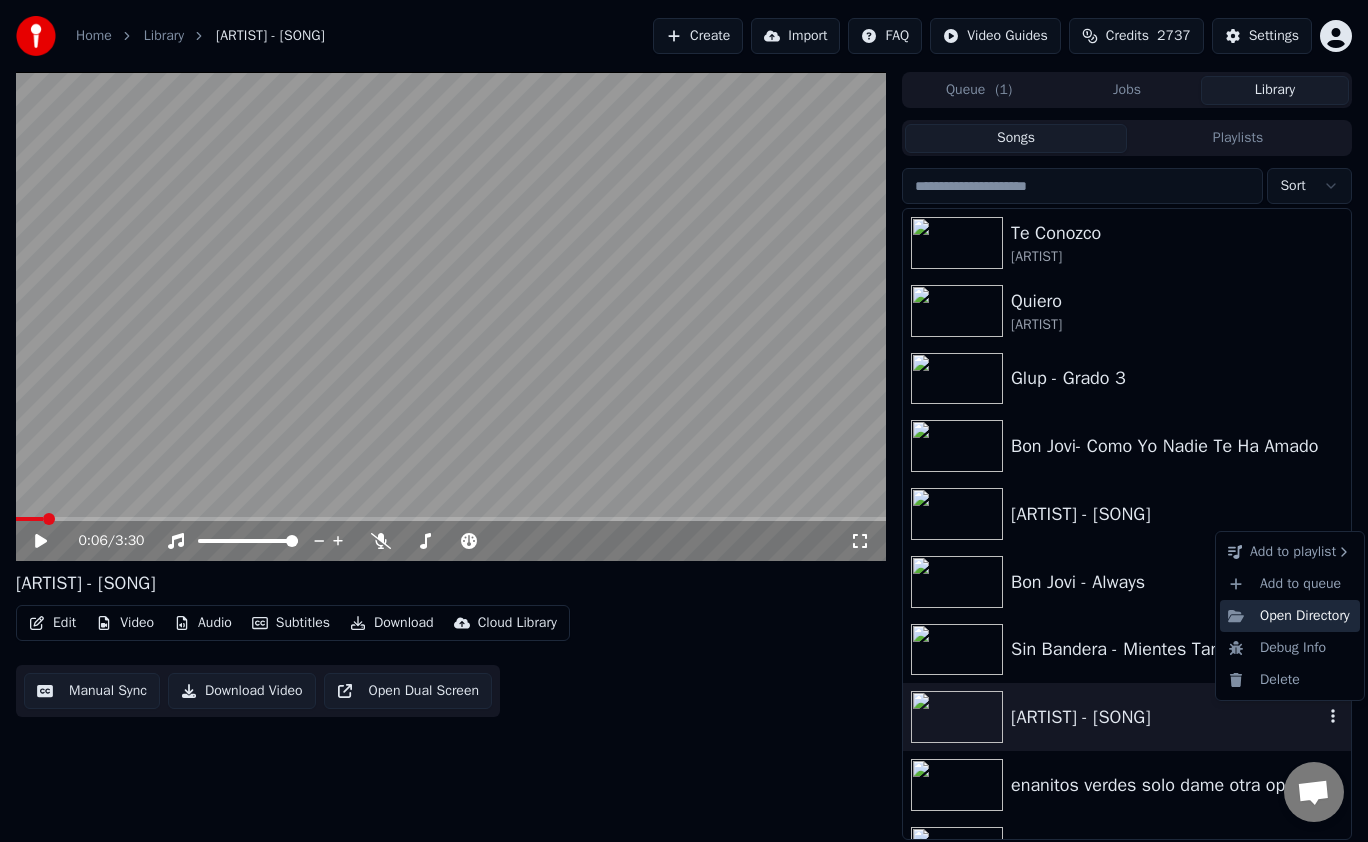 click on "Open Directory" at bounding box center (1290, 616) 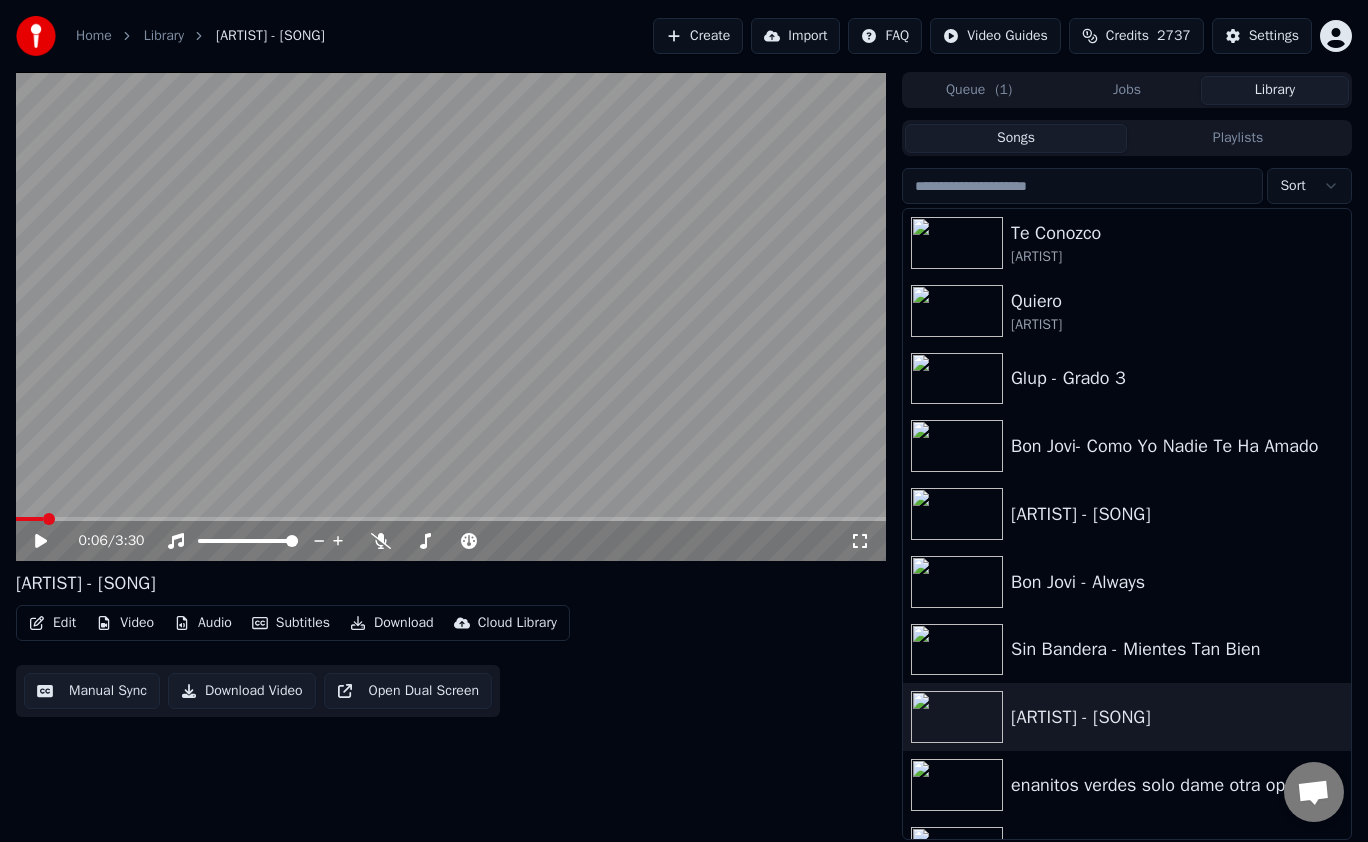 click on "0:06 / 3:30 [ARTIST] - [SONG] Edit Video Audio Subtitles Download Cloud Library Manual Sync Download Video Open Dual Screen" at bounding box center (451, 456) 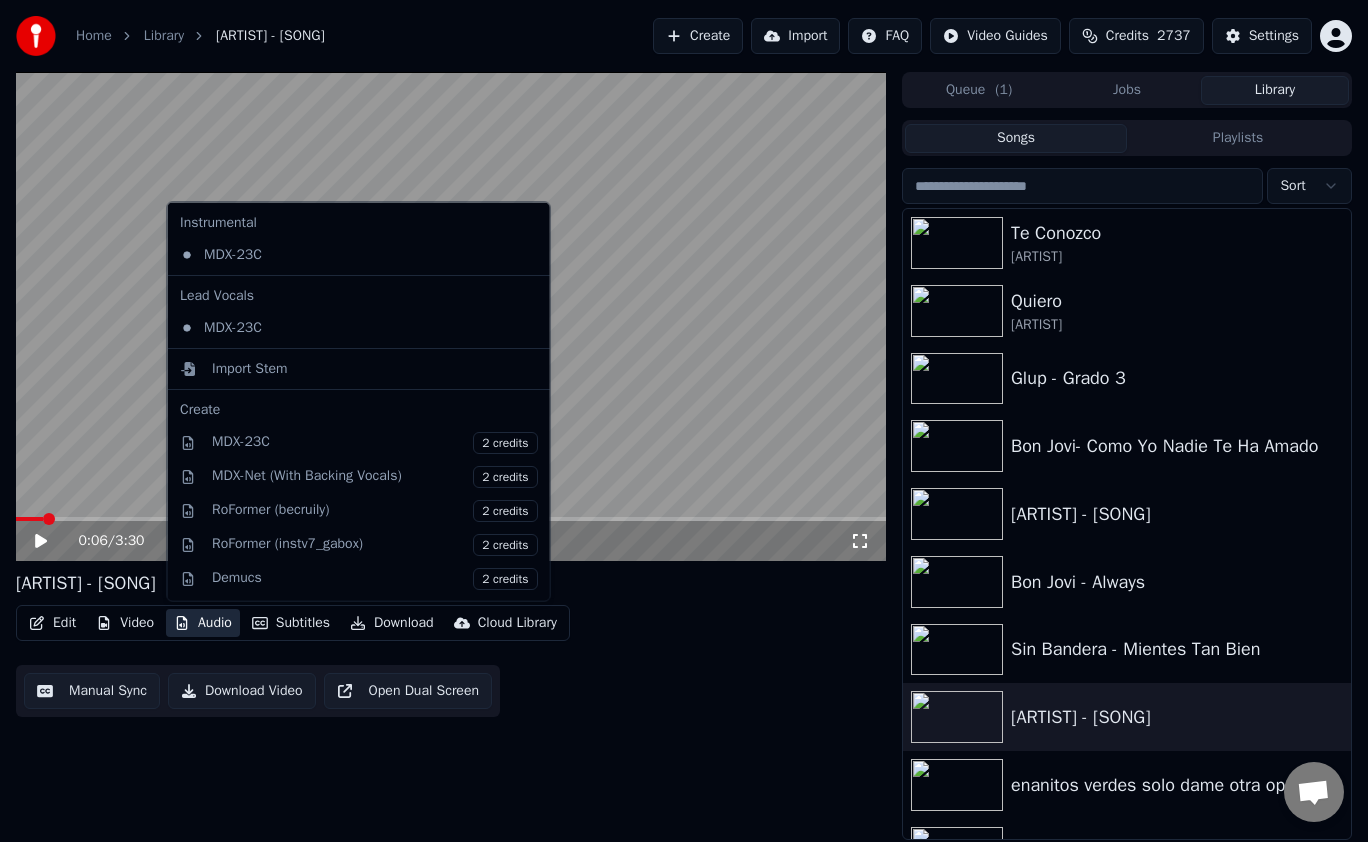 click on "Audio" at bounding box center [203, 623] 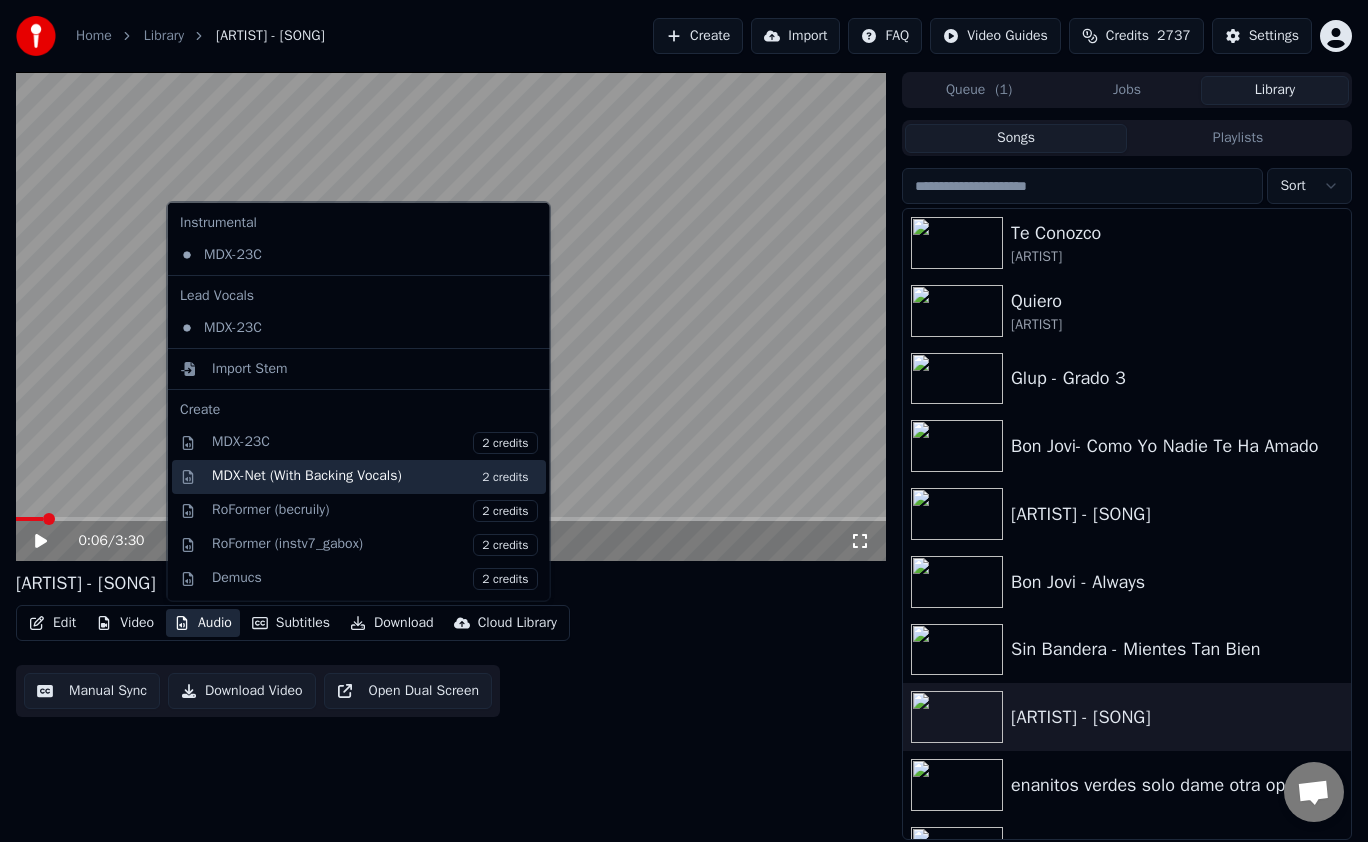 click on "MDX-Net (With Backing Vocals) 2 credits" at bounding box center [375, 476] 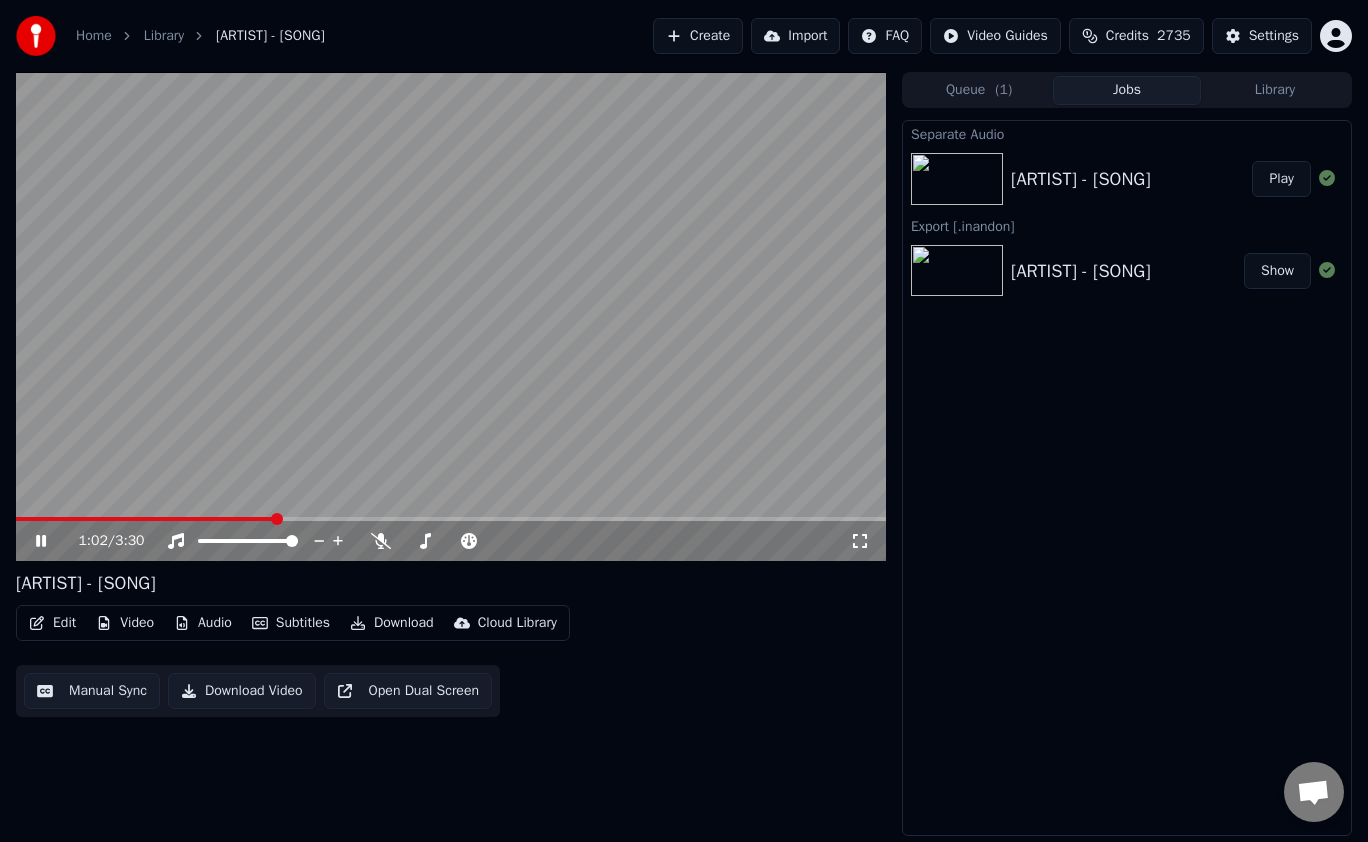 click 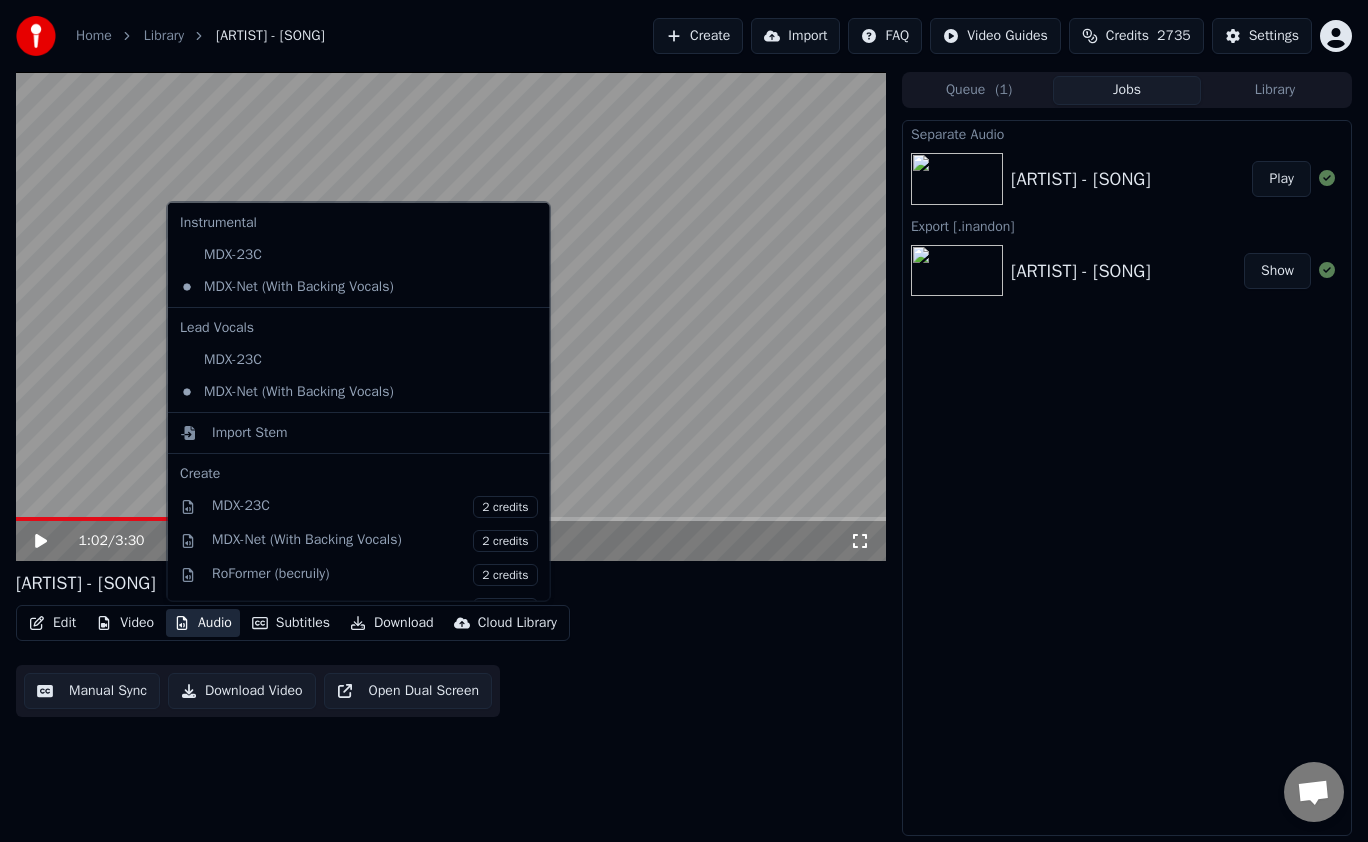 click on "Audio" at bounding box center (203, 623) 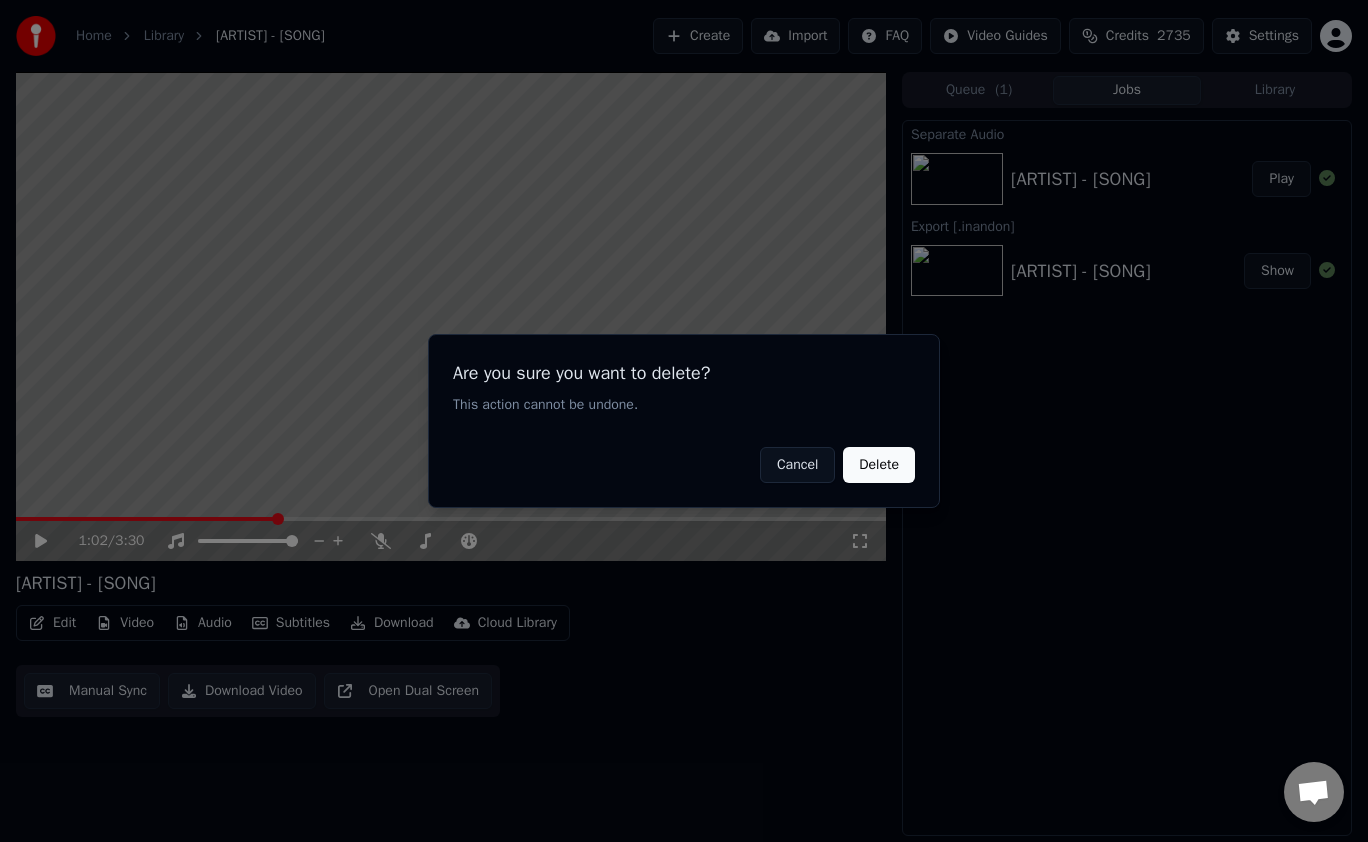 click on "Delete" at bounding box center [879, 465] 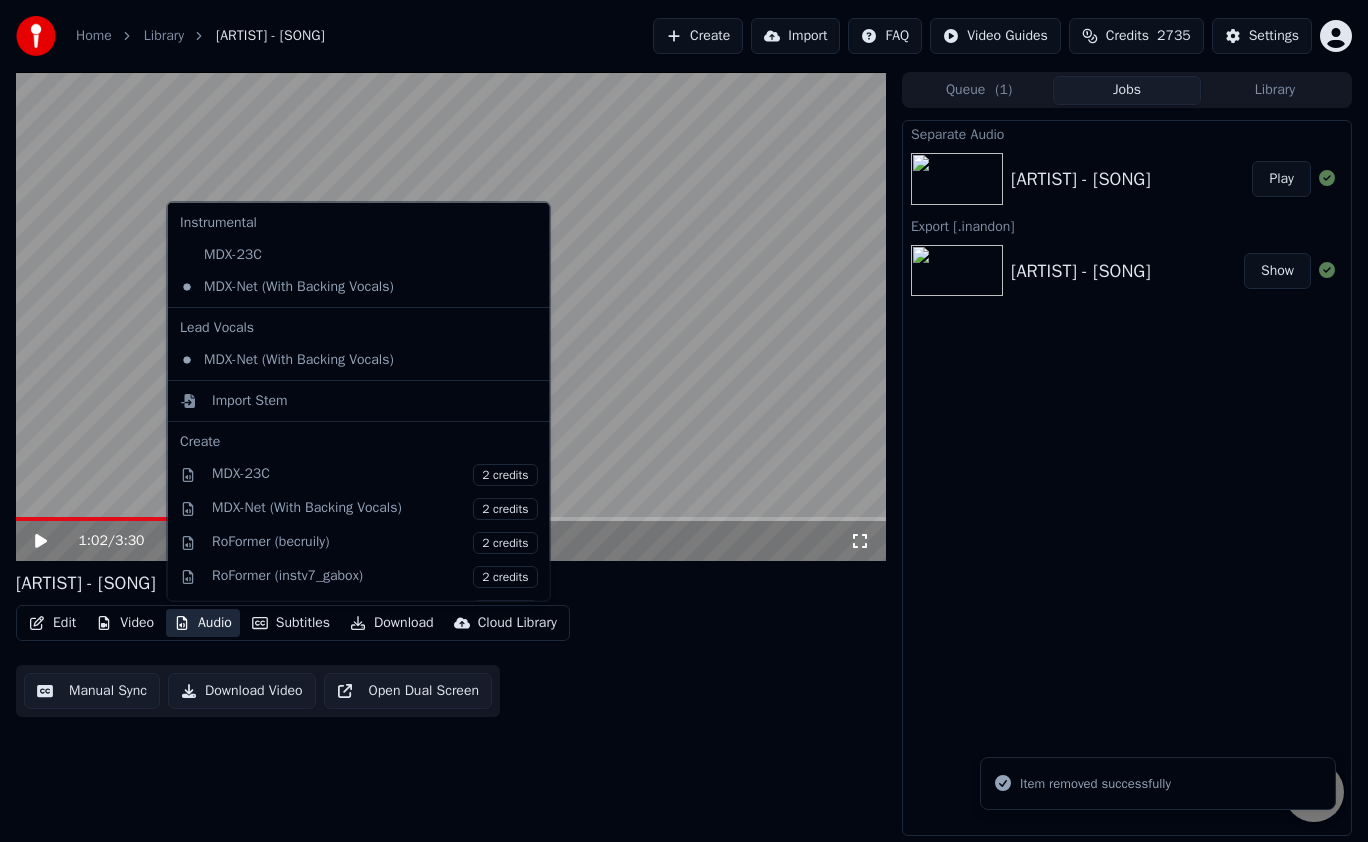 click on "Audio" at bounding box center (203, 623) 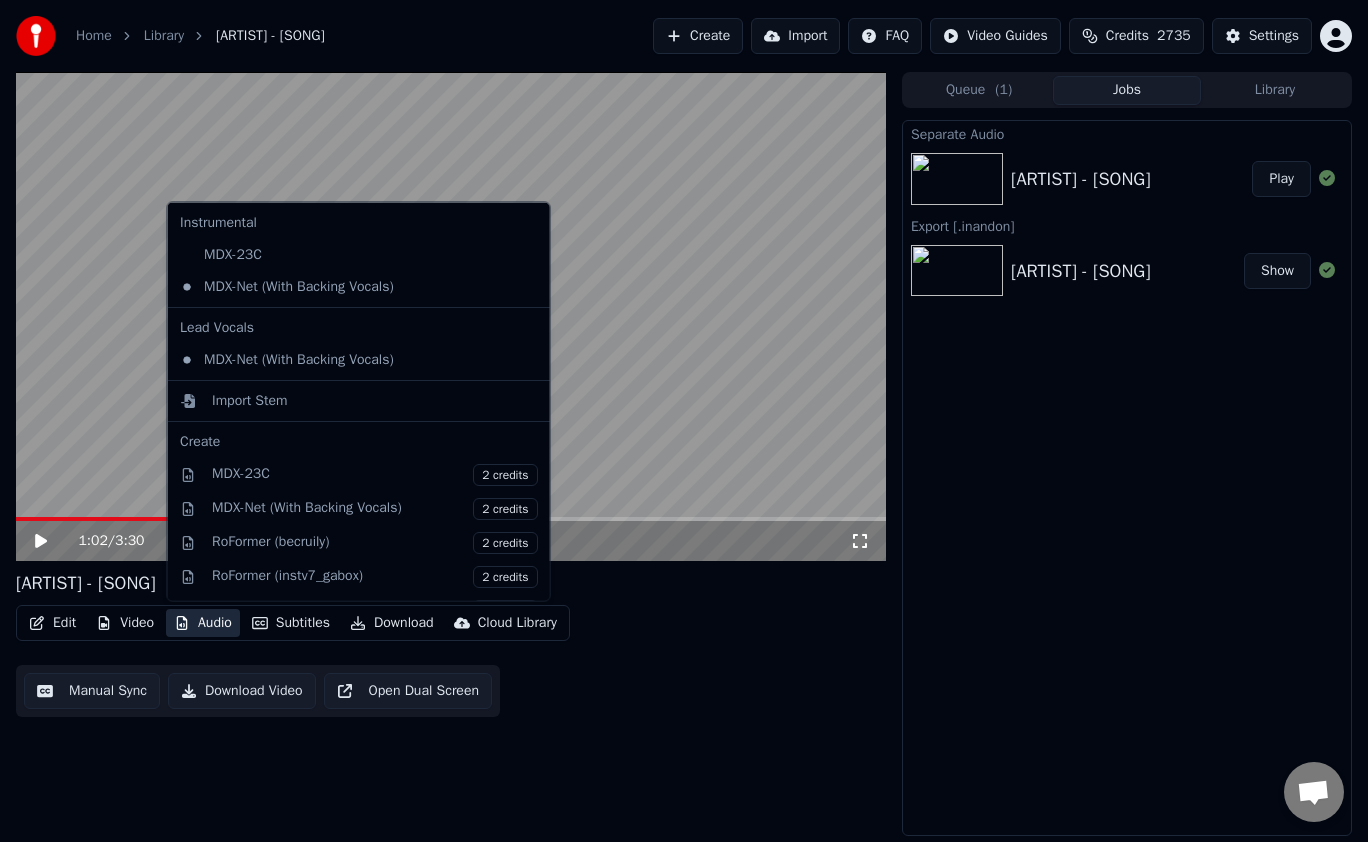 click 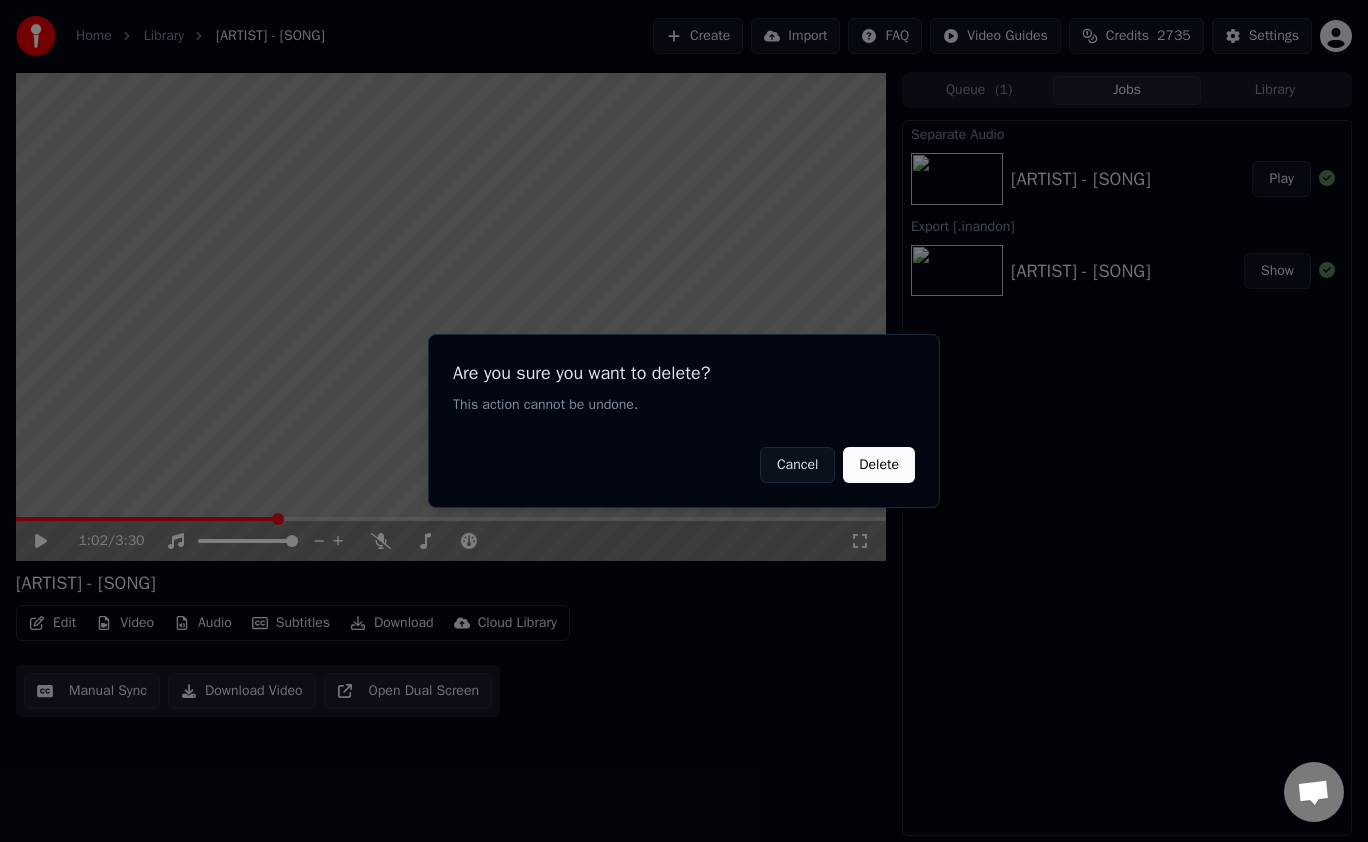 click on "Delete" at bounding box center (879, 465) 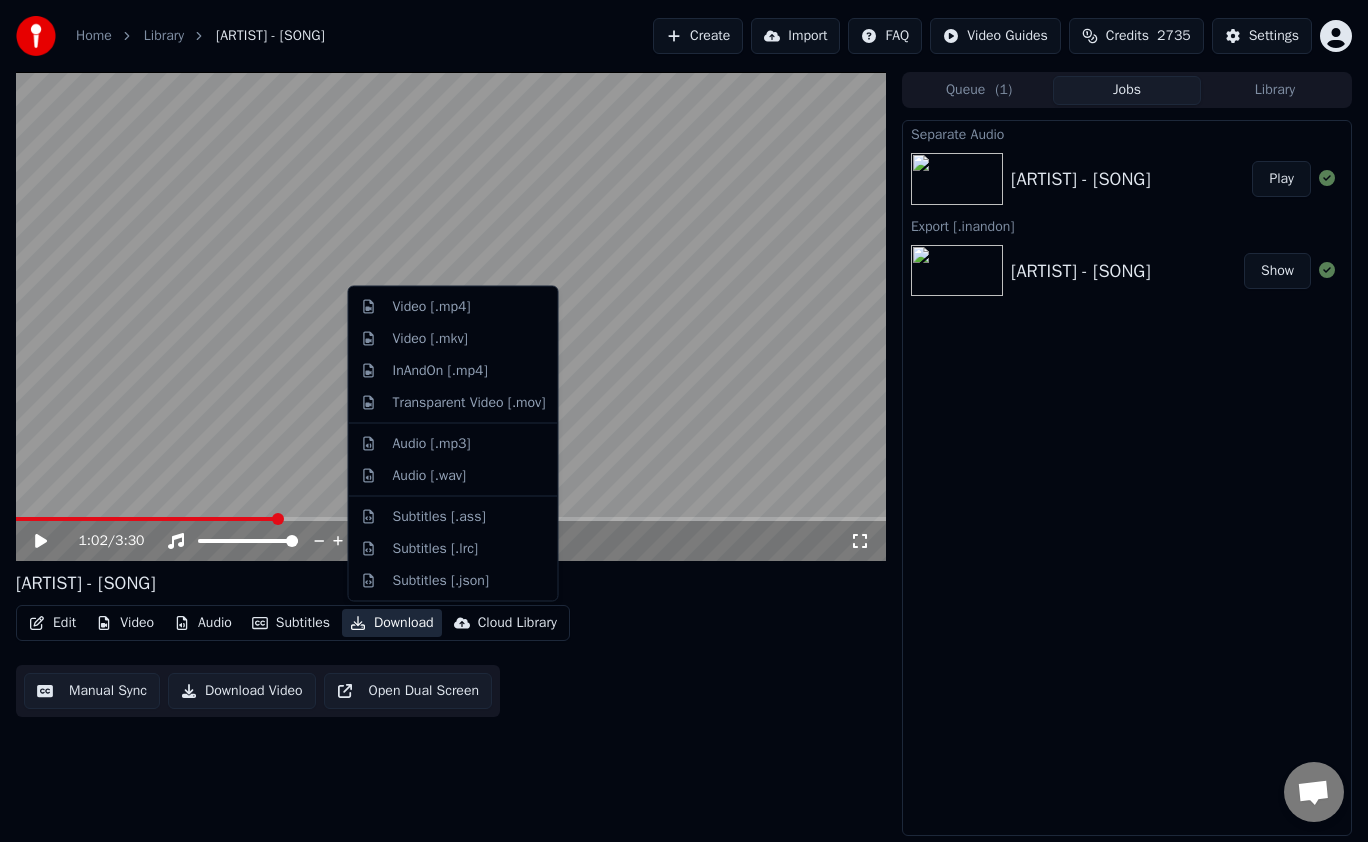 click on "Download" at bounding box center [392, 623] 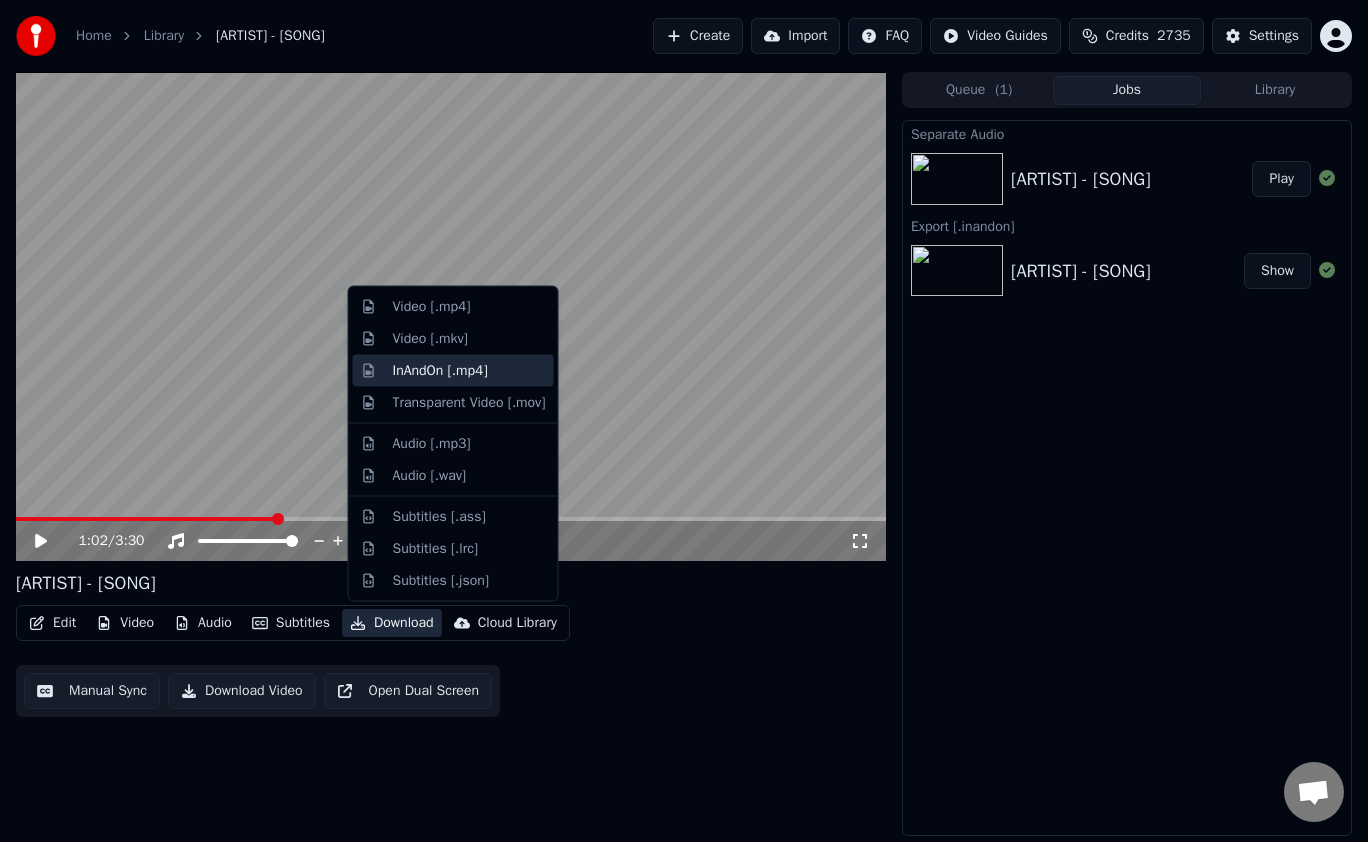 click on "InAndOn [.mp4]" at bounding box center [469, 370] 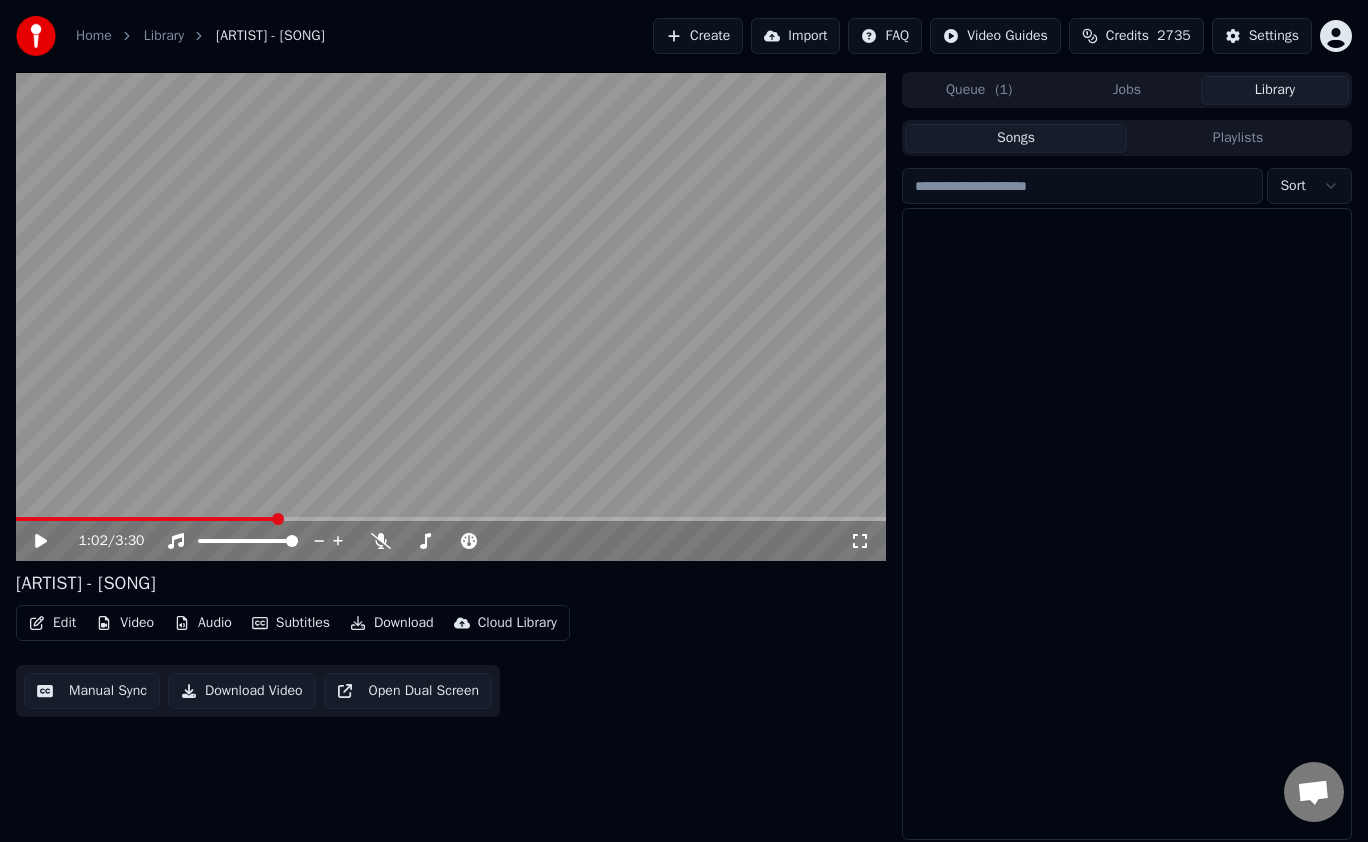 click on "Library" at bounding box center (1275, 90) 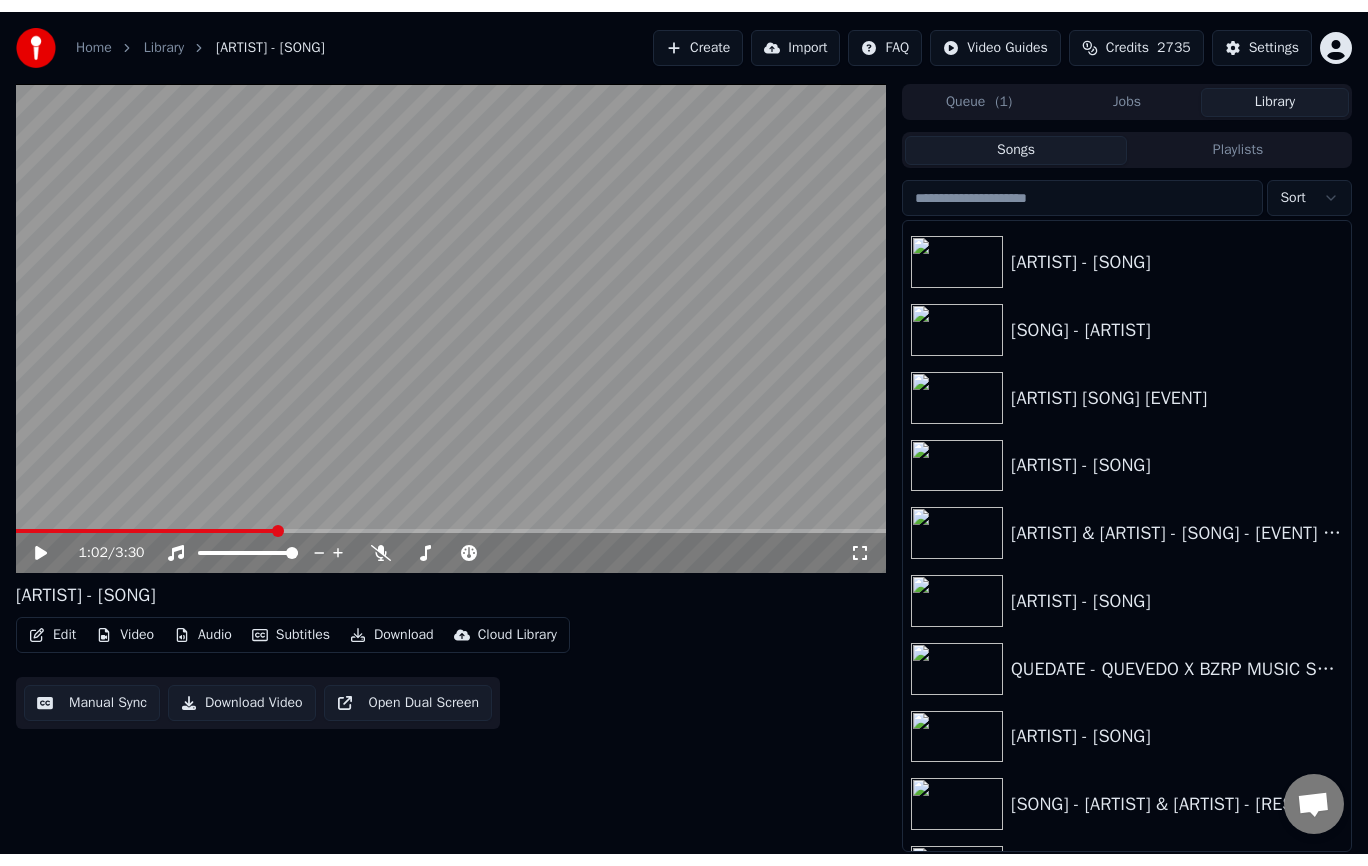 scroll, scrollTop: 608, scrollLeft: 0, axis: vertical 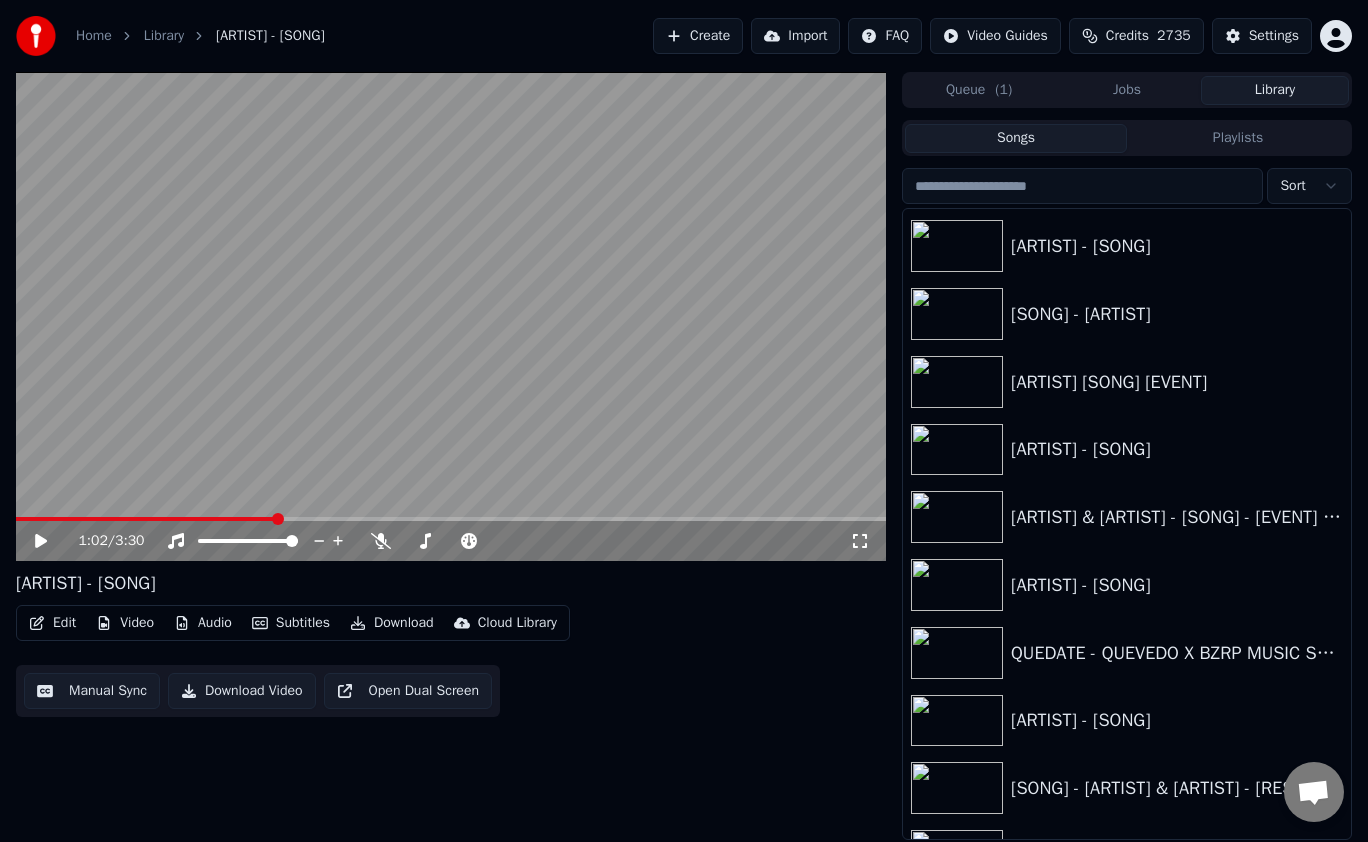 click on "QUEDATE - QUEVEDO X BZRP MUSIC SESSIONS 52" at bounding box center [1177, 653] 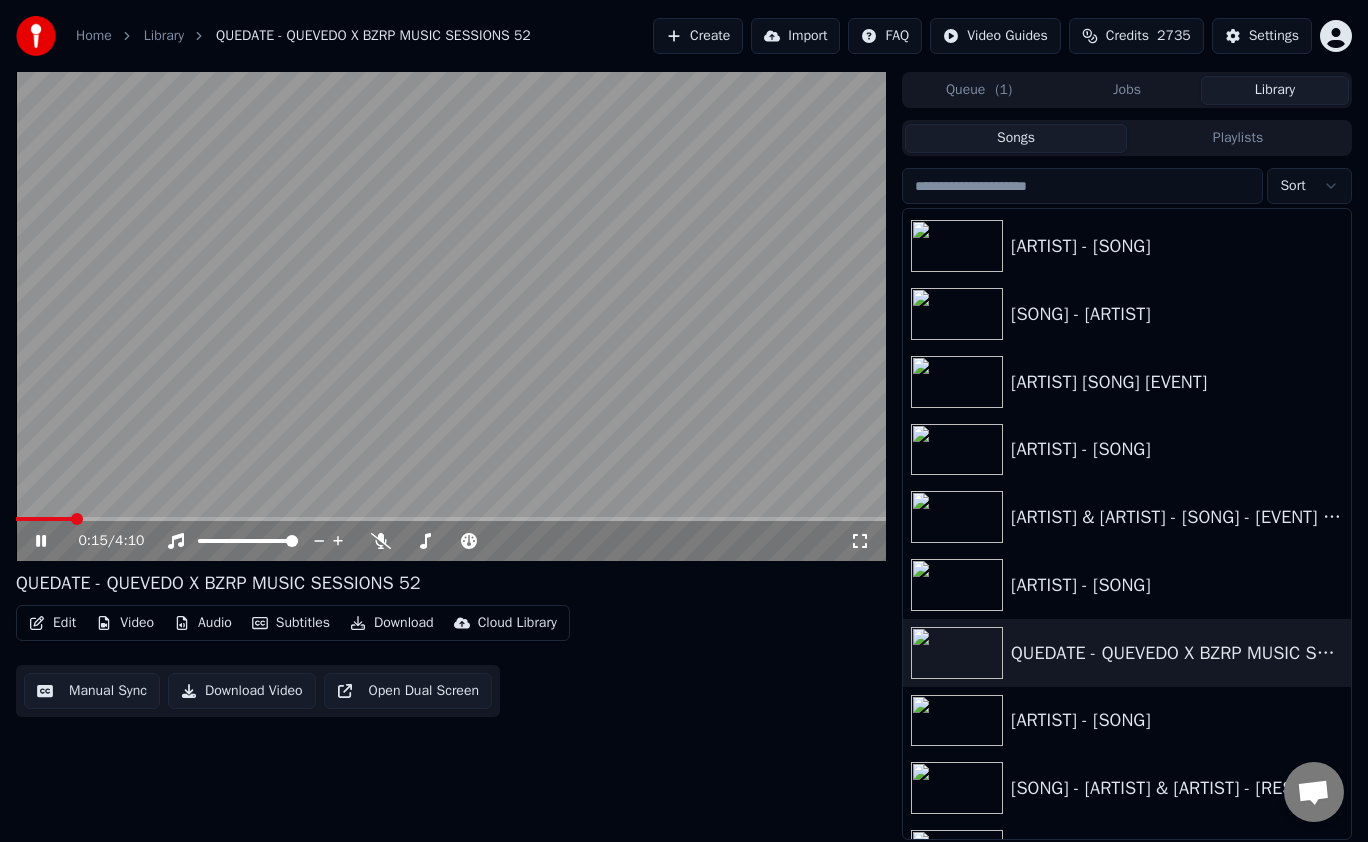 click 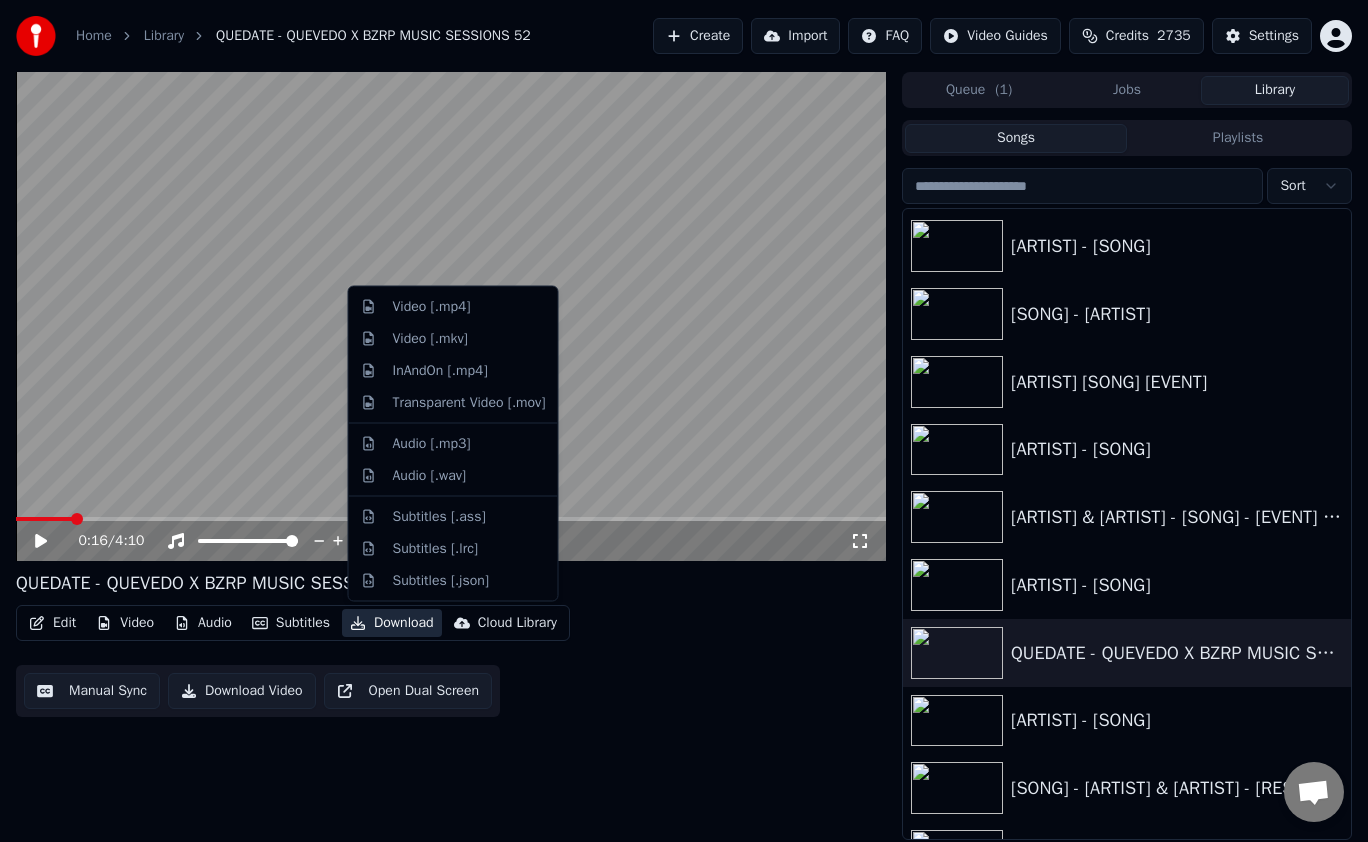 click on "Download" at bounding box center [392, 623] 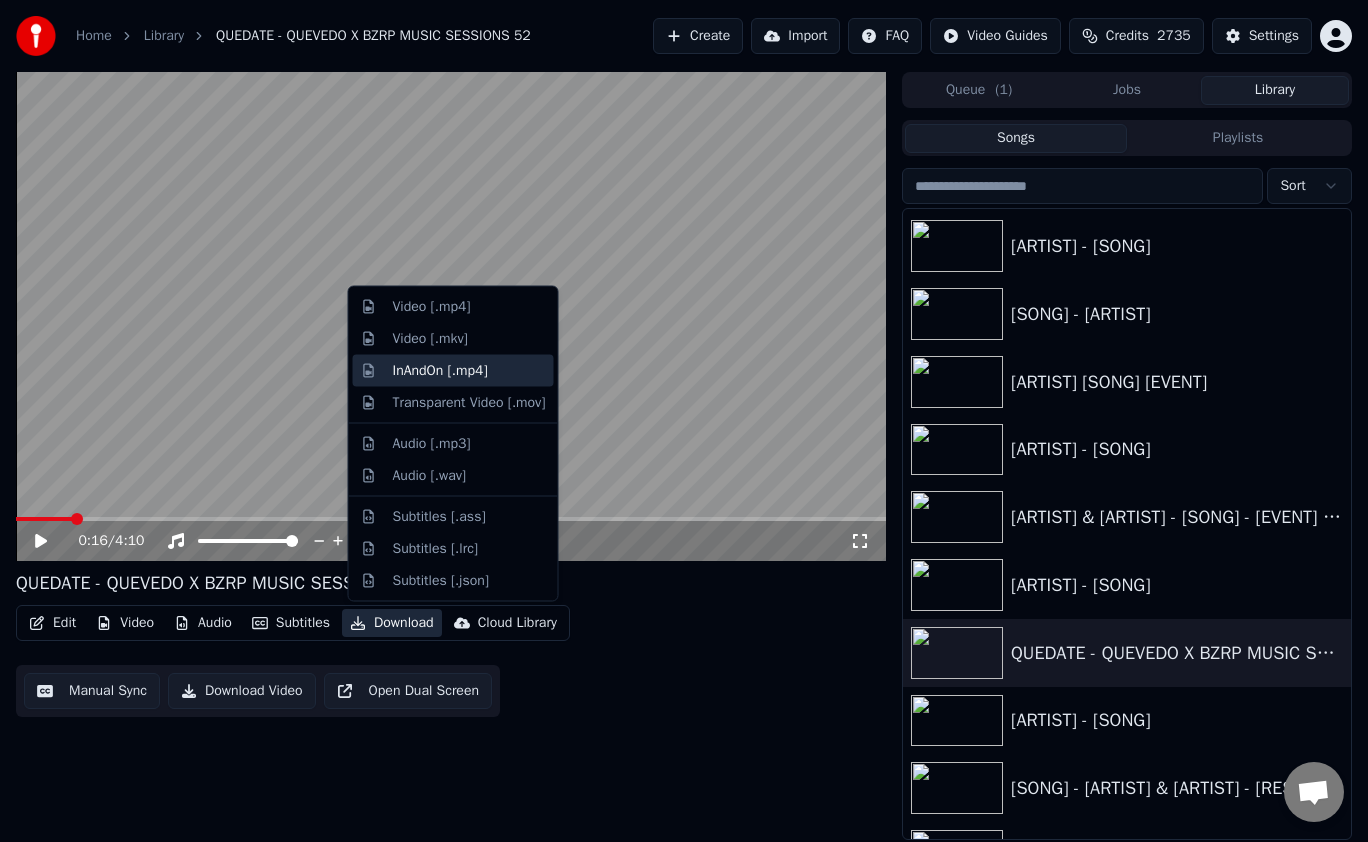 click on "InAndOn [.mp4]" at bounding box center (469, 370) 